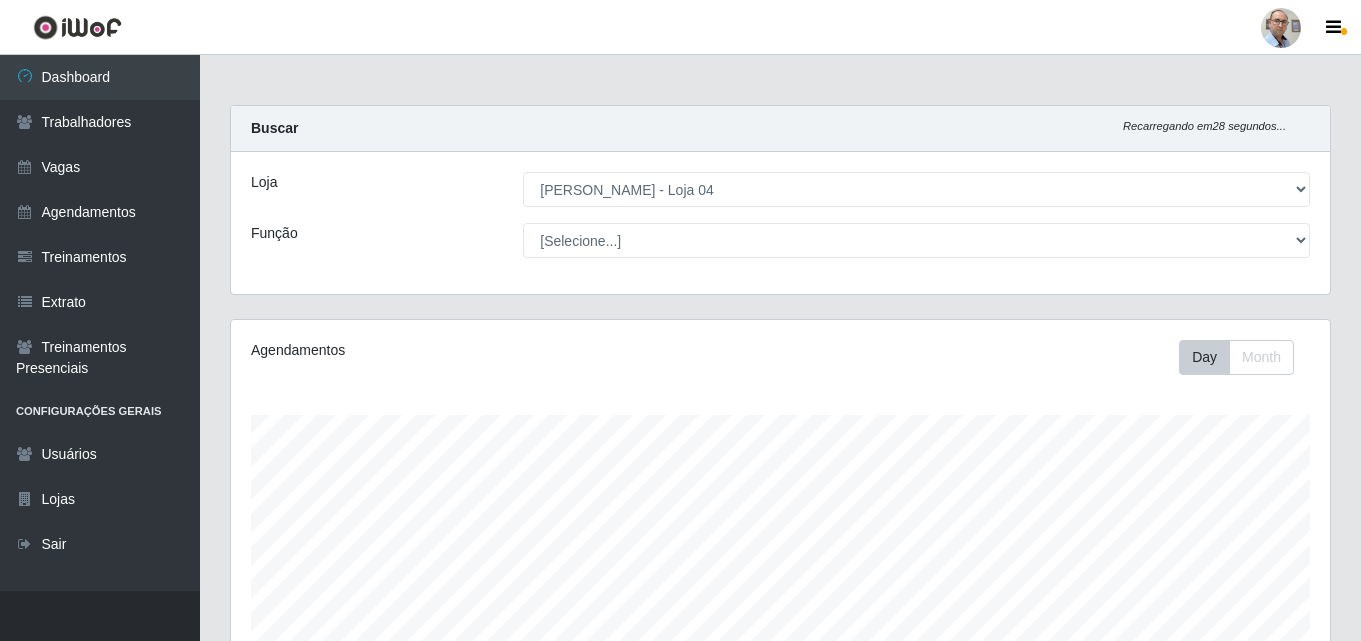 select on "251" 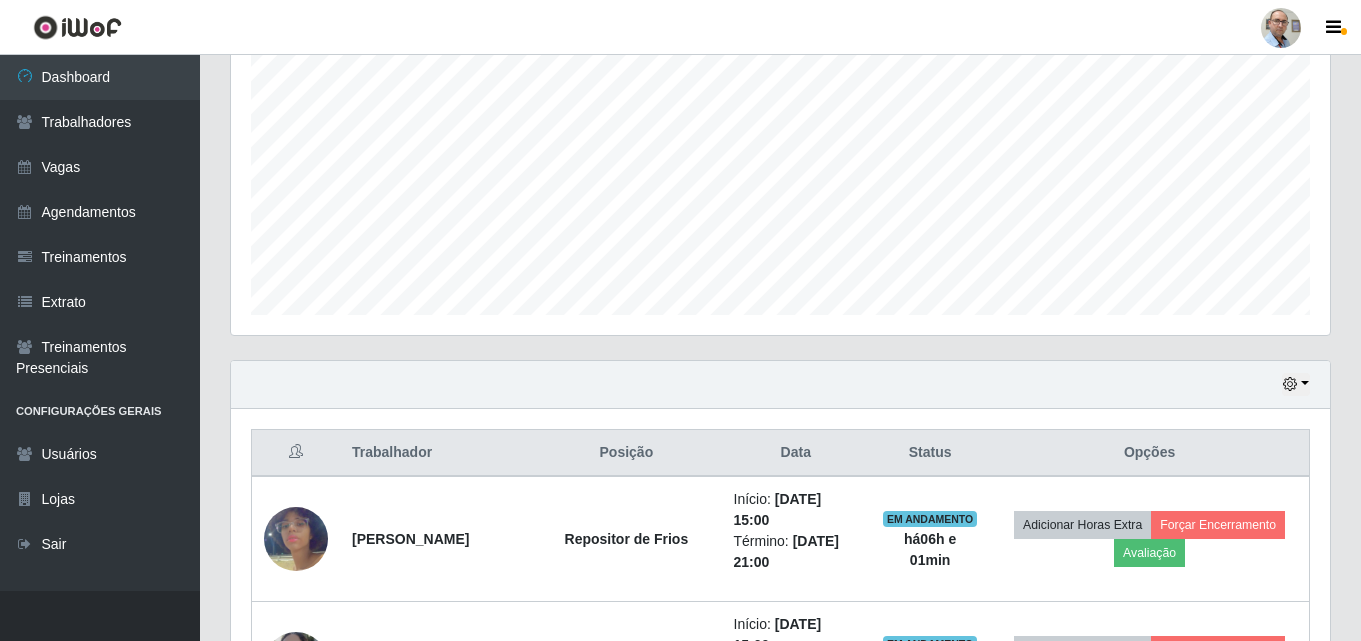 scroll, scrollTop: 999585, scrollLeft: 998901, axis: both 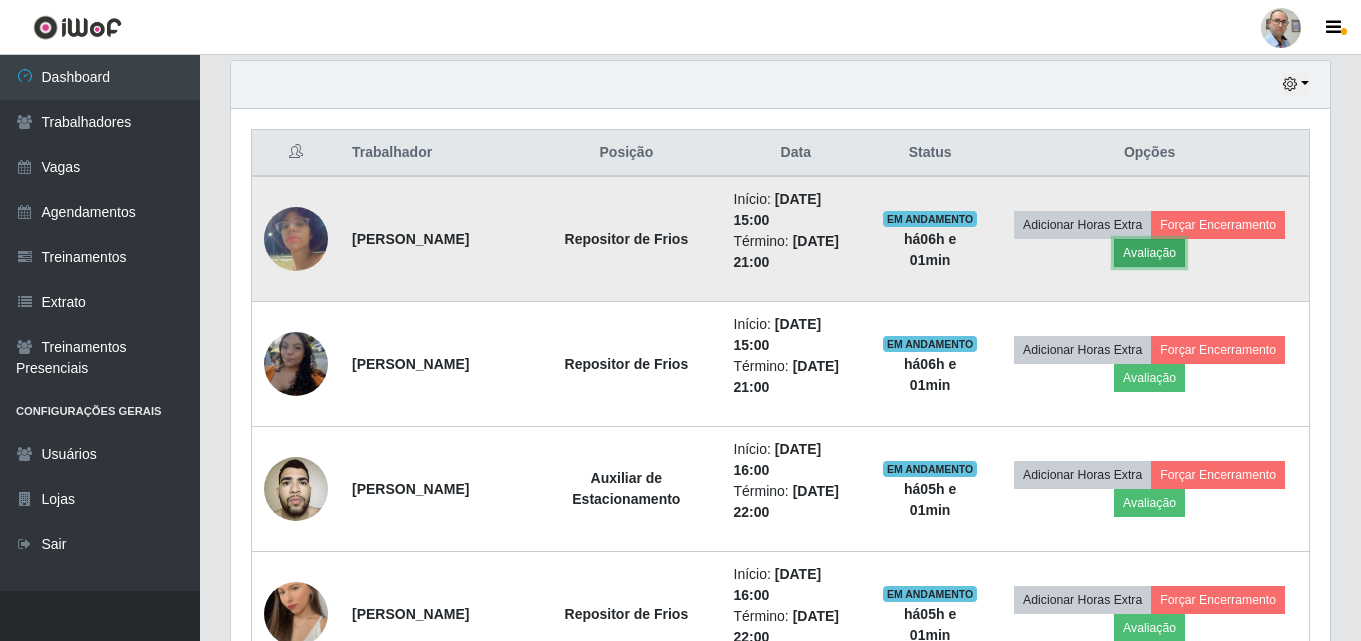 click on "Avaliação" at bounding box center (1149, 253) 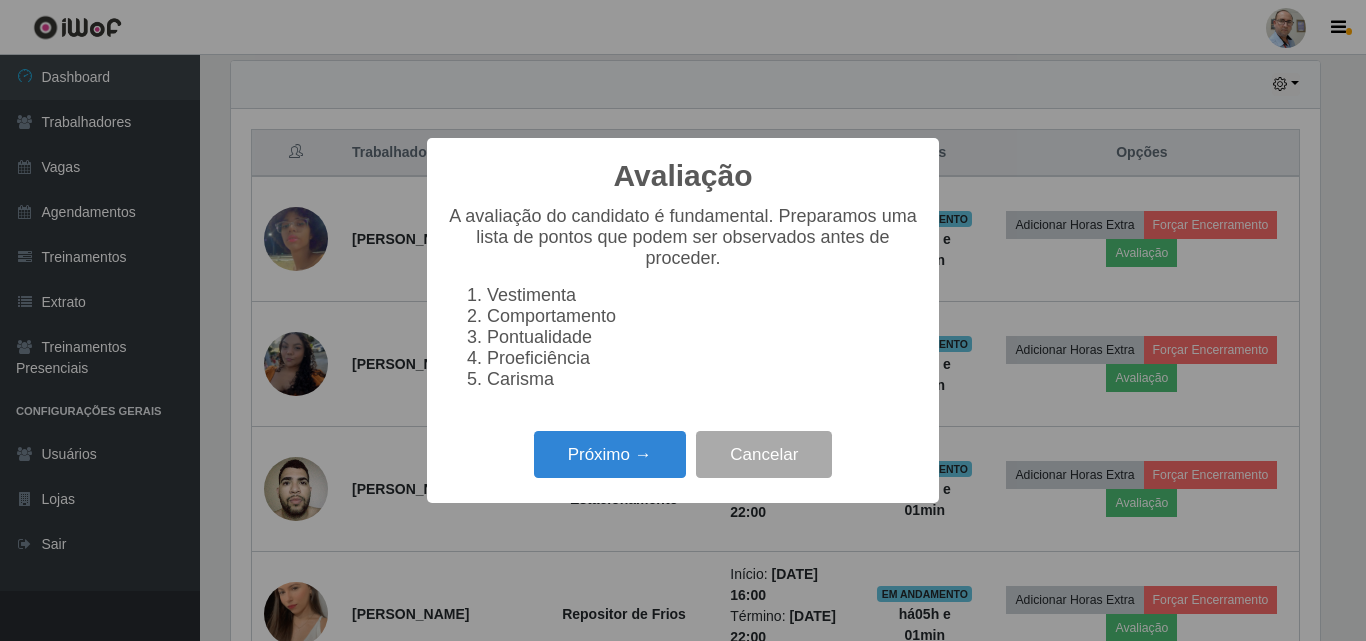 scroll, scrollTop: 999585, scrollLeft: 998911, axis: both 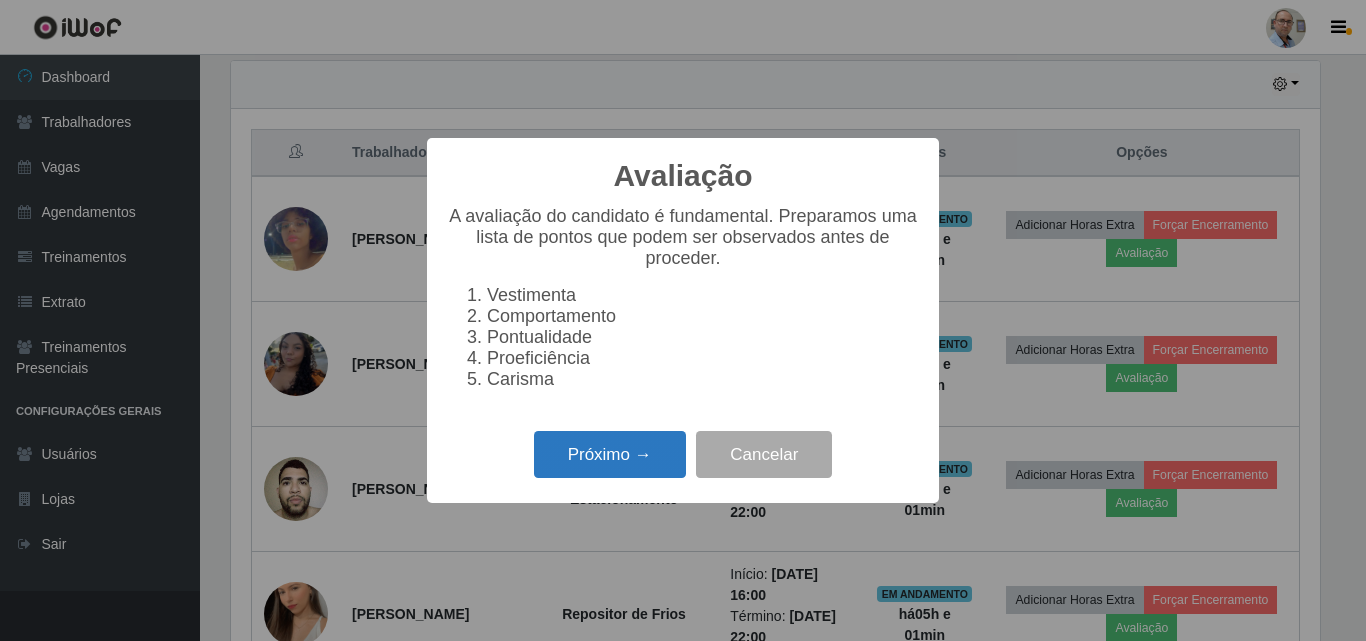 click on "Próximo →" at bounding box center (610, 454) 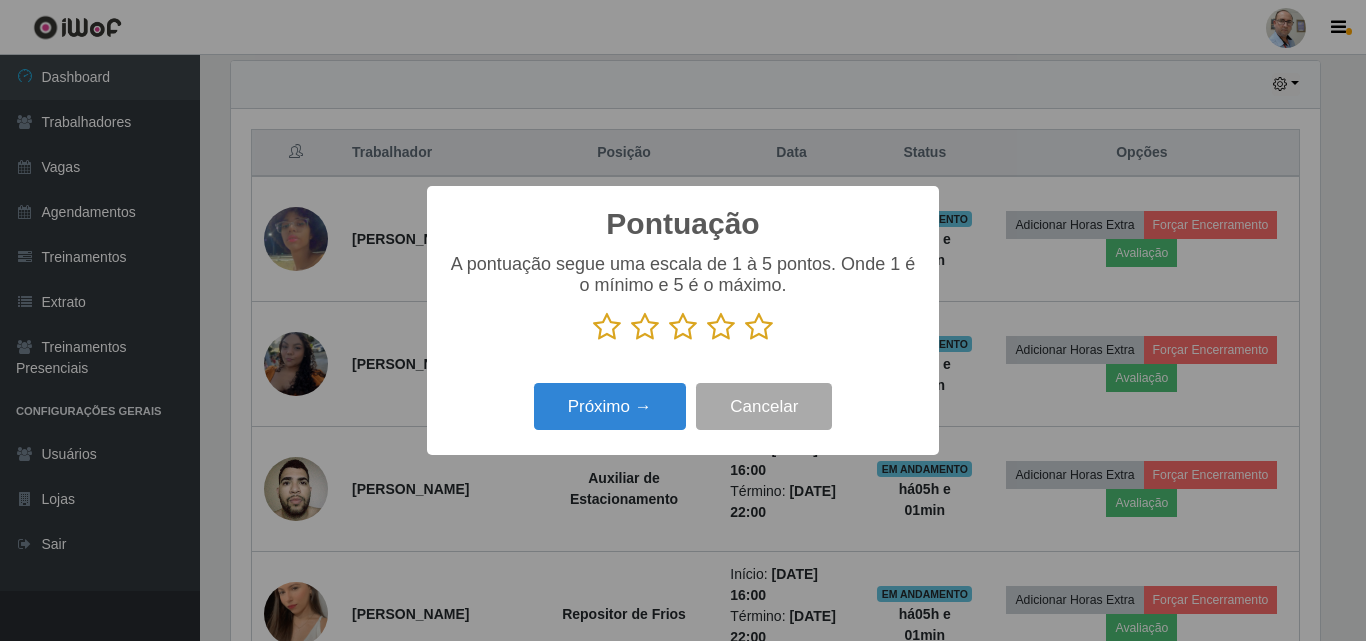 click at bounding box center [759, 327] 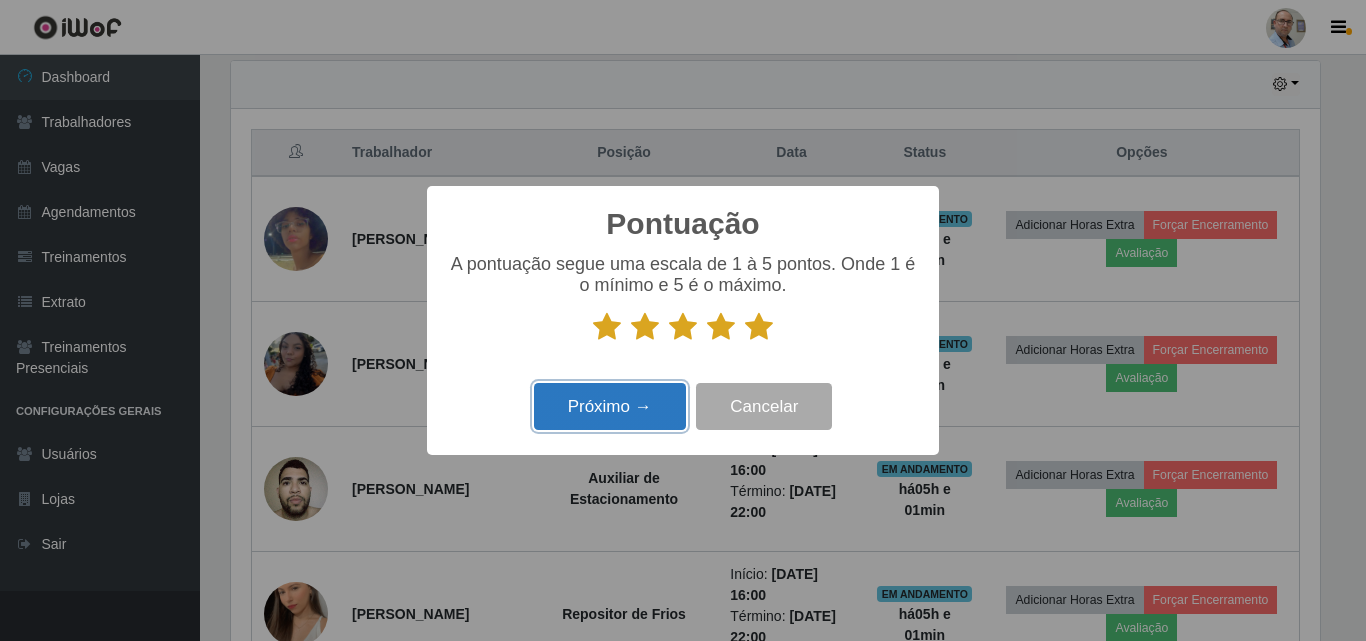 click on "Próximo →" at bounding box center (610, 406) 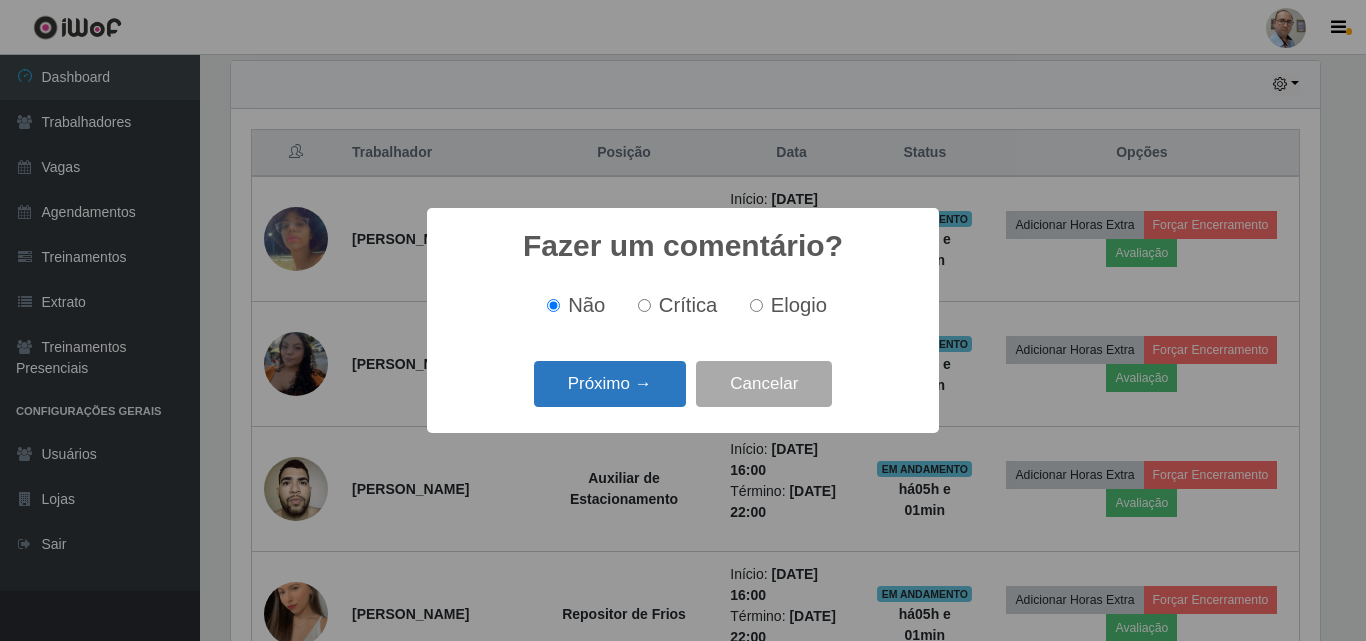click on "Próximo →" at bounding box center [610, 384] 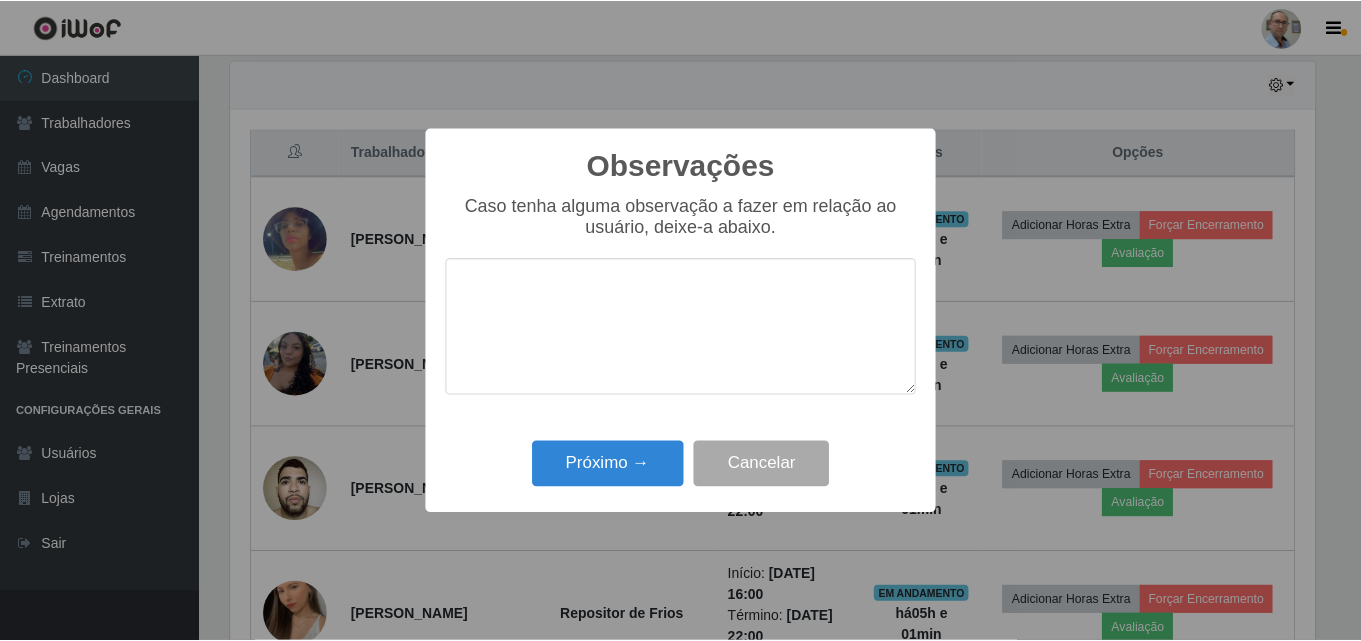 scroll, scrollTop: 999585, scrollLeft: 998911, axis: both 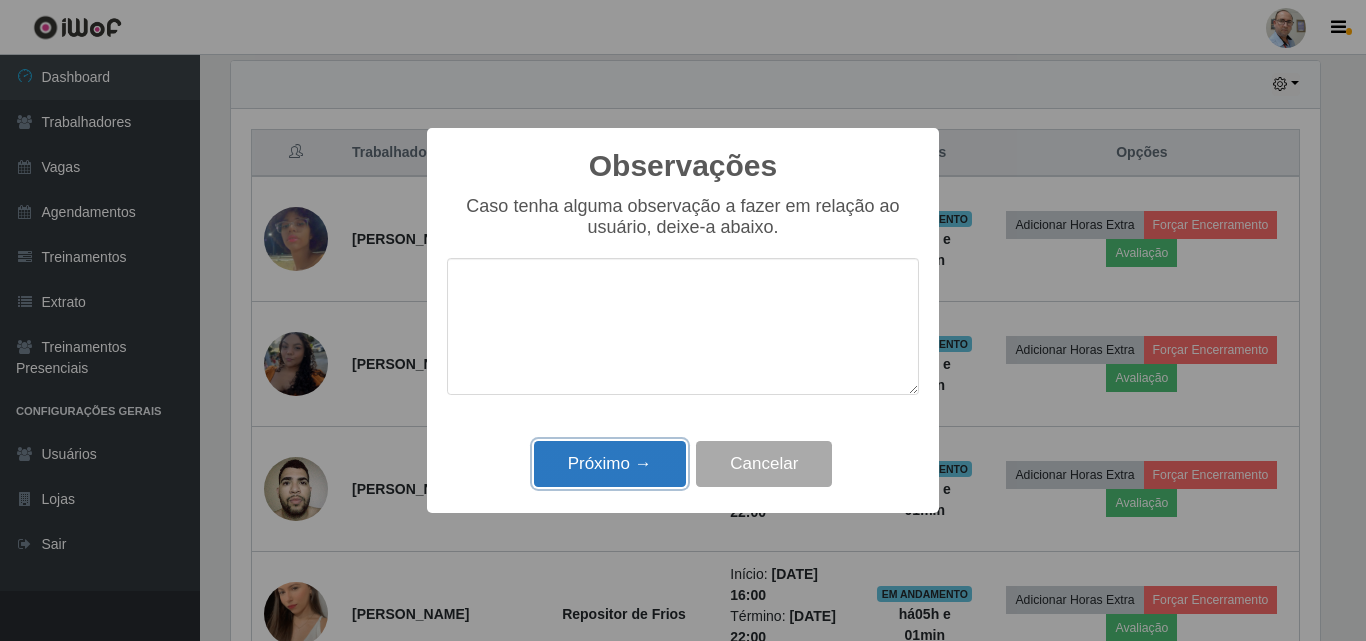 click on "Próximo →" at bounding box center (610, 464) 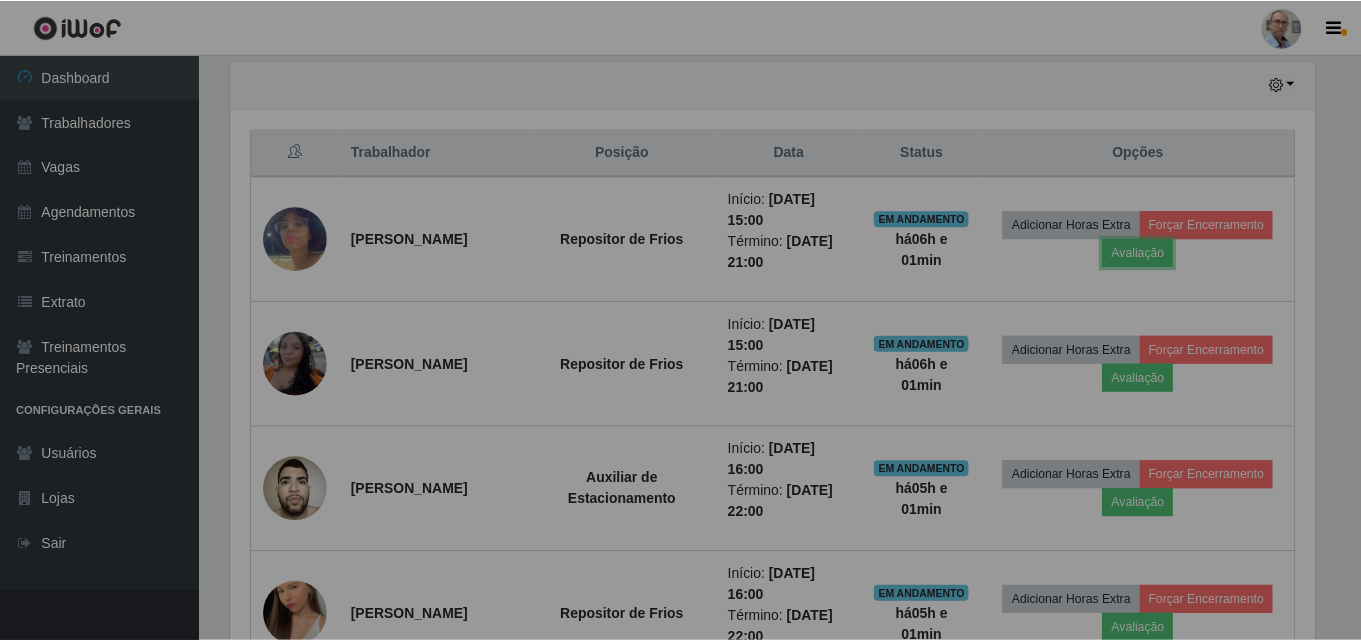 scroll, scrollTop: 999585, scrollLeft: 998901, axis: both 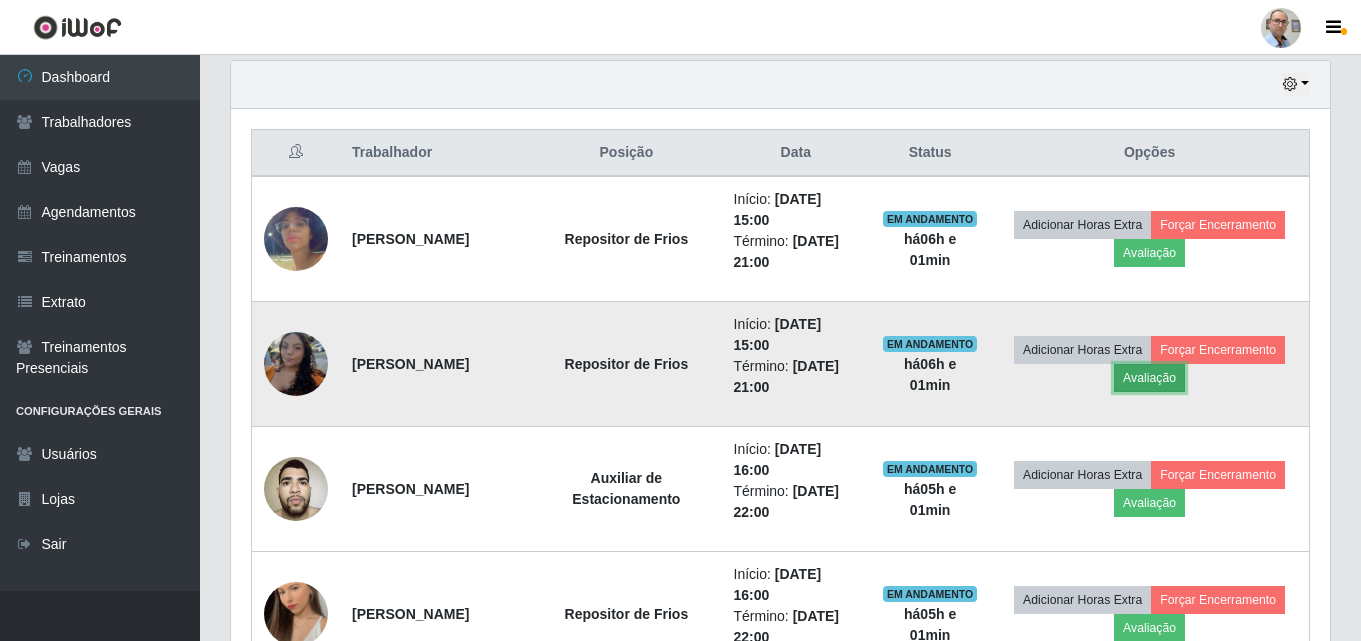 click on "Avaliação" at bounding box center [1149, 378] 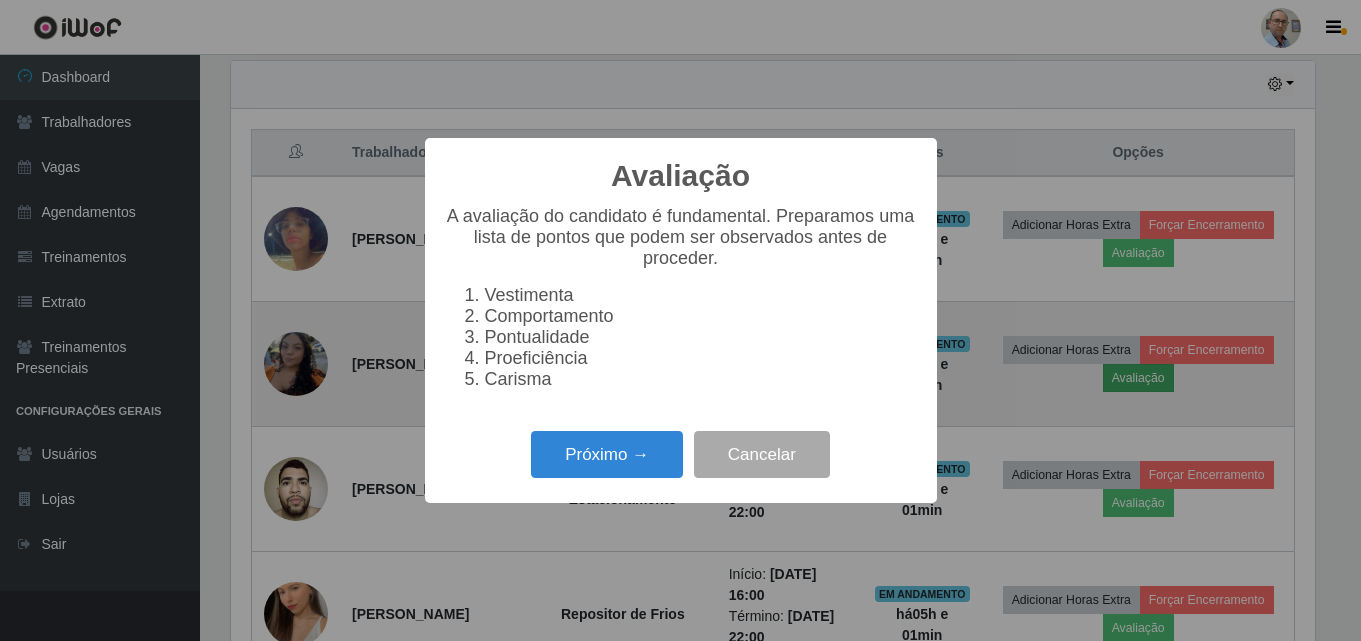 scroll, scrollTop: 999585, scrollLeft: 998911, axis: both 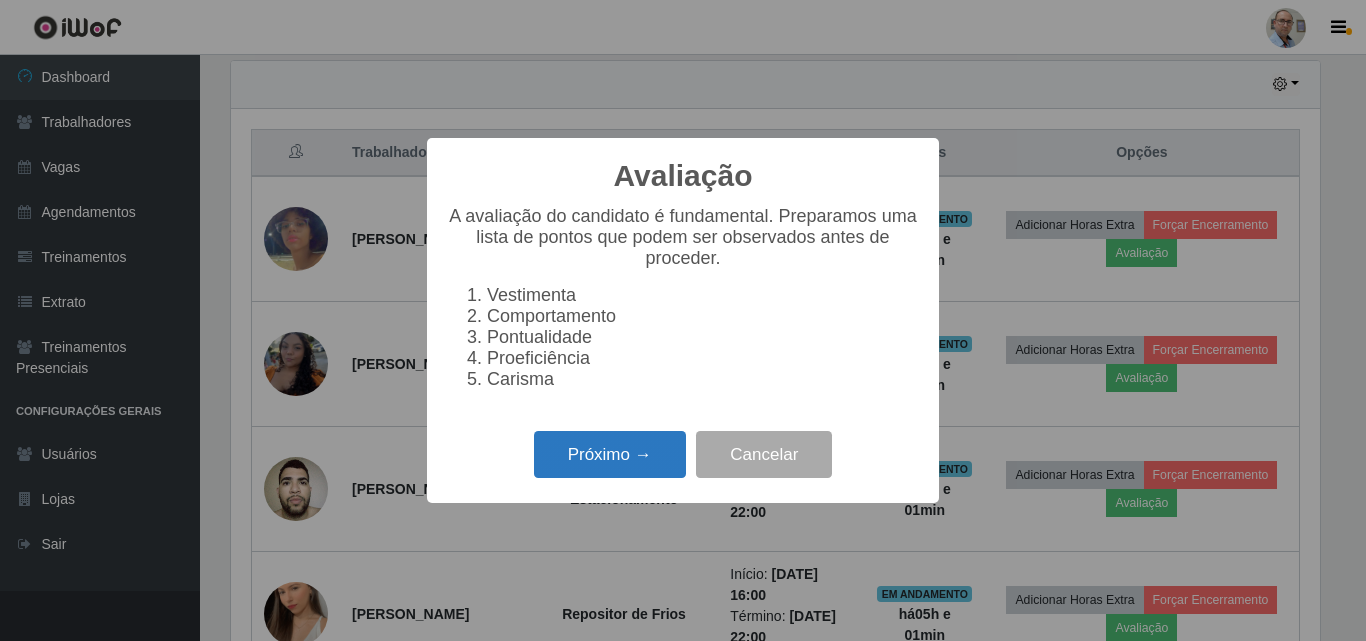 click on "Próximo →" at bounding box center [610, 454] 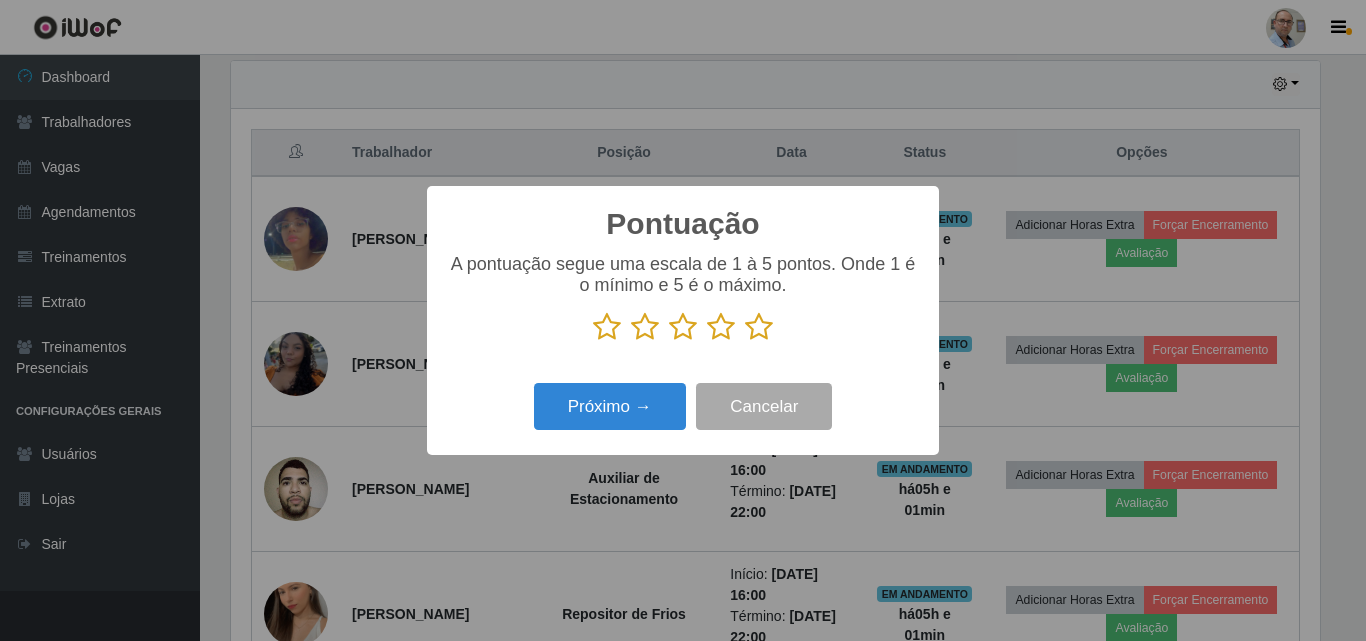 scroll, scrollTop: 999585, scrollLeft: 998911, axis: both 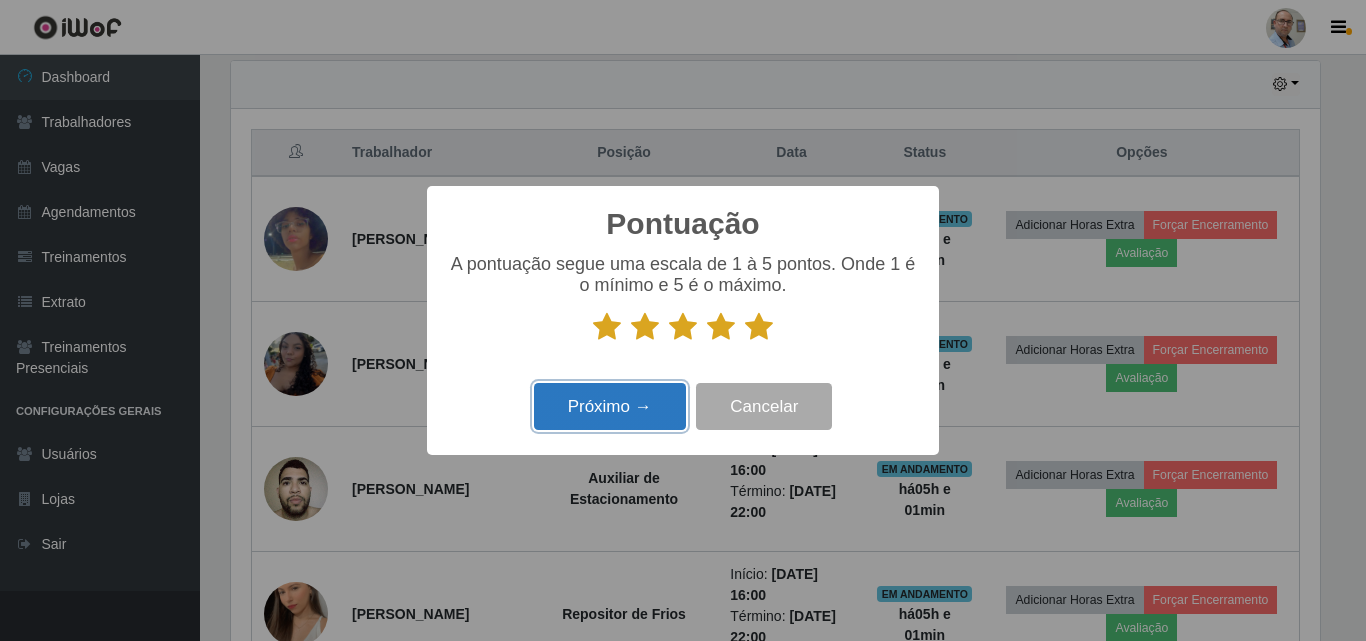 click on "Próximo →" at bounding box center (610, 406) 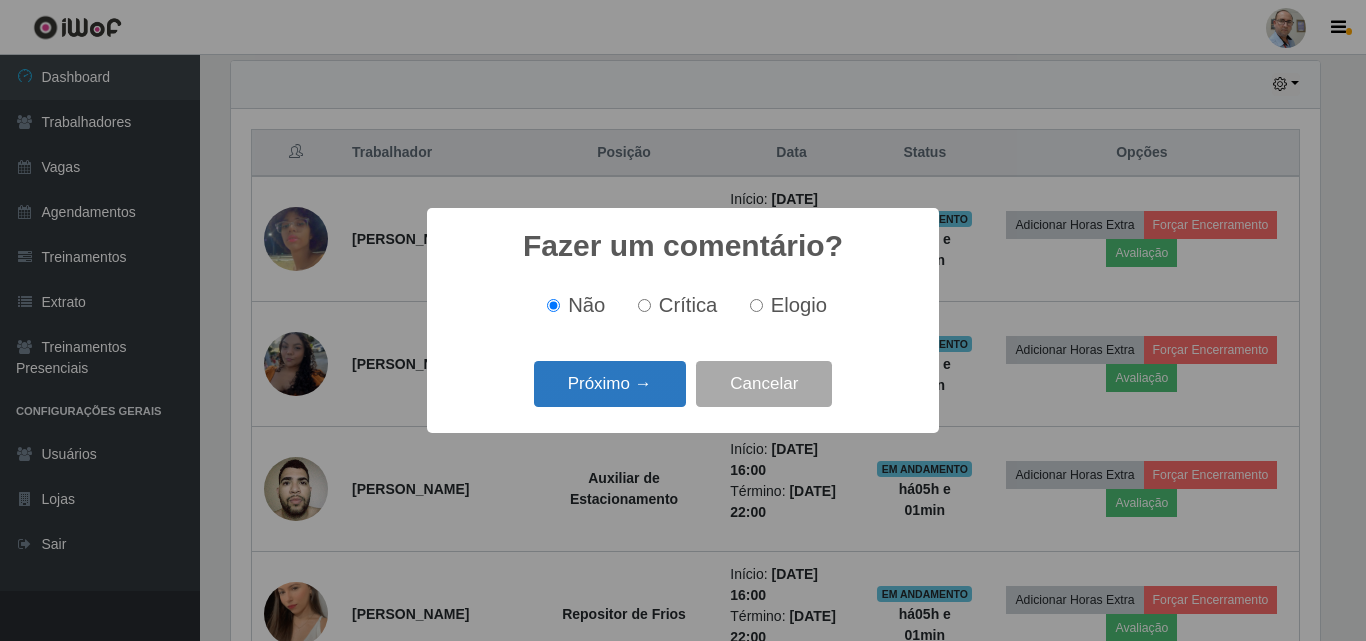 click on "Próximo →" at bounding box center (610, 384) 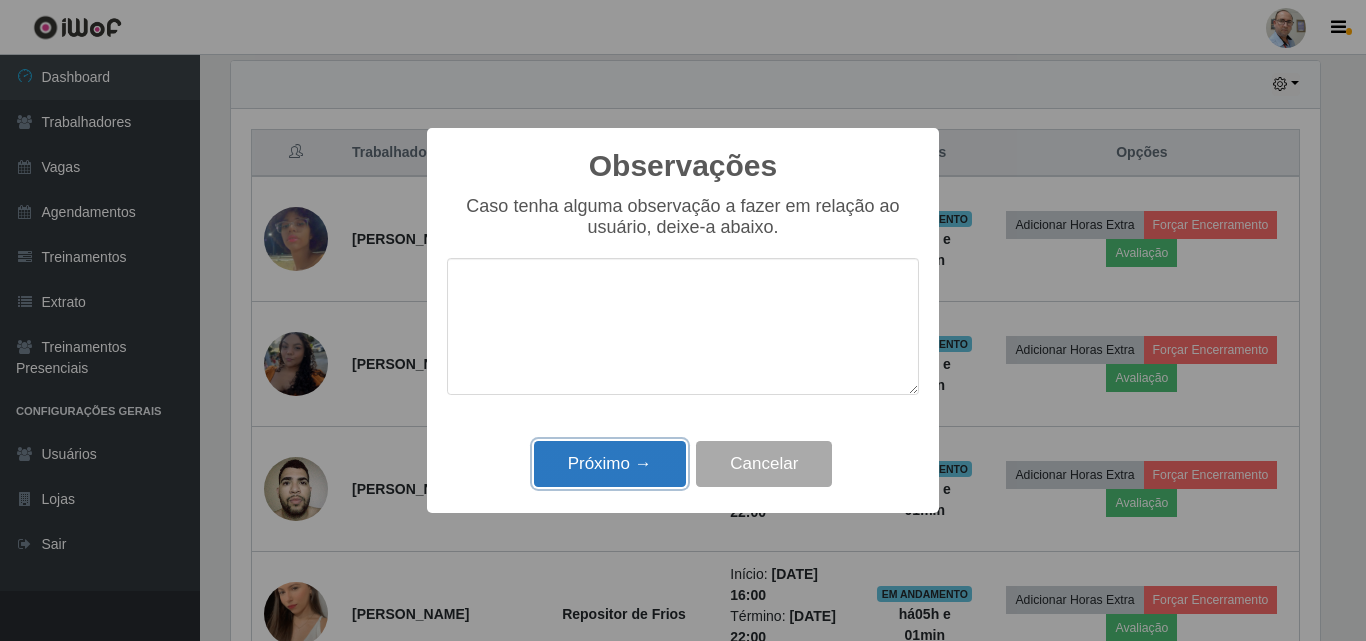 click on "Próximo →" at bounding box center [610, 464] 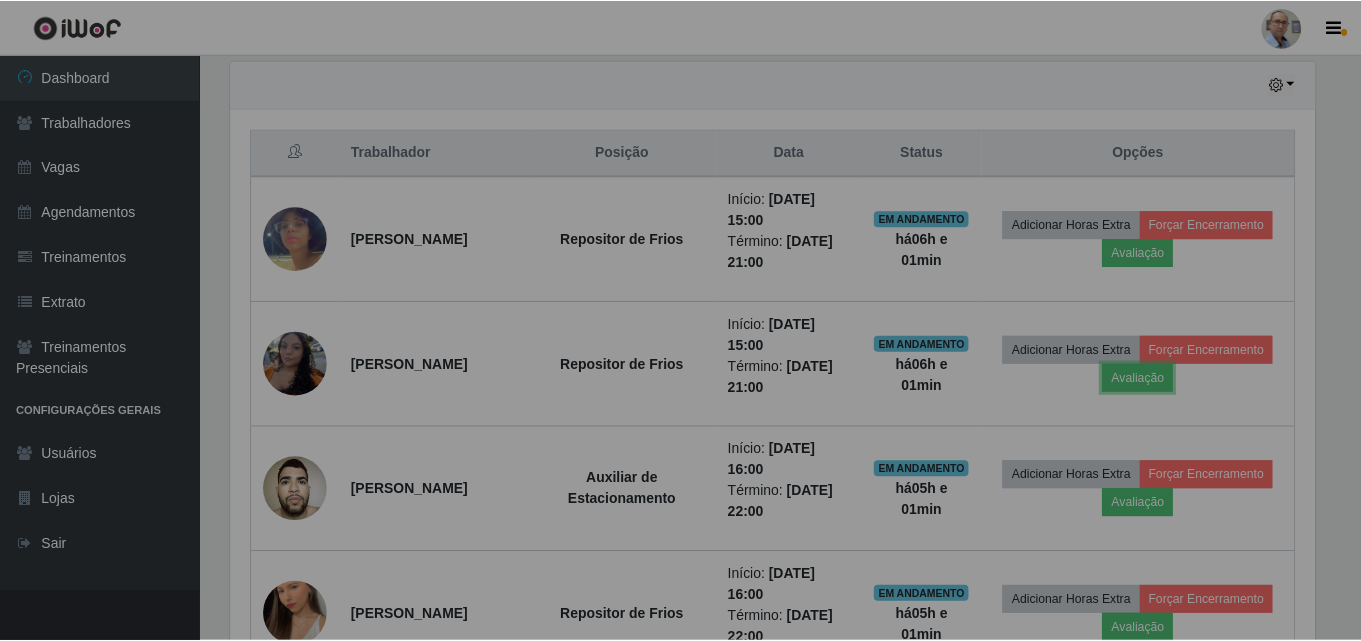 scroll, scrollTop: 999585, scrollLeft: 998901, axis: both 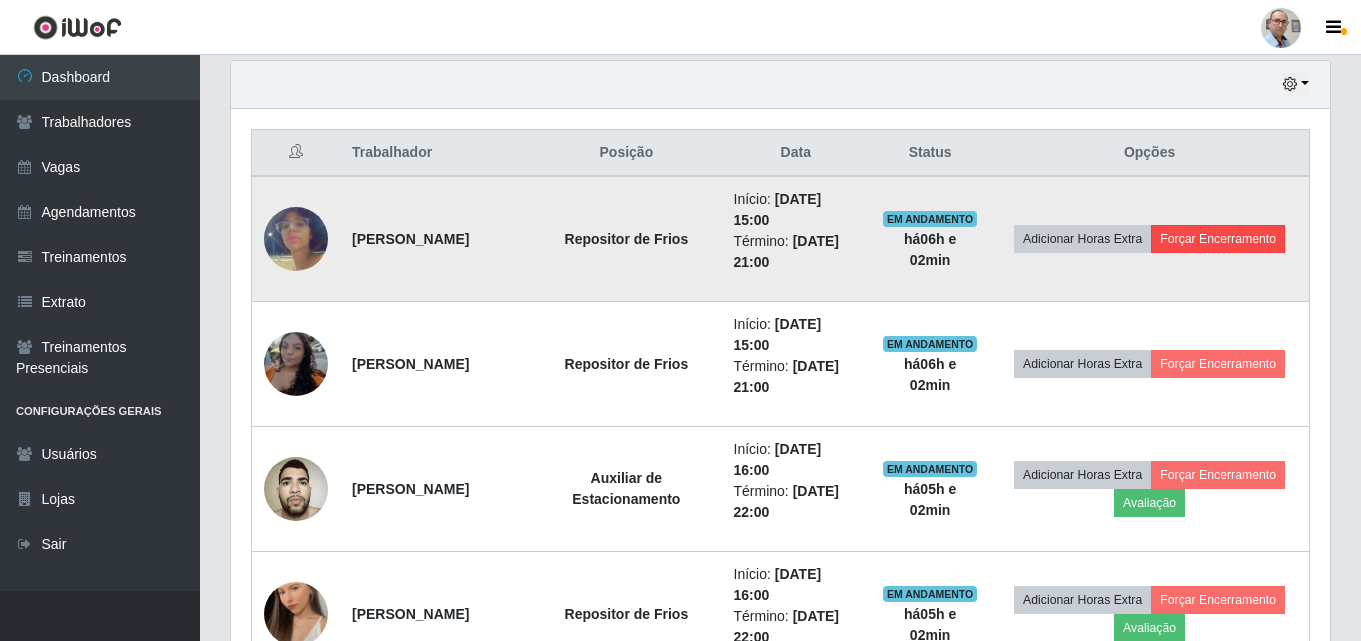 click on "Adicionar Horas Extra Forçar Encerramento" at bounding box center [1149, 239] 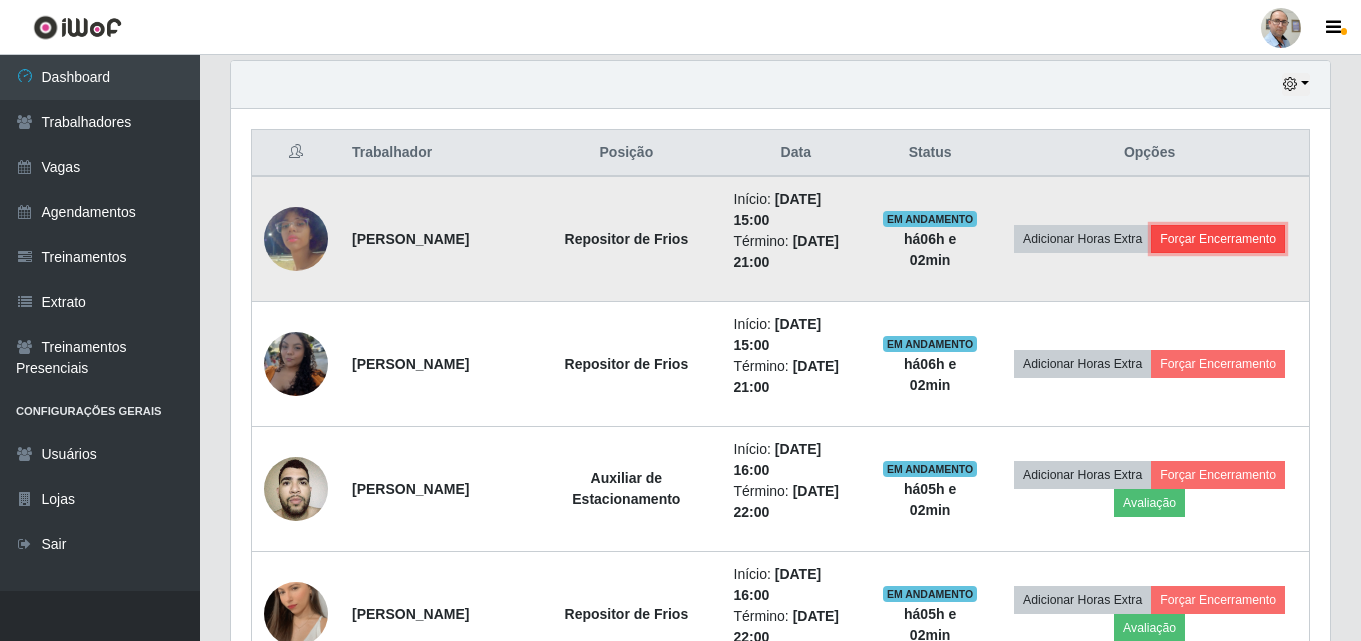 click on "Forçar Encerramento" at bounding box center [1218, 239] 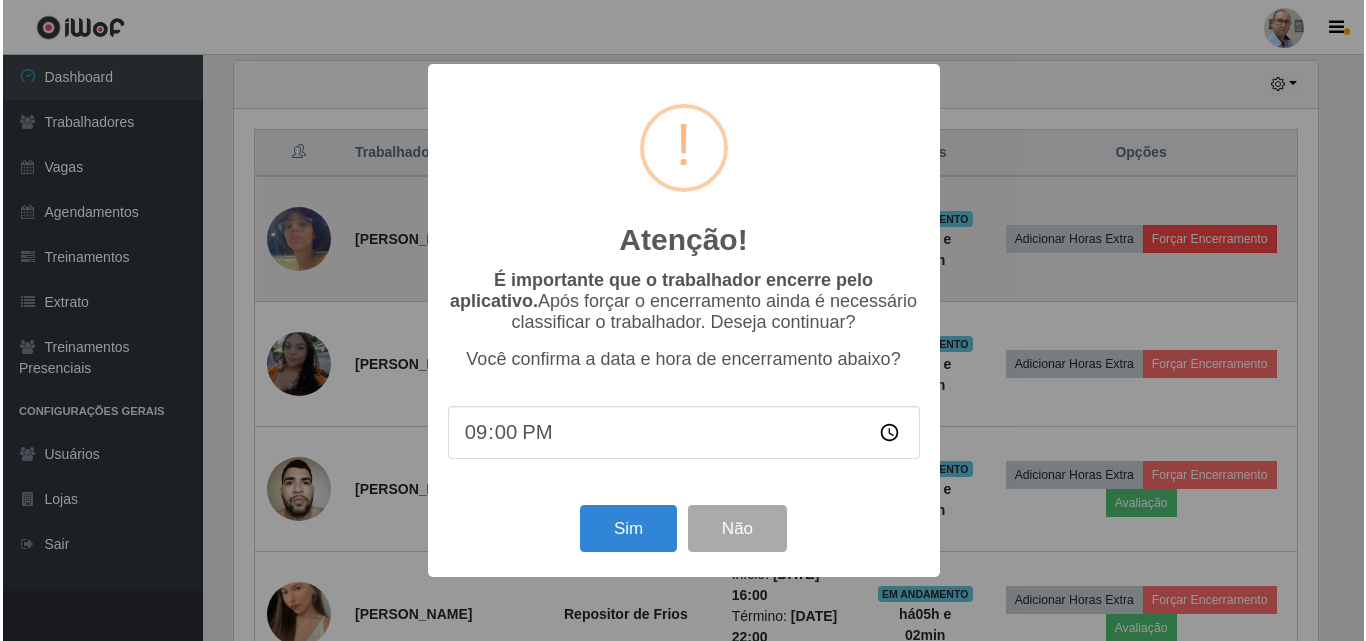 scroll, scrollTop: 999585, scrollLeft: 998911, axis: both 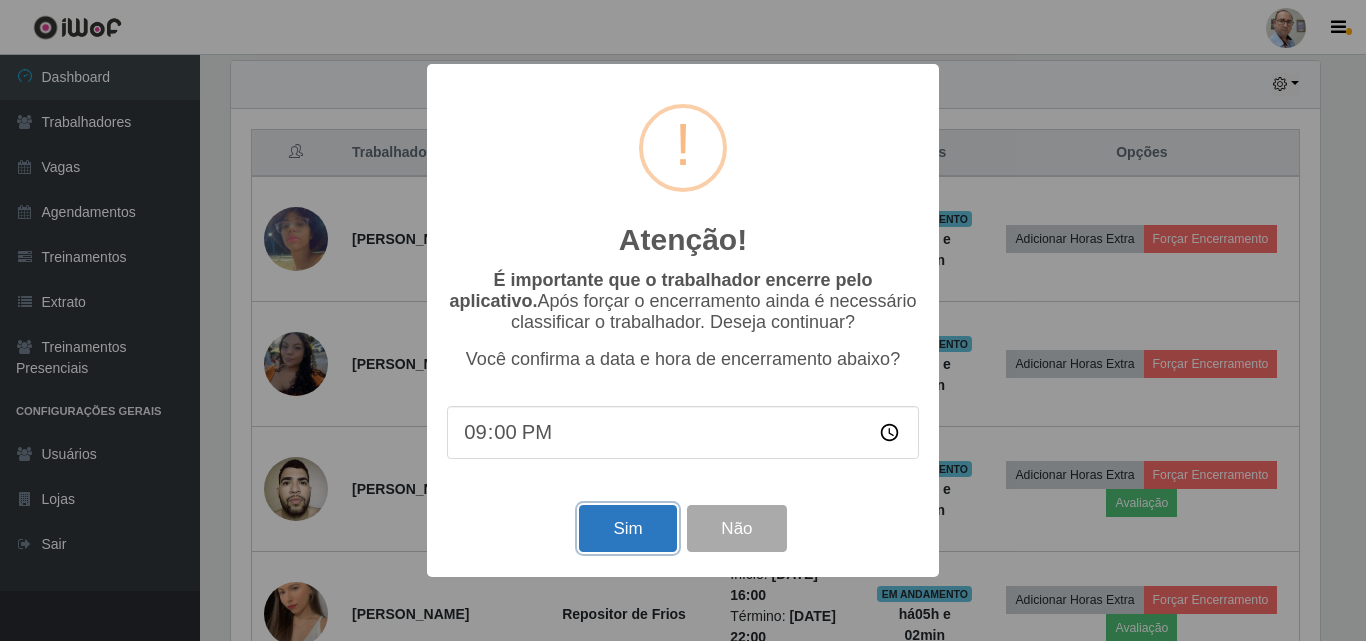 click on "Sim" at bounding box center (627, 528) 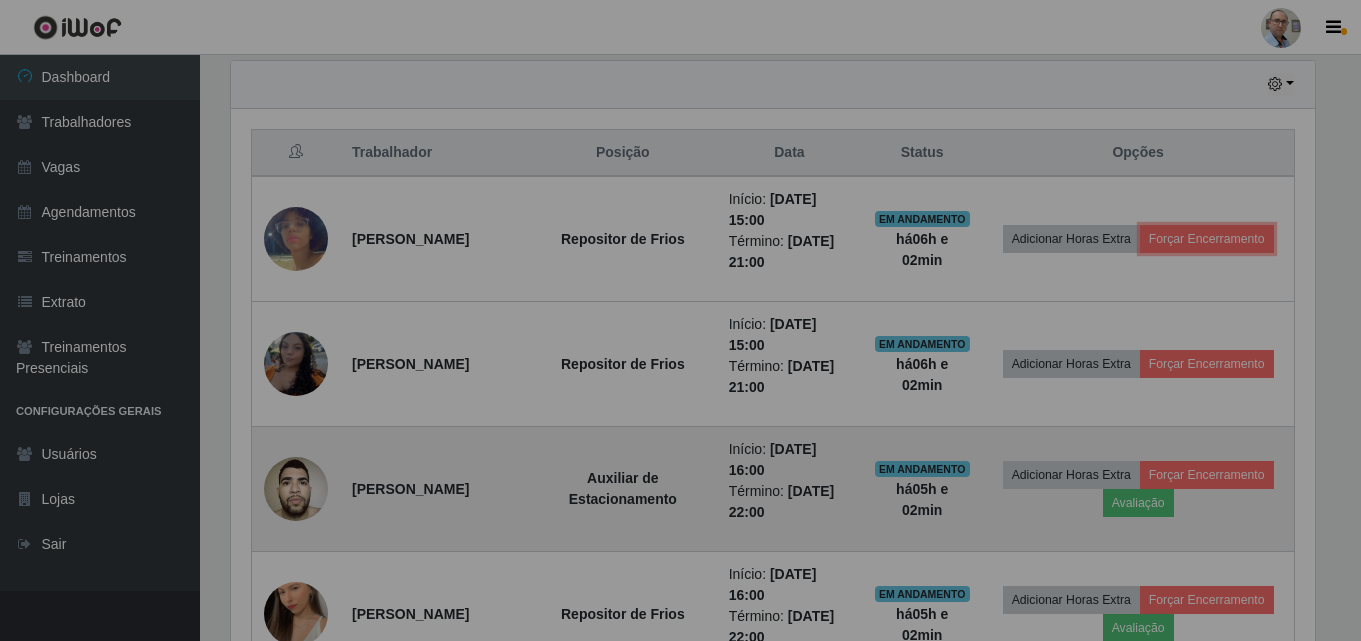 scroll, scrollTop: 999585, scrollLeft: 998901, axis: both 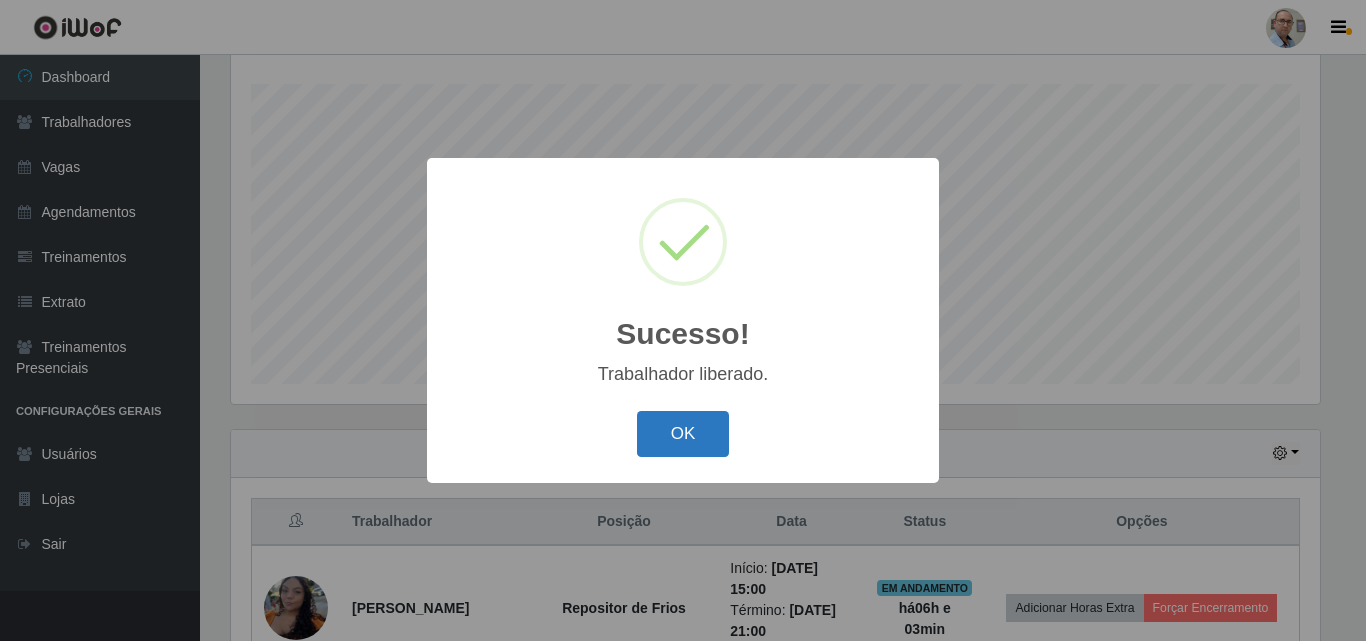 click on "OK" at bounding box center (683, 434) 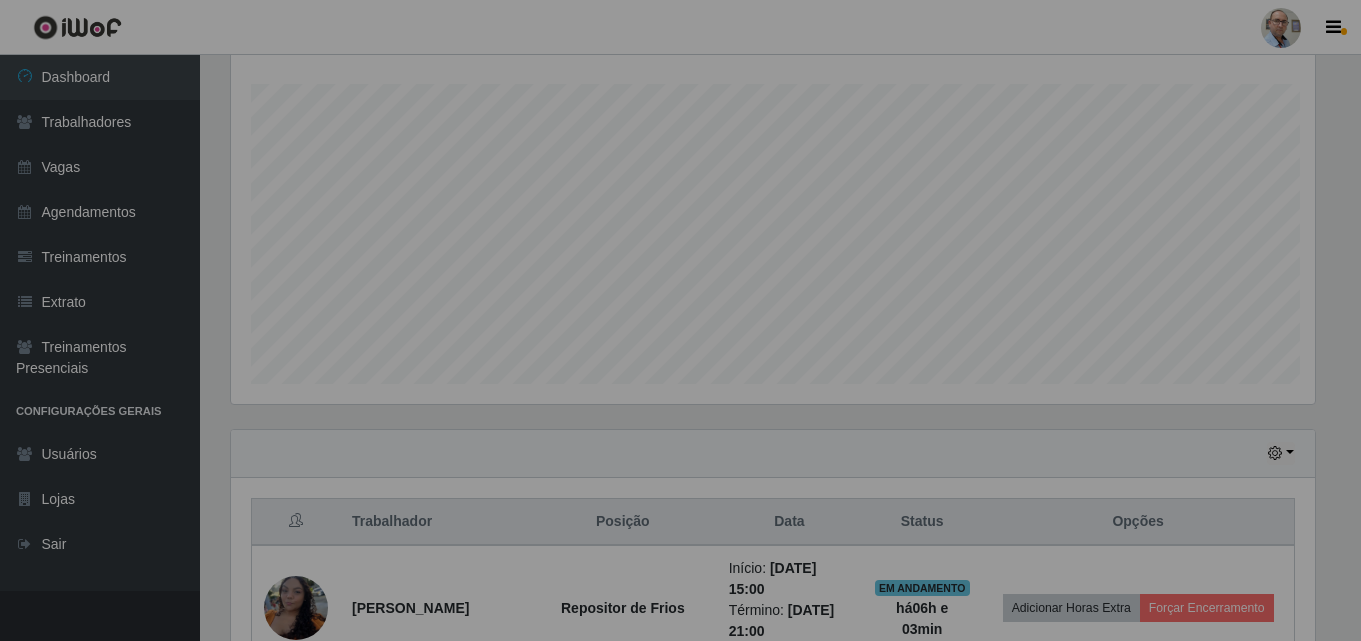 scroll, scrollTop: 999585, scrollLeft: 998901, axis: both 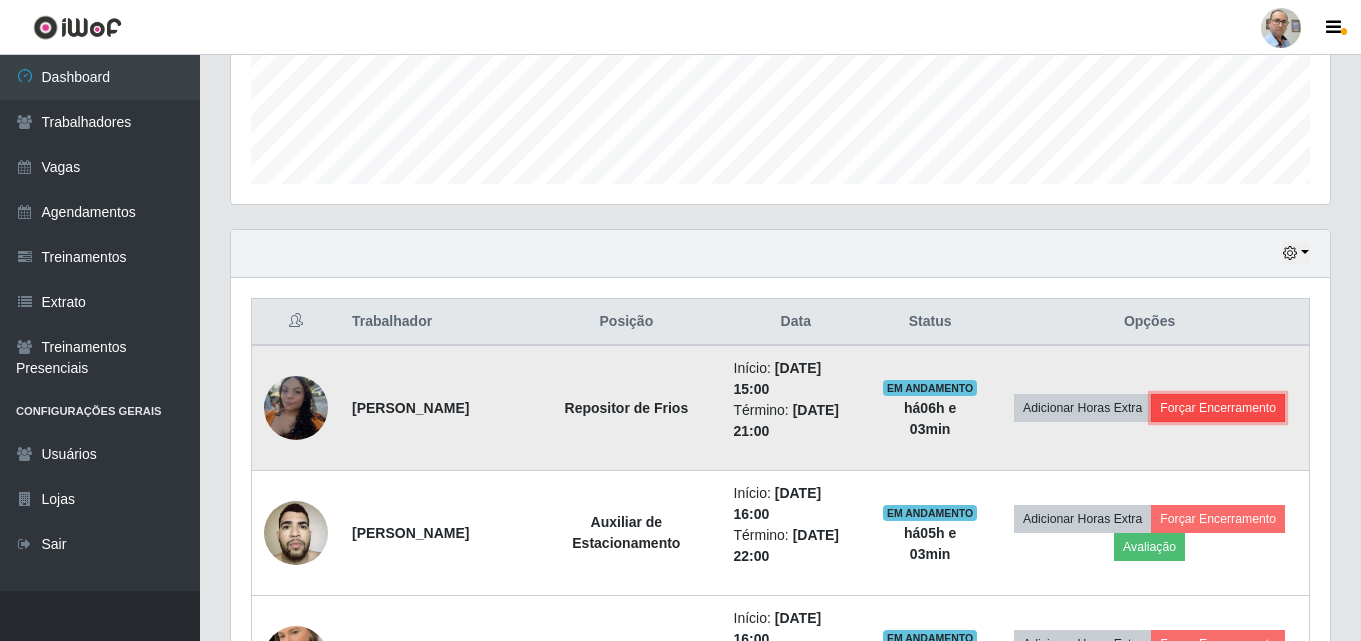 click on "Forçar Encerramento" at bounding box center (1218, 408) 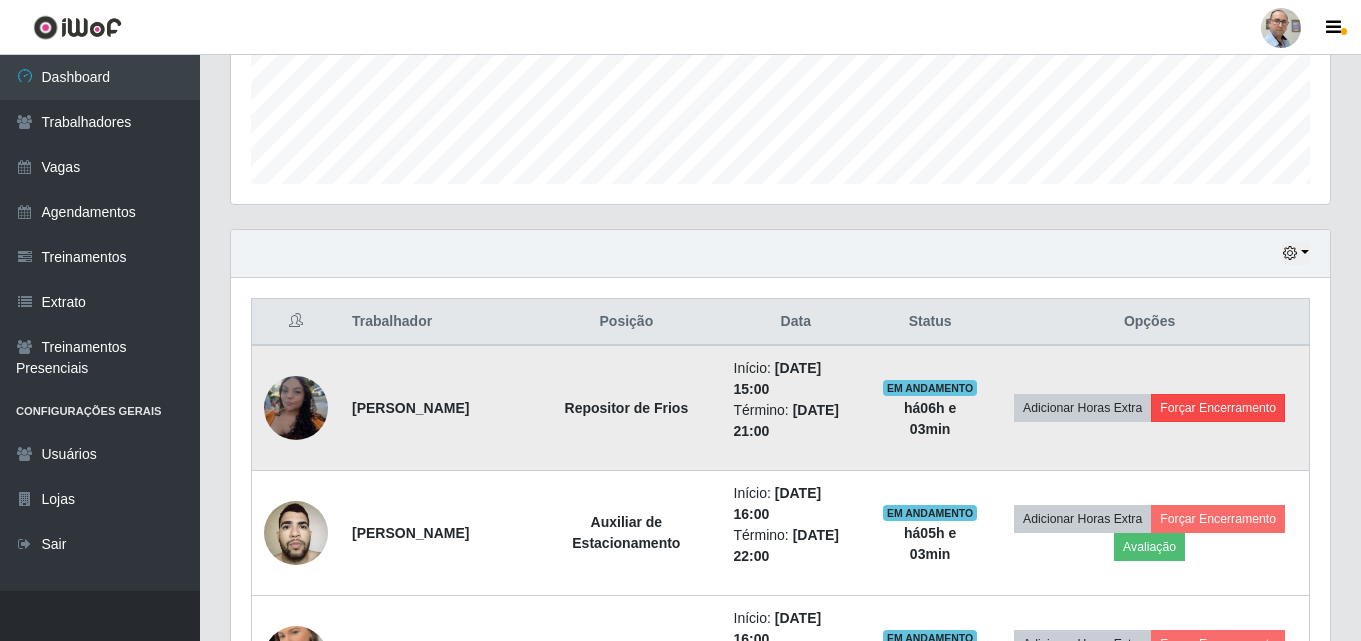 scroll, scrollTop: 999585, scrollLeft: 998911, axis: both 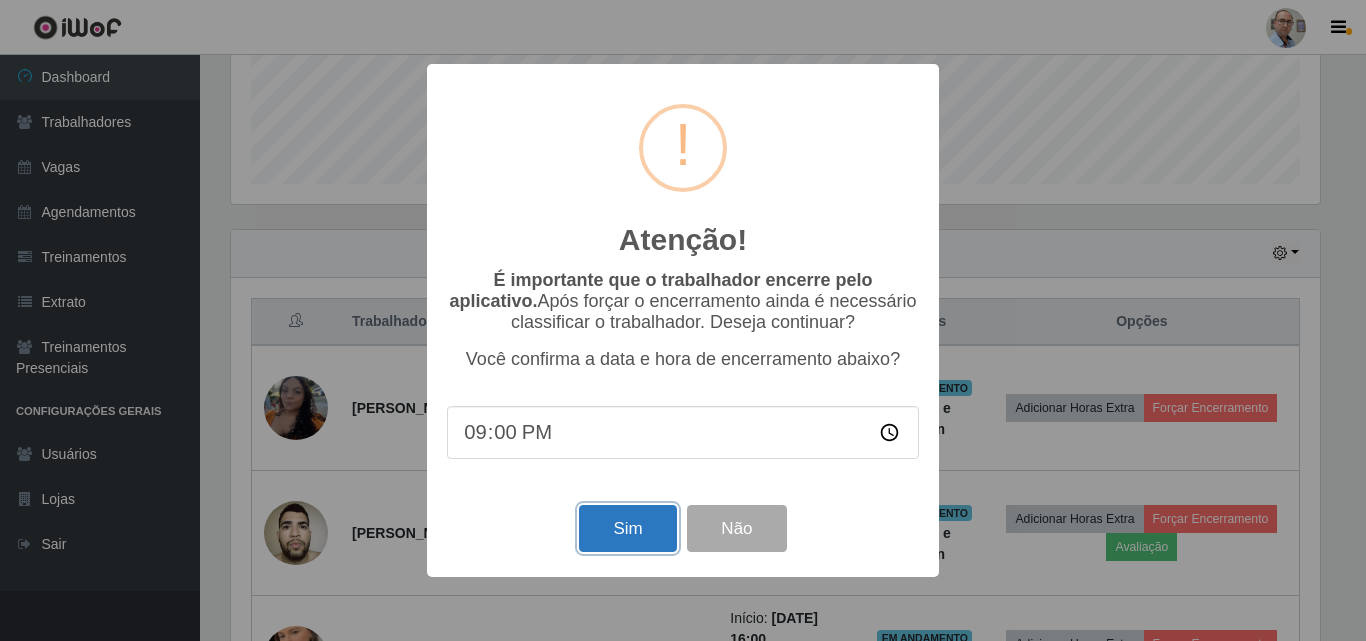 click on "Sim" at bounding box center (627, 528) 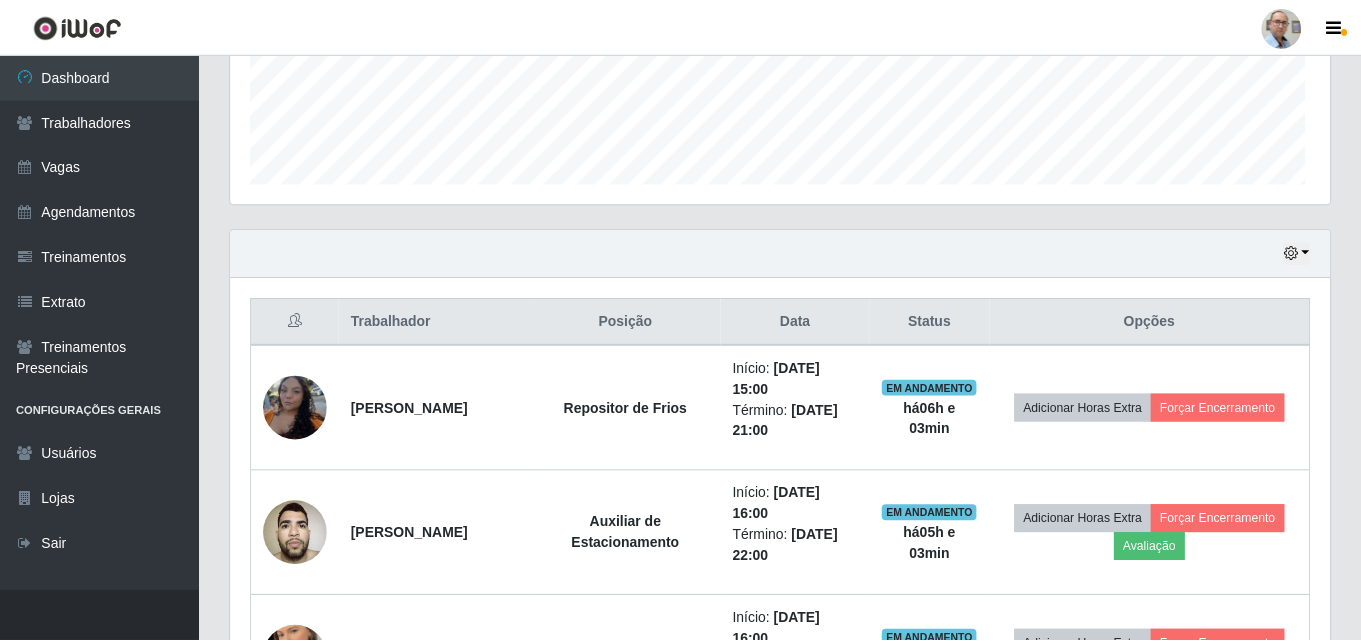 scroll, scrollTop: 999585, scrollLeft: 998901, axis: both 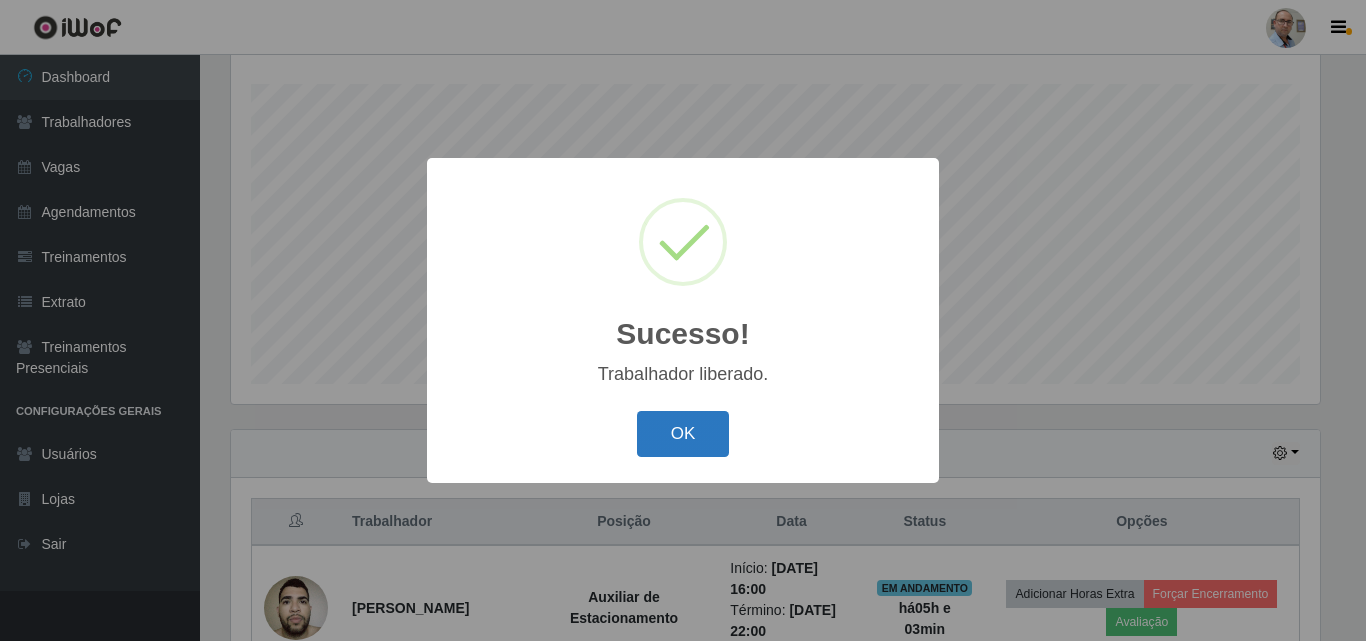 click on "OK" at bounding box center (683, 434) 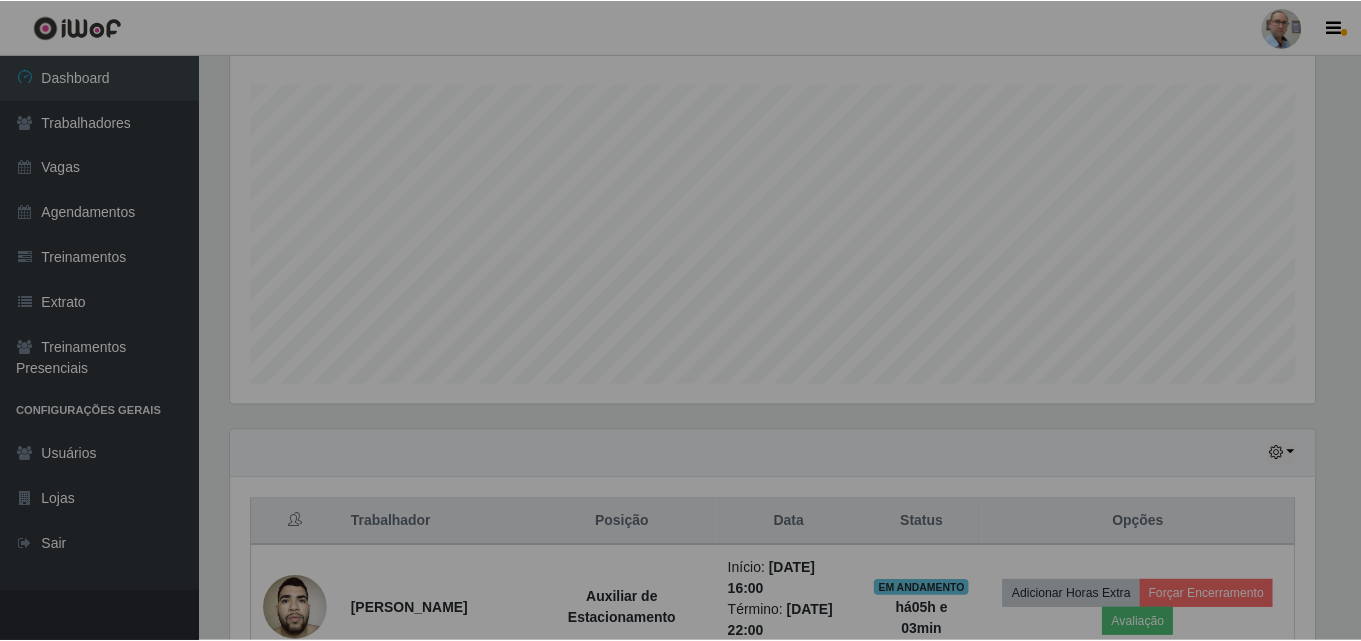 scroll, scrollTop: 999585, scrollLeft: 998901, axis: both 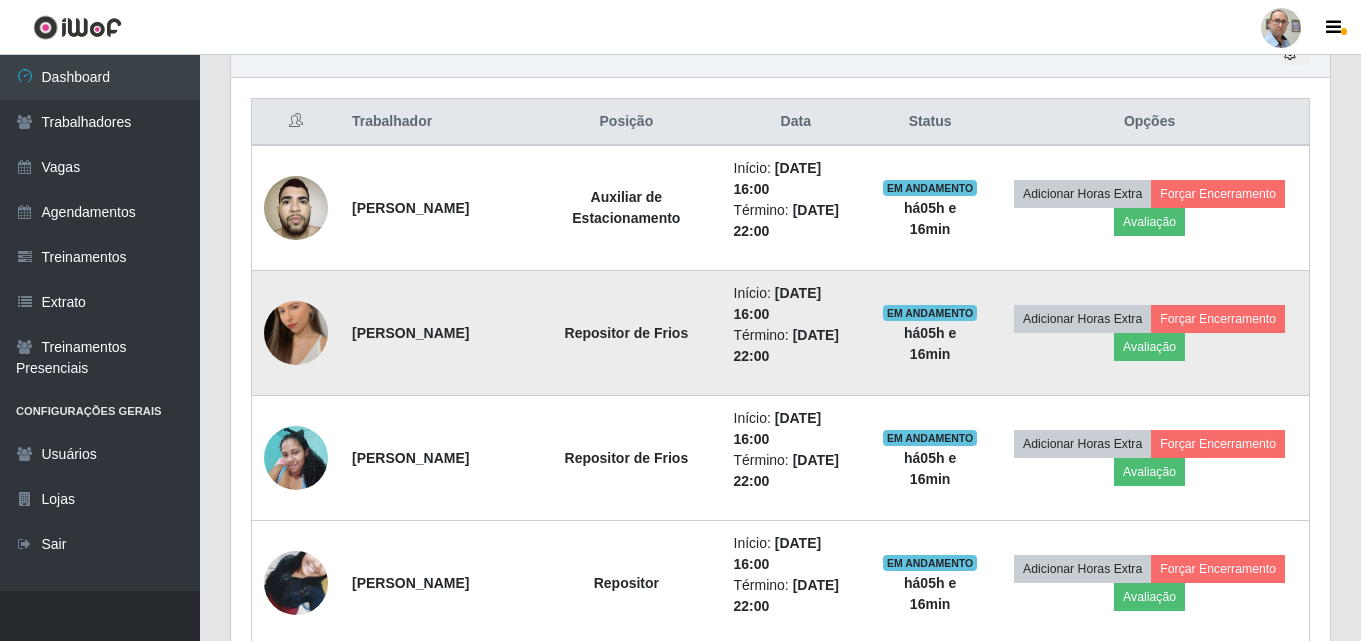 click at bounding box center [296, 333] 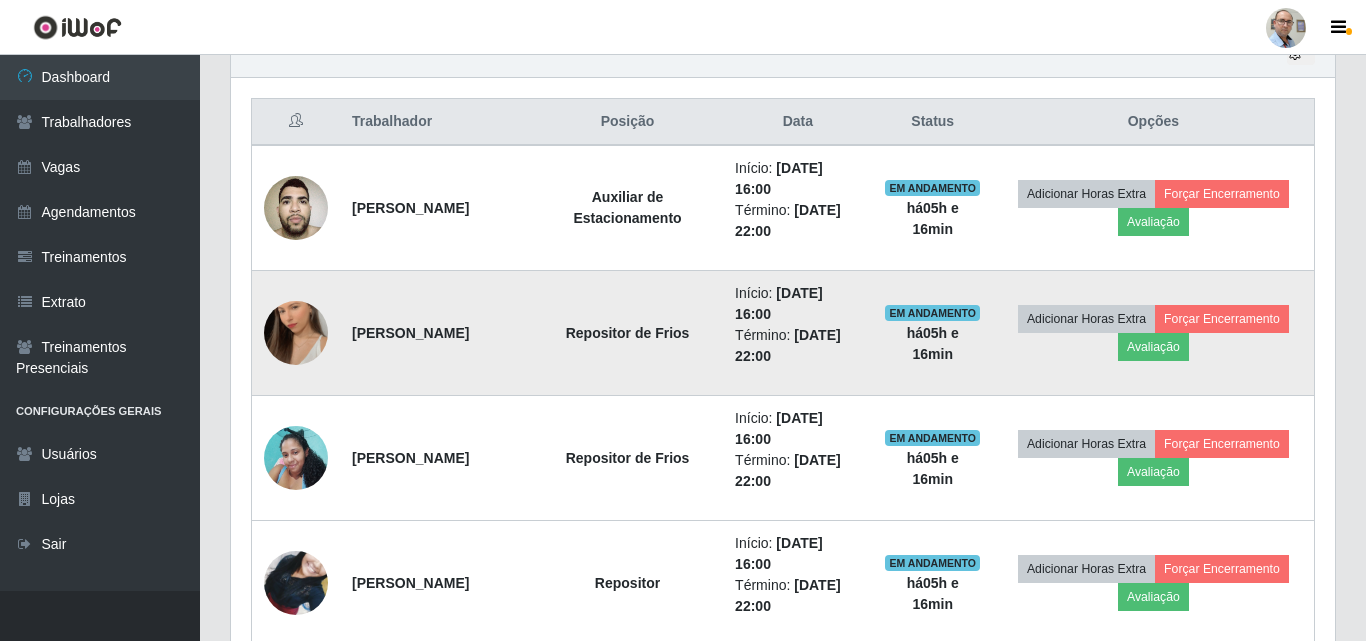 scroll, scrollTop: 999585, scrollLeft: 998911, axis: both 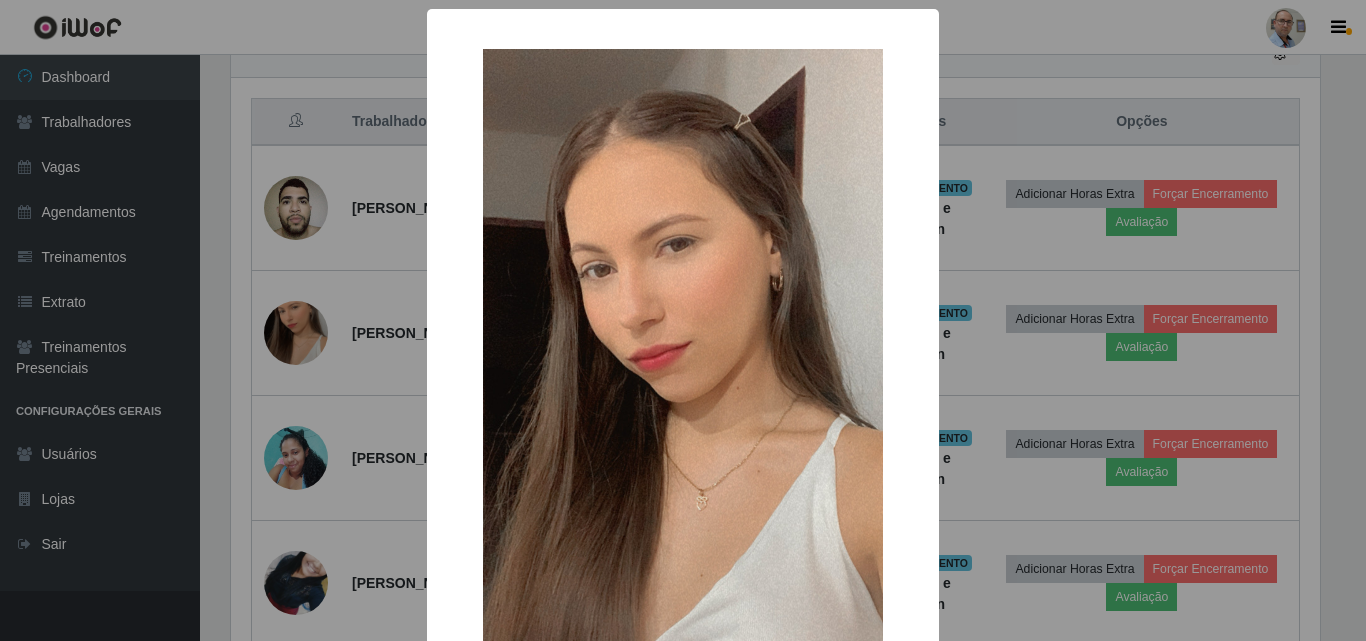 type 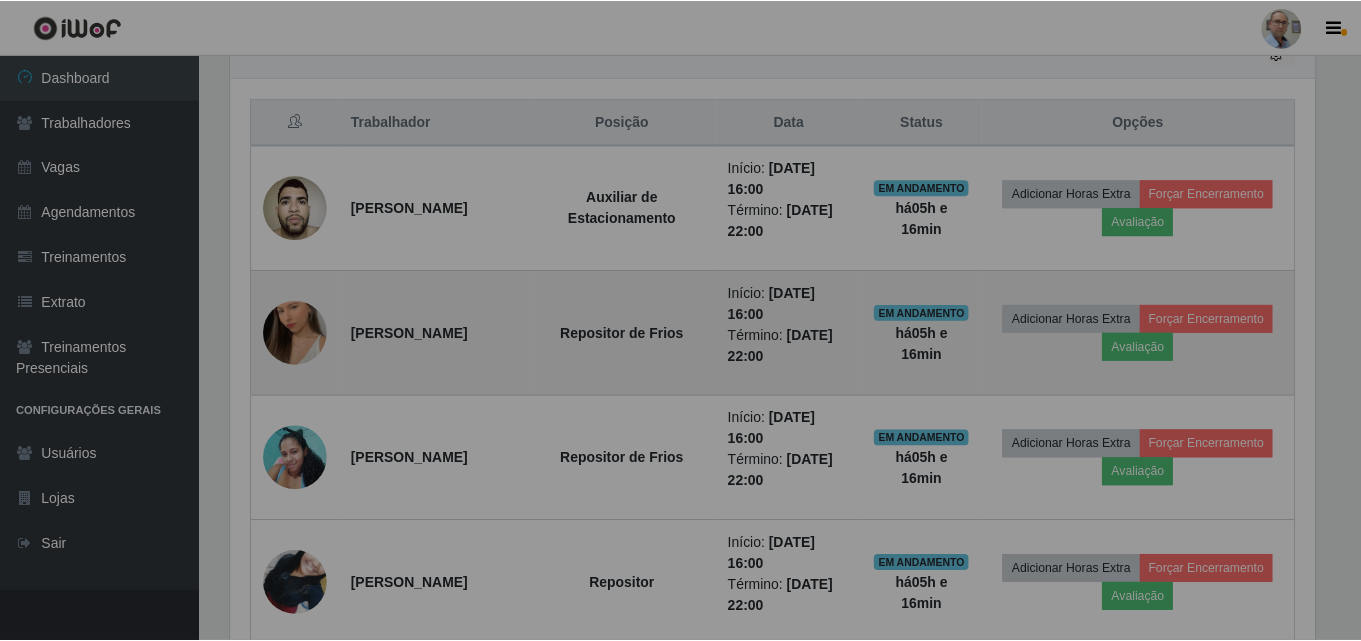 scroll, scrollTop: 999585, scrollLeft: 998901, axis: both 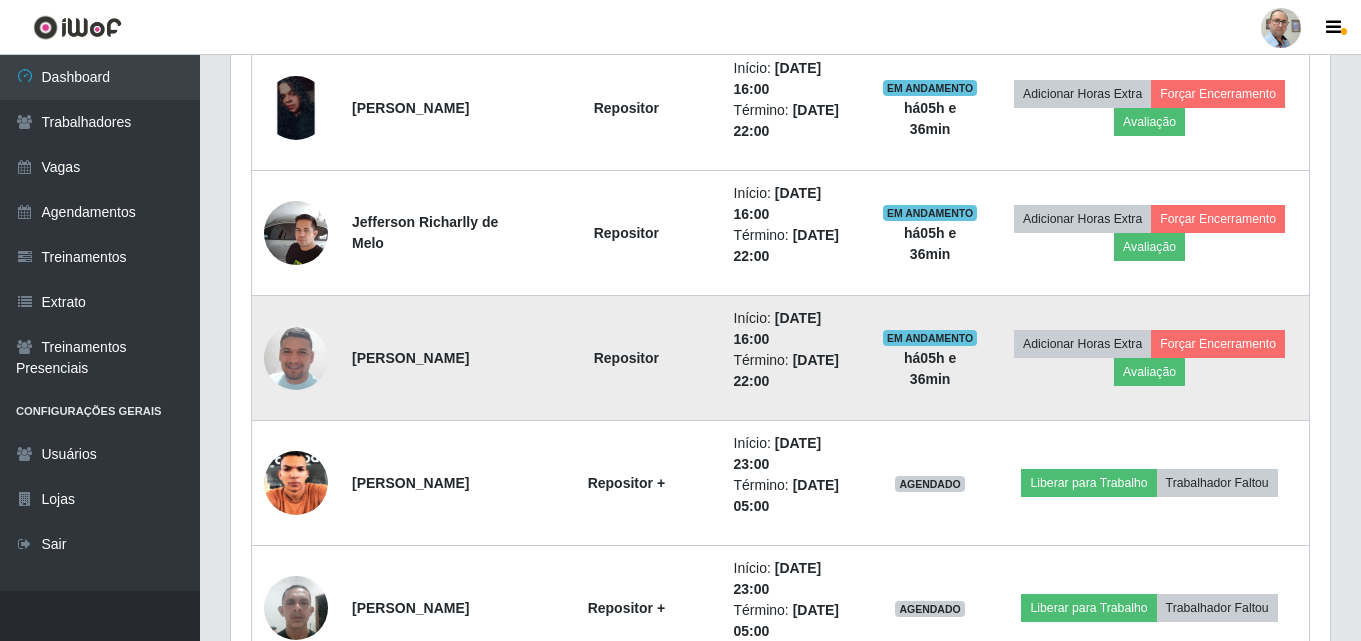 click at bounding box center [296, 358] 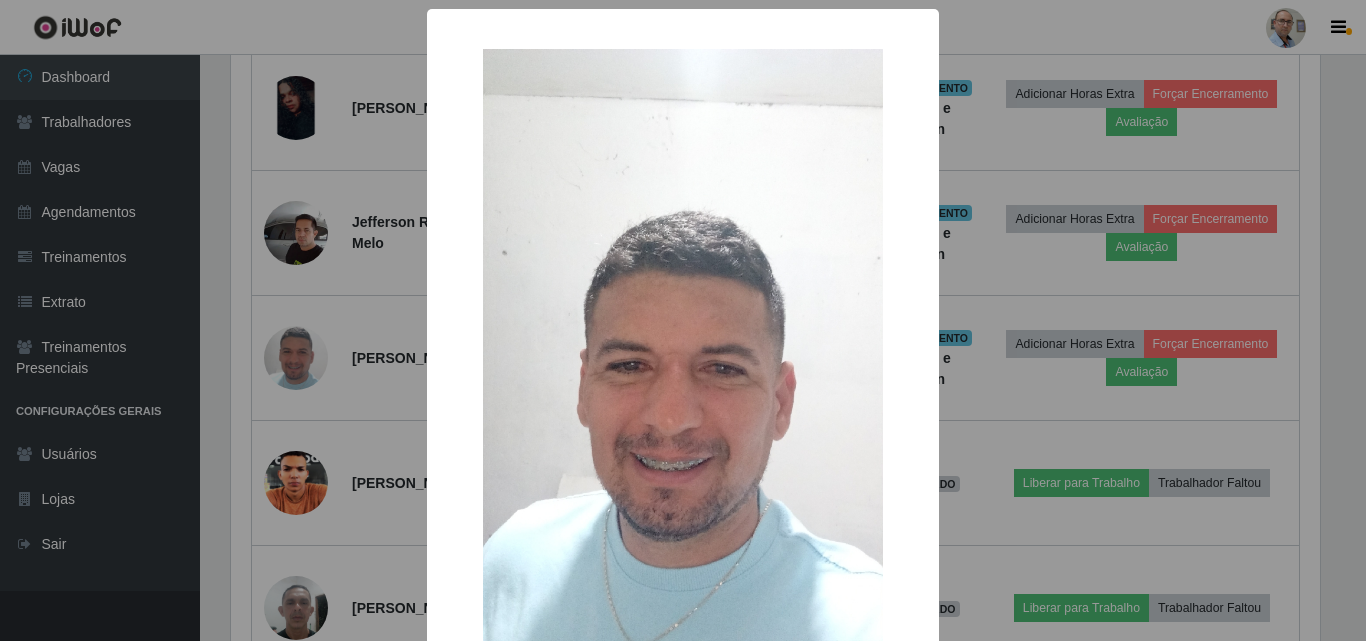 click on "× OK Cancel" at bounding box center [683, 320] 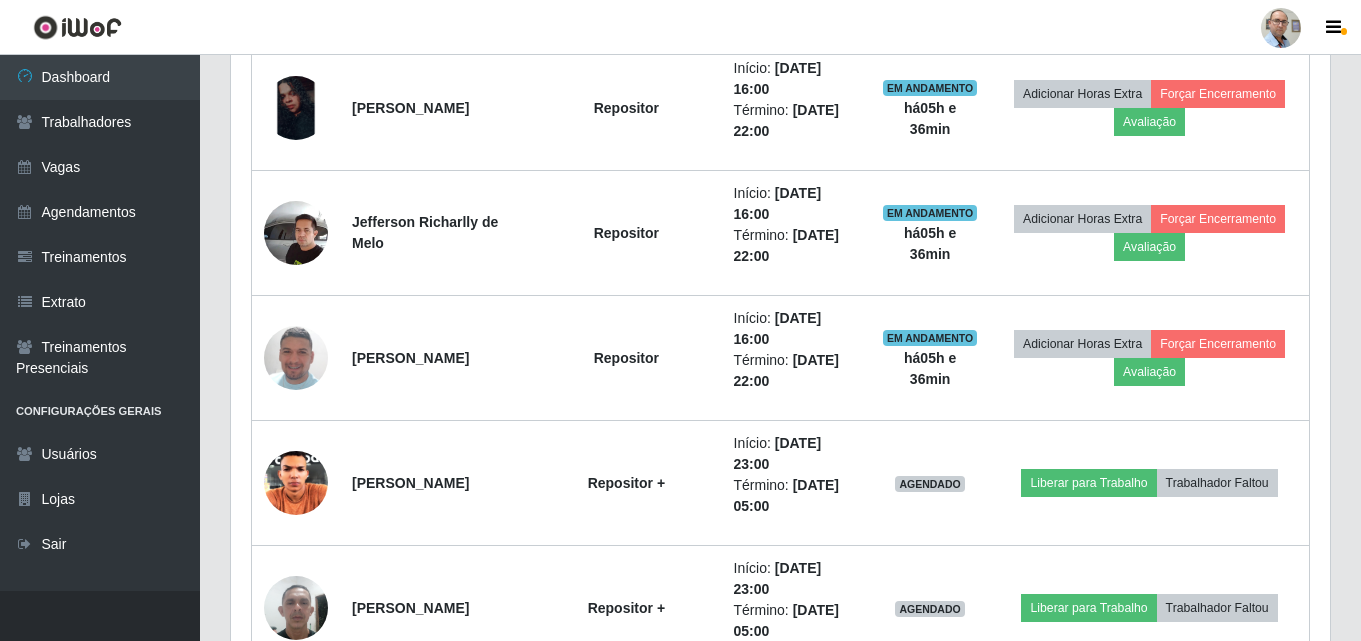 scroll, scrollTop: 999585, scrollLeft: 998901, axis: both 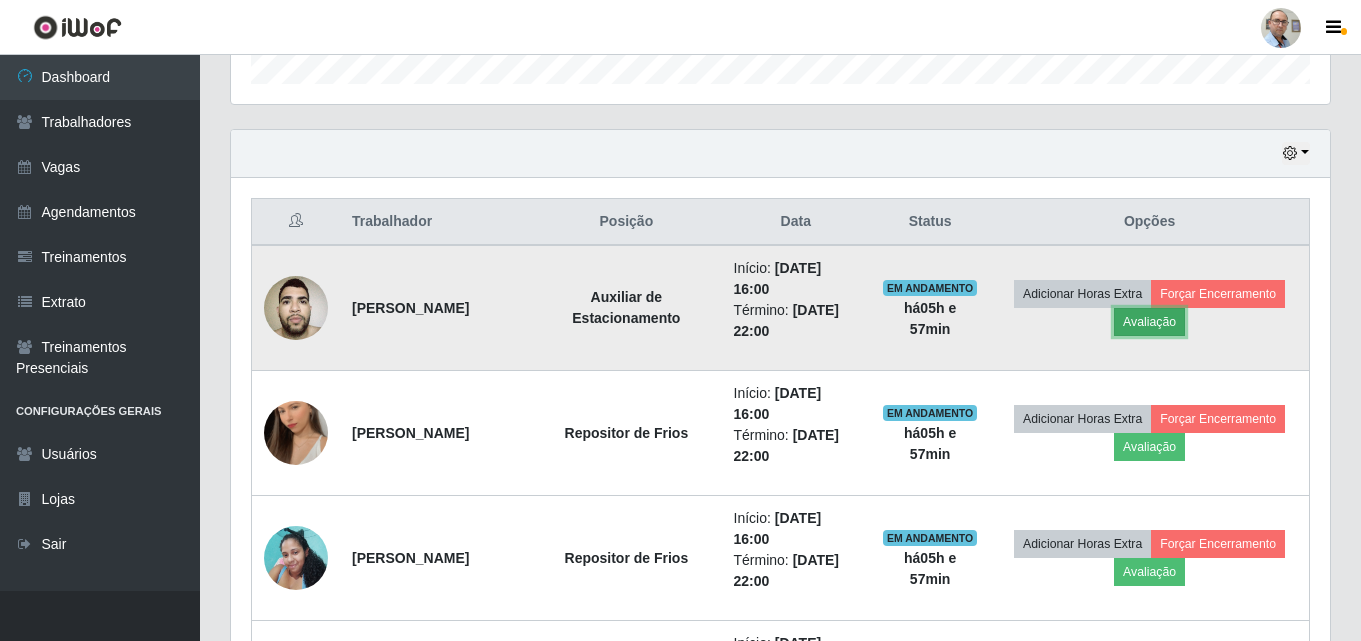 click on "Avaliação" at bounding box center (1149, 322) 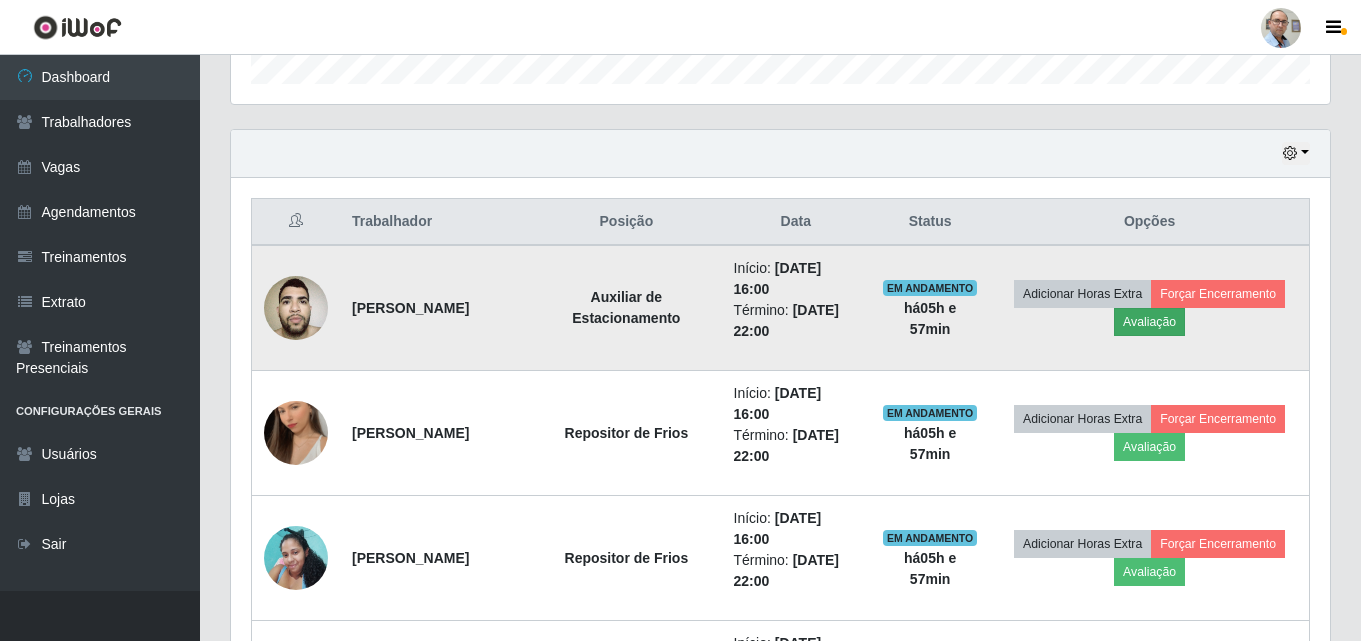 scroll, scrollTop: 999585, scrollLeft: 998911, axis: both 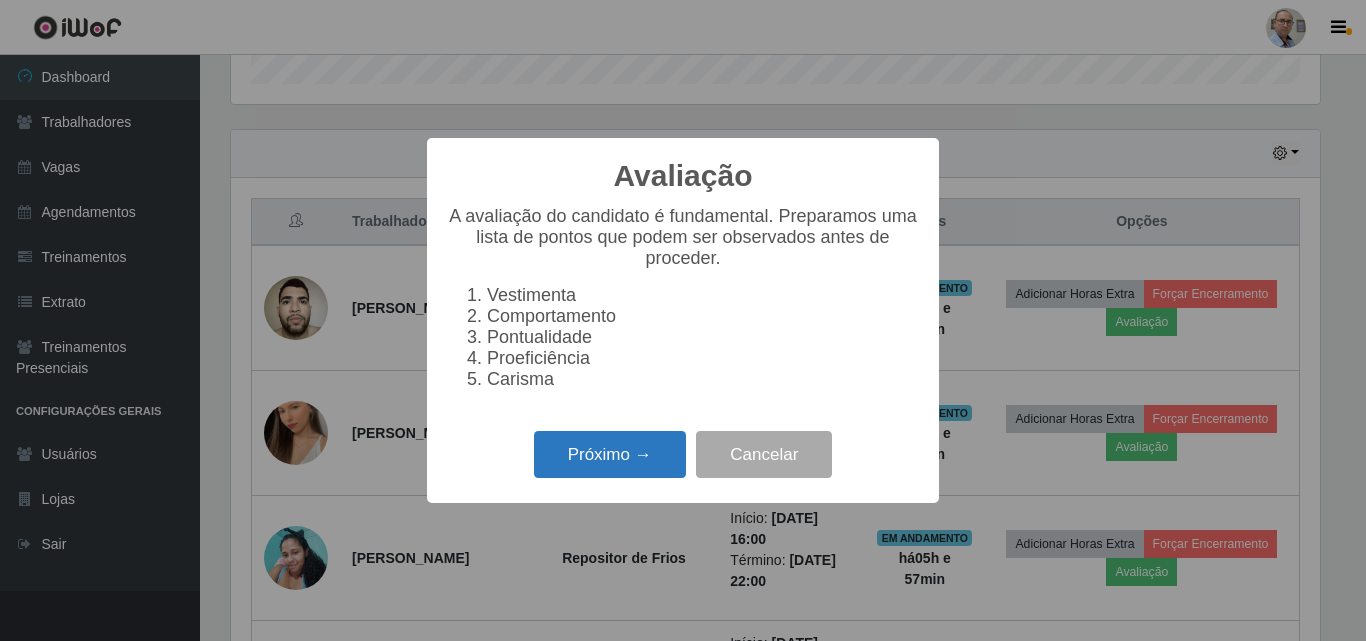 click on "Próximo →" at bounding box center [610, 454] 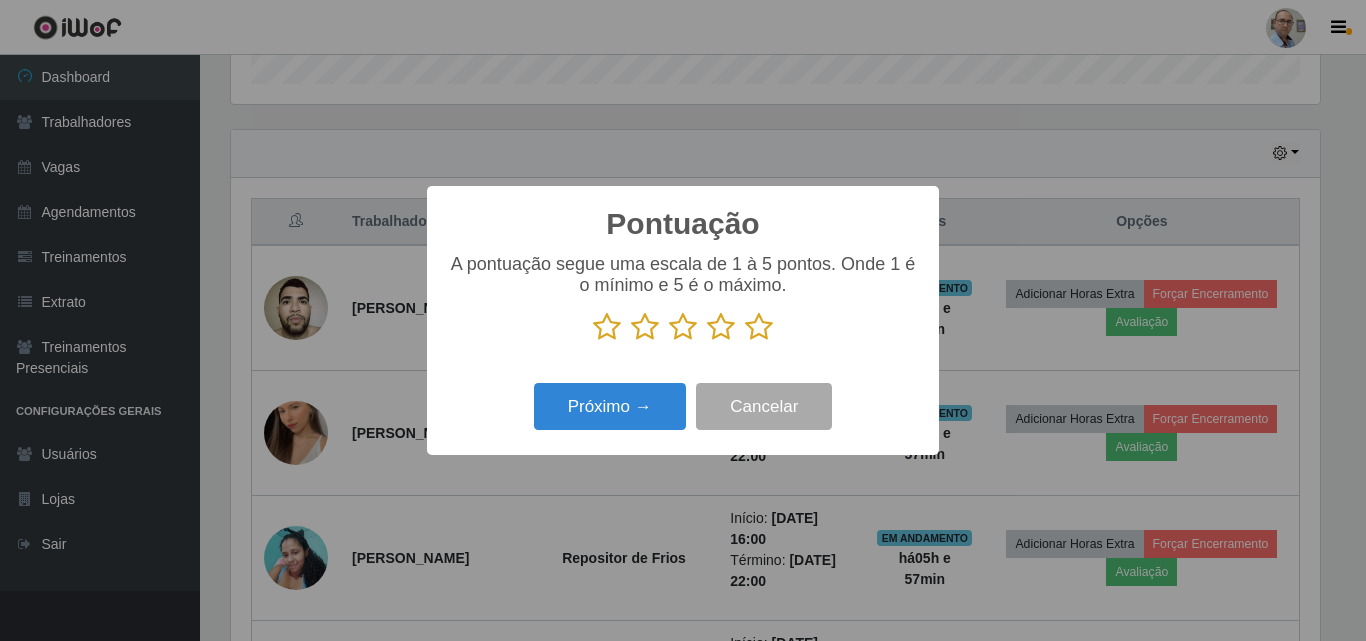 scroll, scrollTop: 999585, scrollLeft: 998911, axis: both 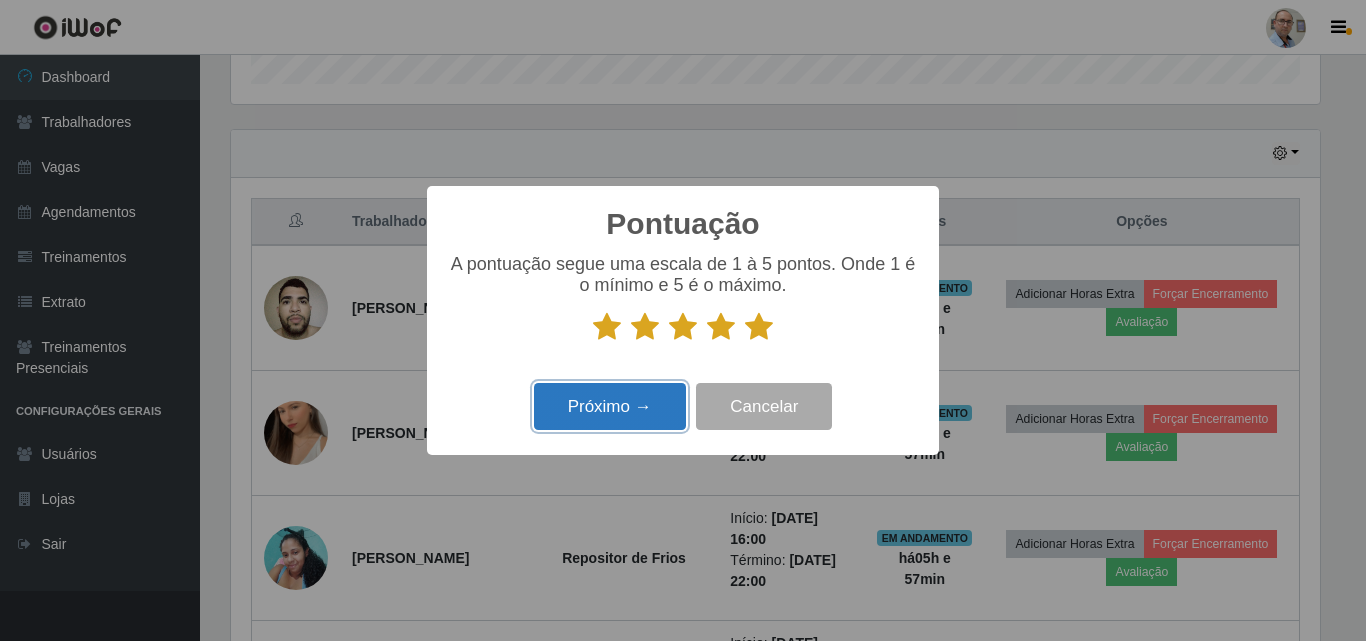 click on "Próximo →" at bounding box center (610, 406) 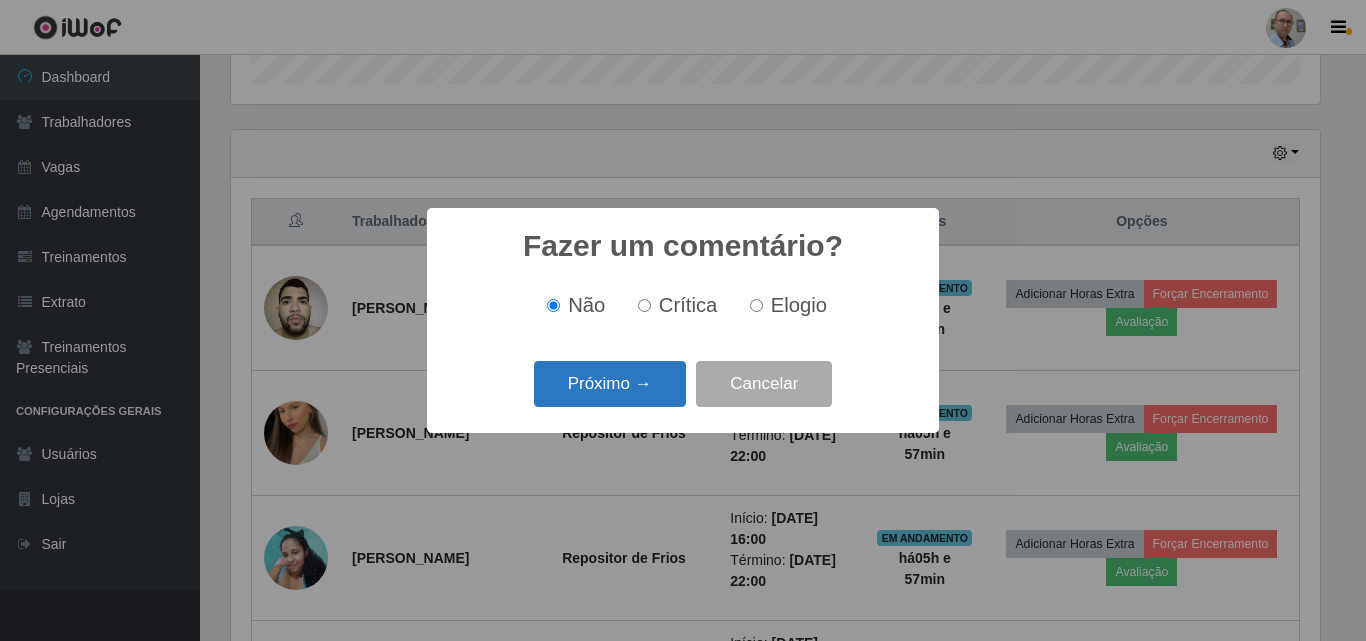 click on "Próximo →" at bounding box center [610, 384] 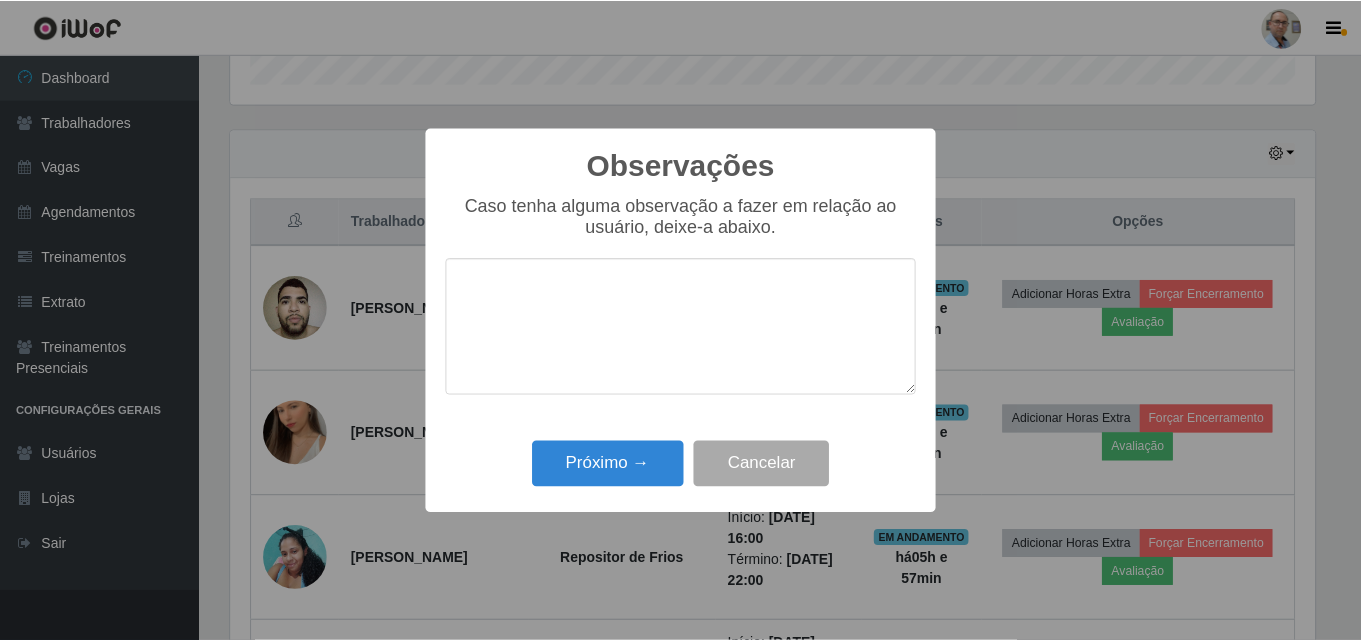 scroll, scrollTop: 999585, scrollLeft: 998911, axis: both 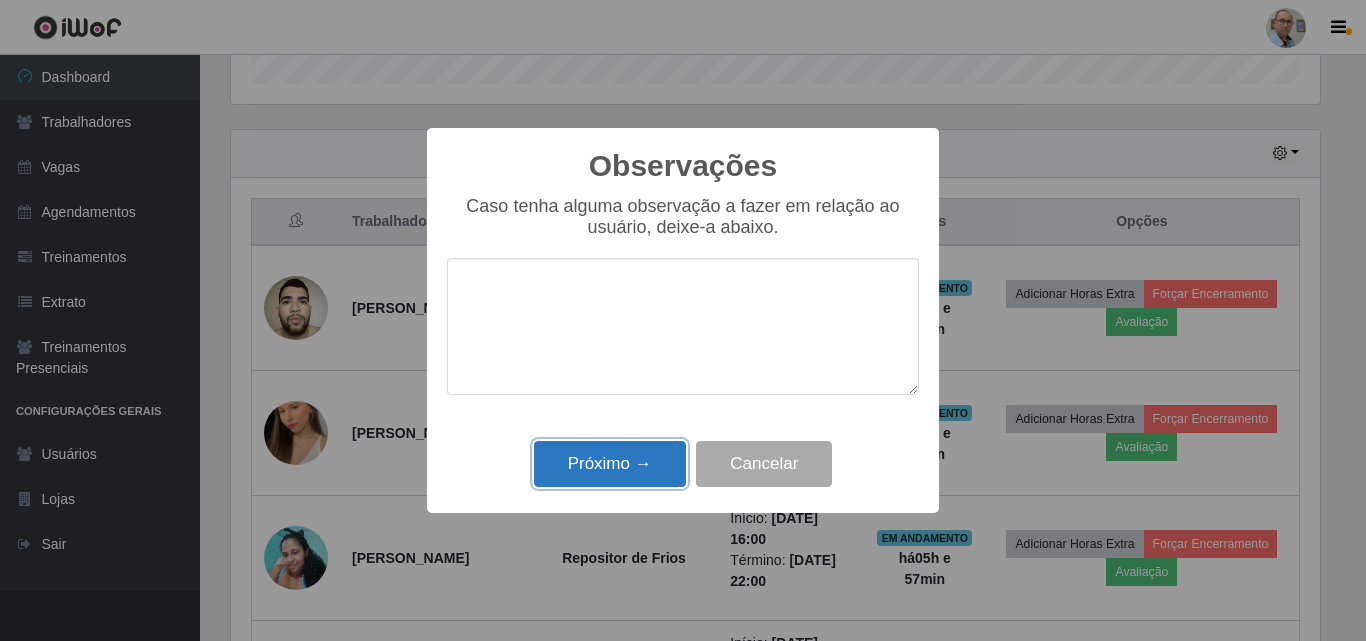 click on "Próximo →" at bounding box center [610, 464] 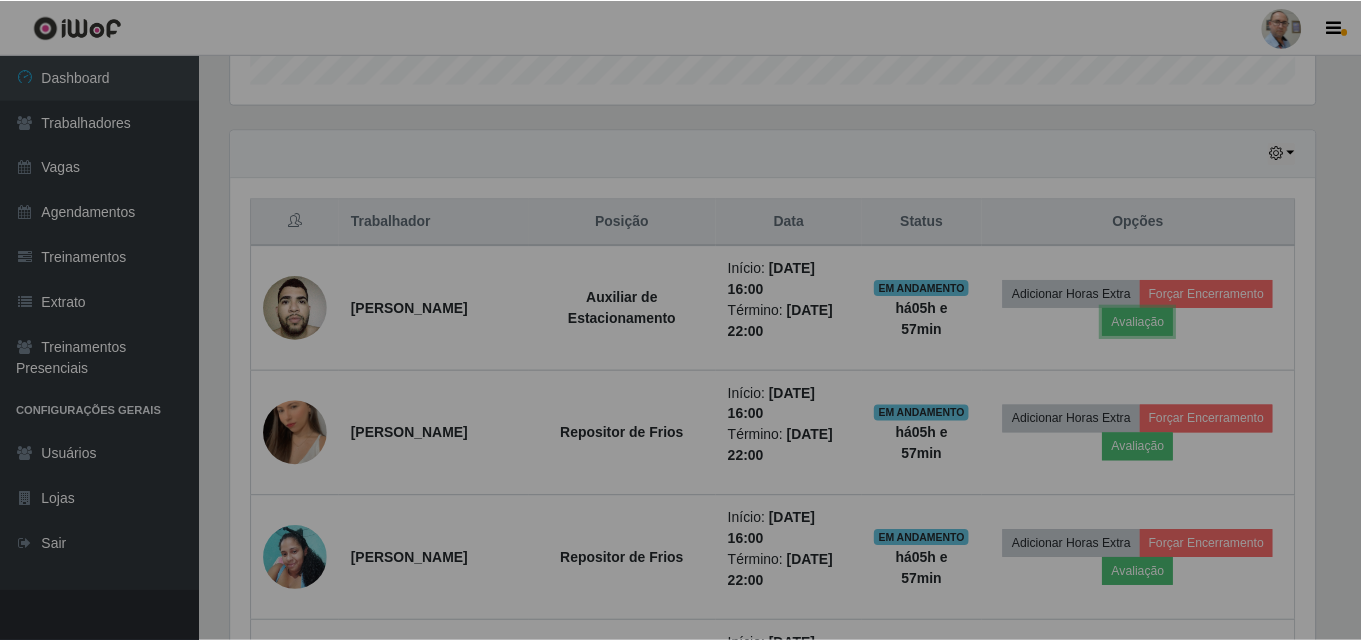 scroll, scrollTop: 999585, scrollLeft: 998901, axis: both 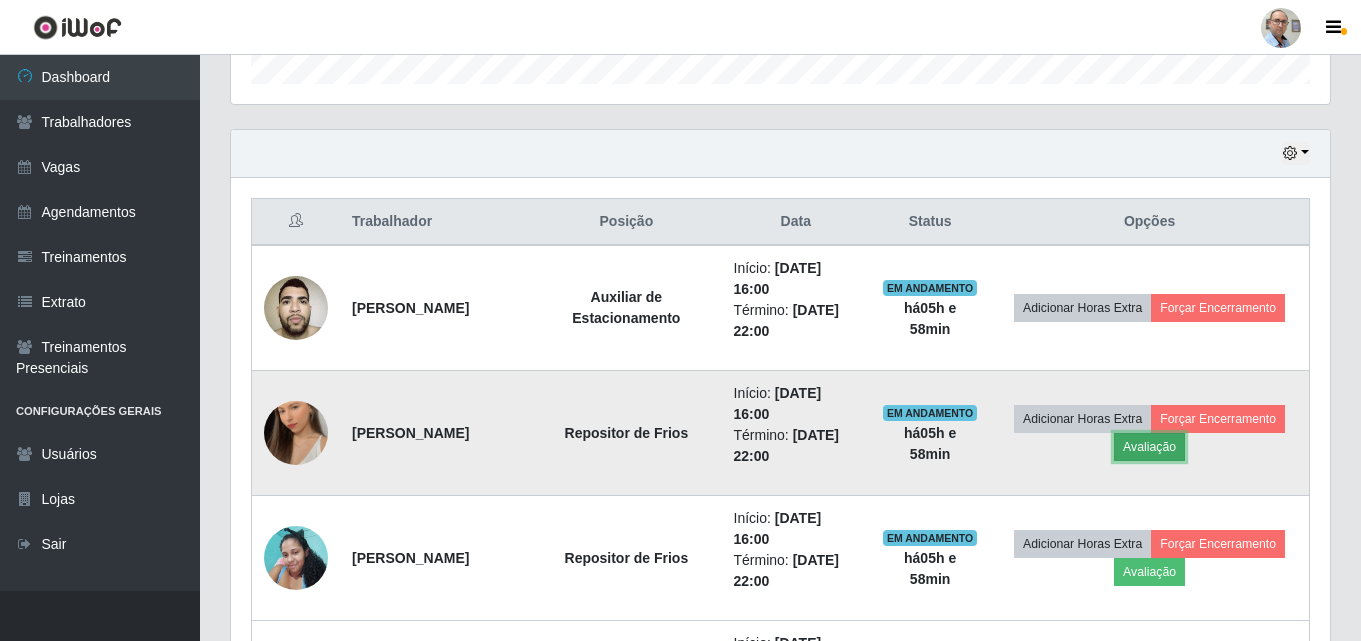 click on "Avaliação" at bounding box center (1149, 447) 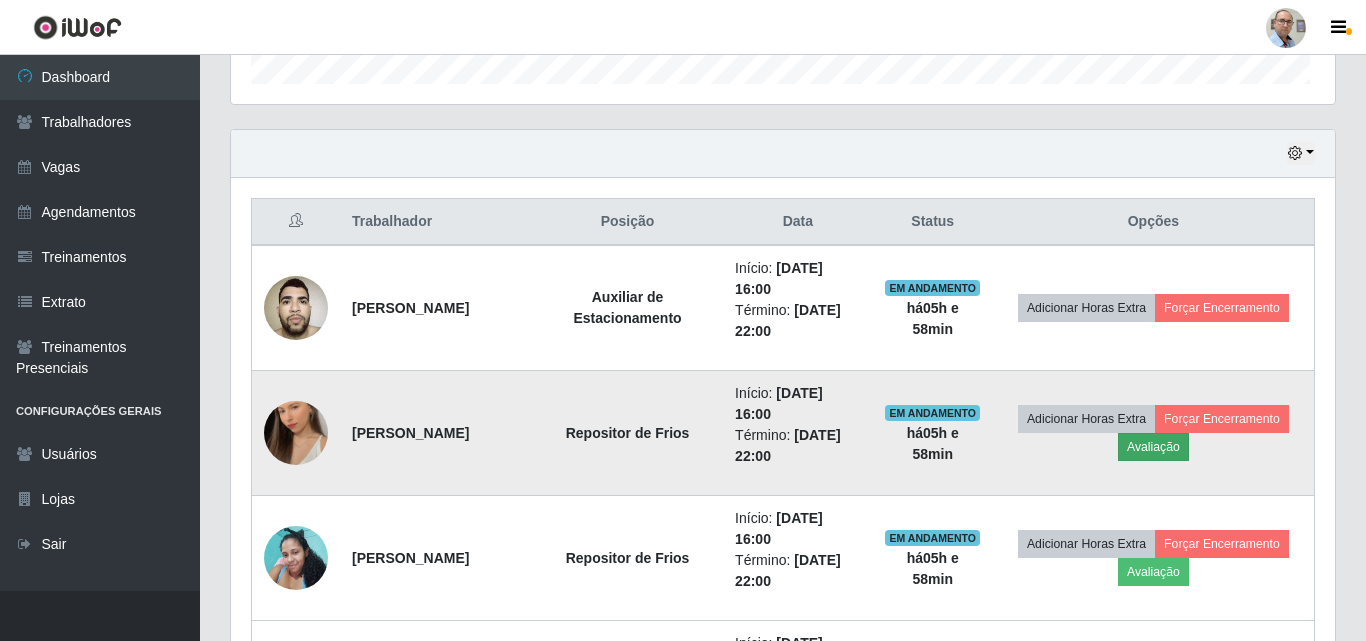 scroll, scrollTop: 999585, scrollLeft: 998911, axis: both 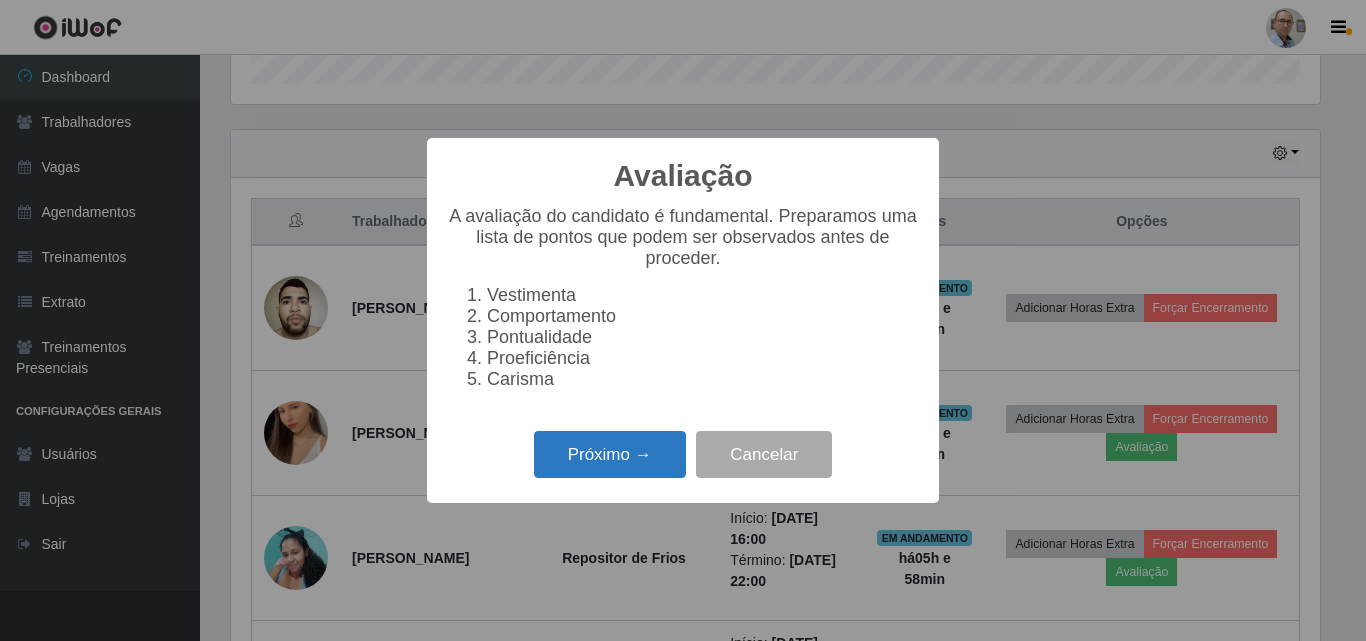 click on "Próximo →" at bounding box center (610, 454) 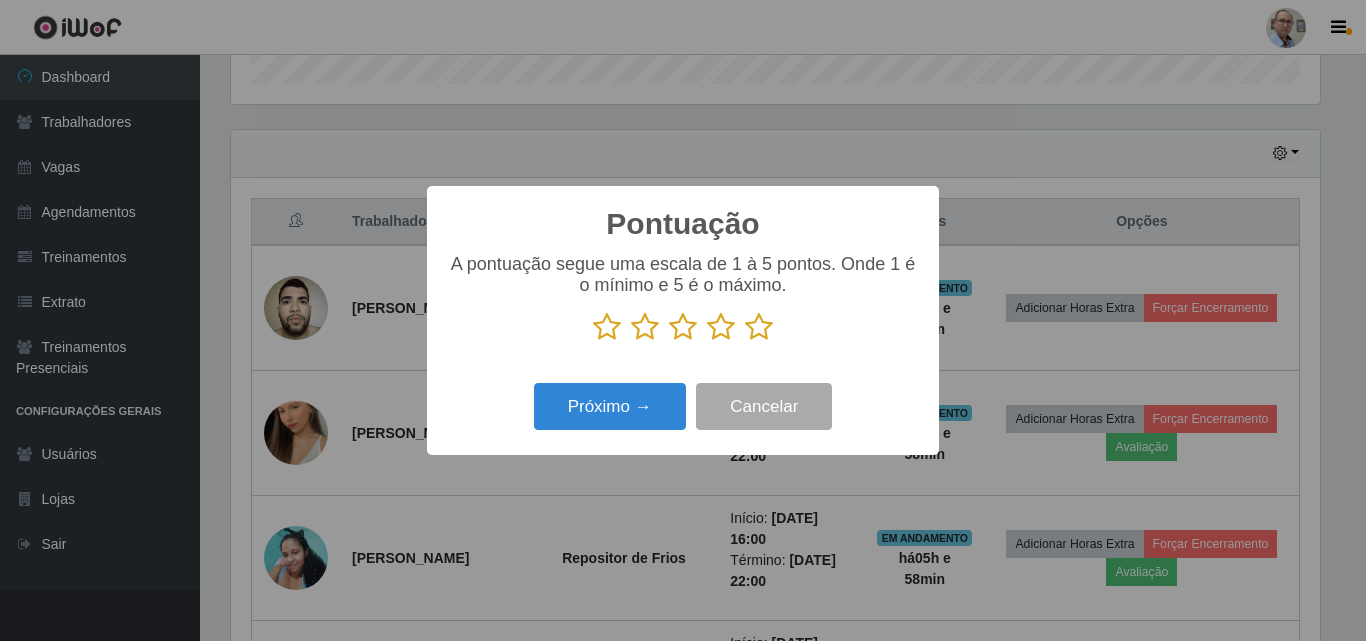 click at bounding box center (759, 327) 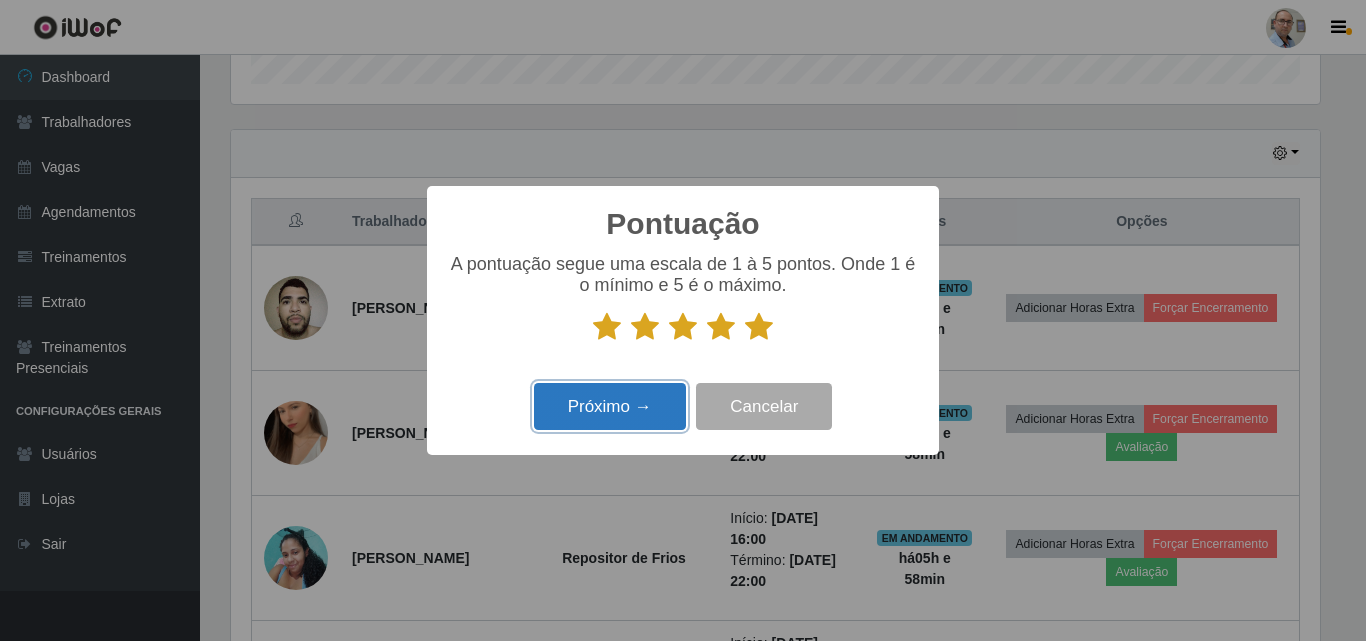 click on "Próximo →" at bounding box center [610, 406] 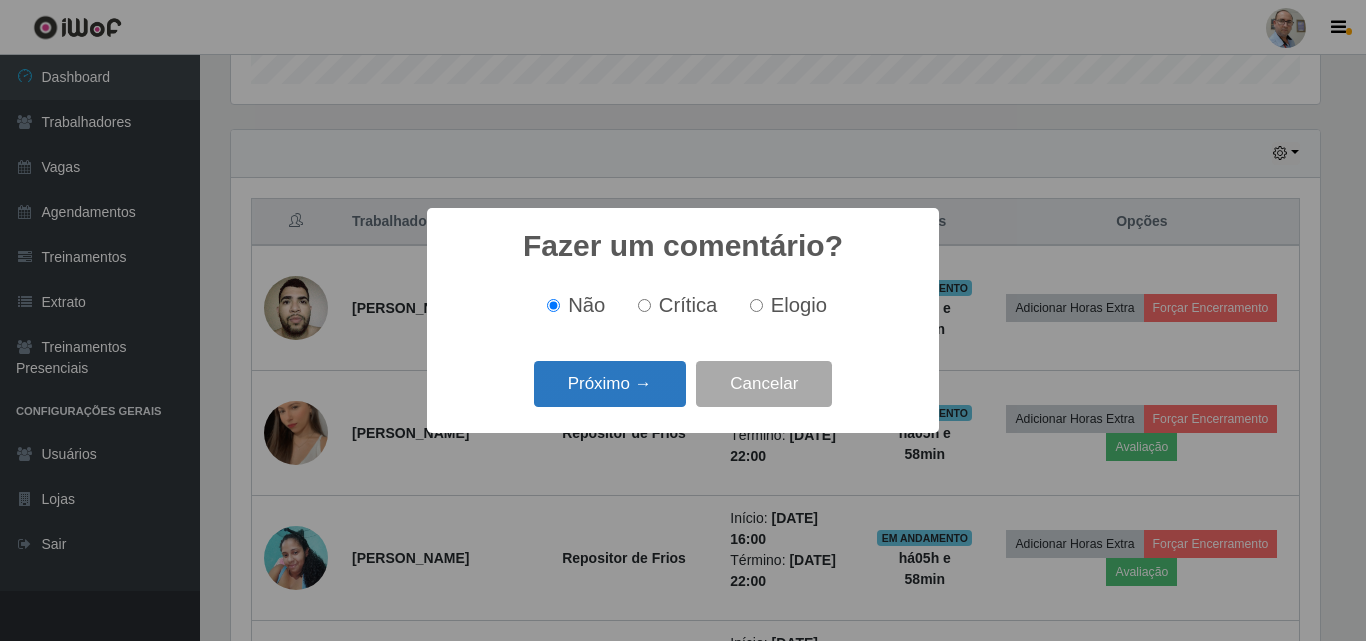 click on "Próximo →" at bounding box center [610, 384] 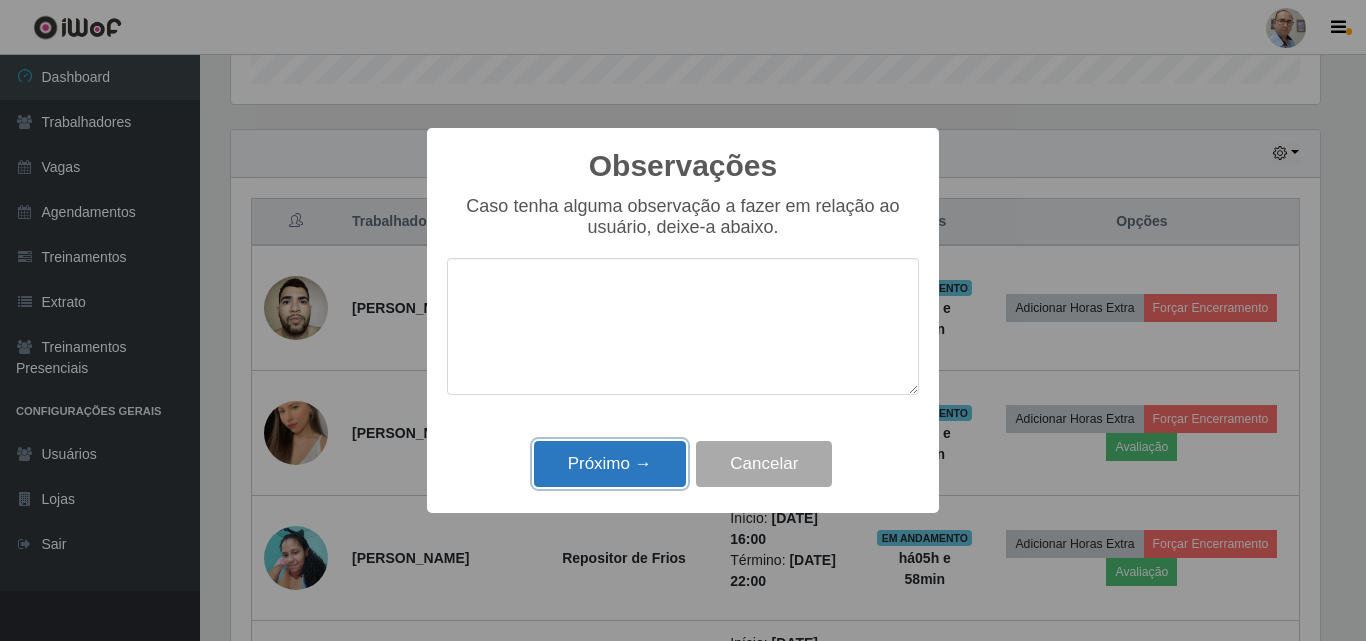 click on "Próximo →" at bounding box center (610, 464) 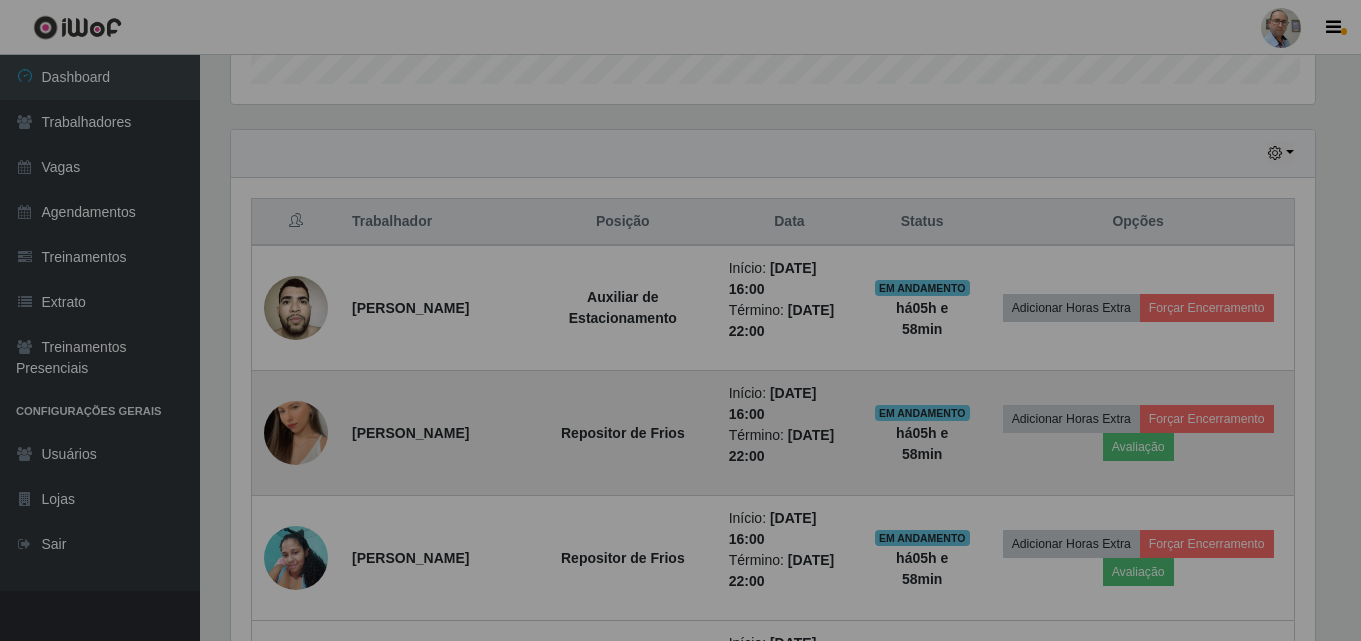 scroll, scrollTop: 999585, scrollLeft: 998901, axis: both 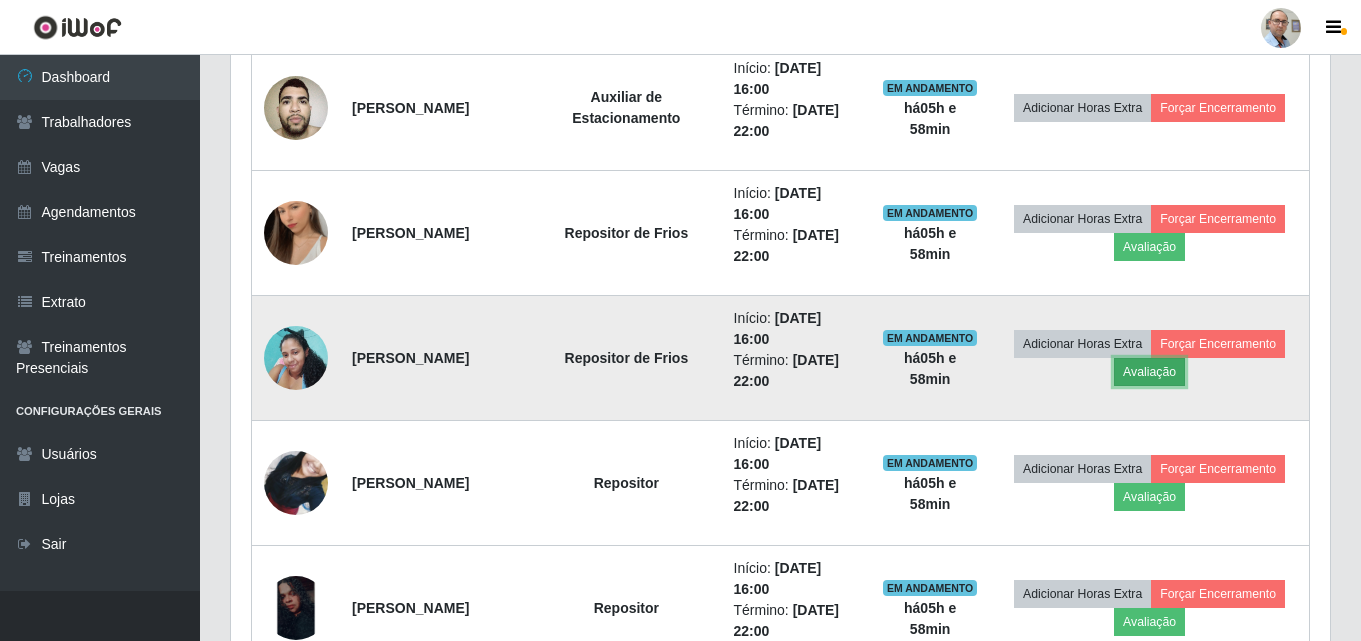click on "Avaliação" at bounding box center [1149, 372] 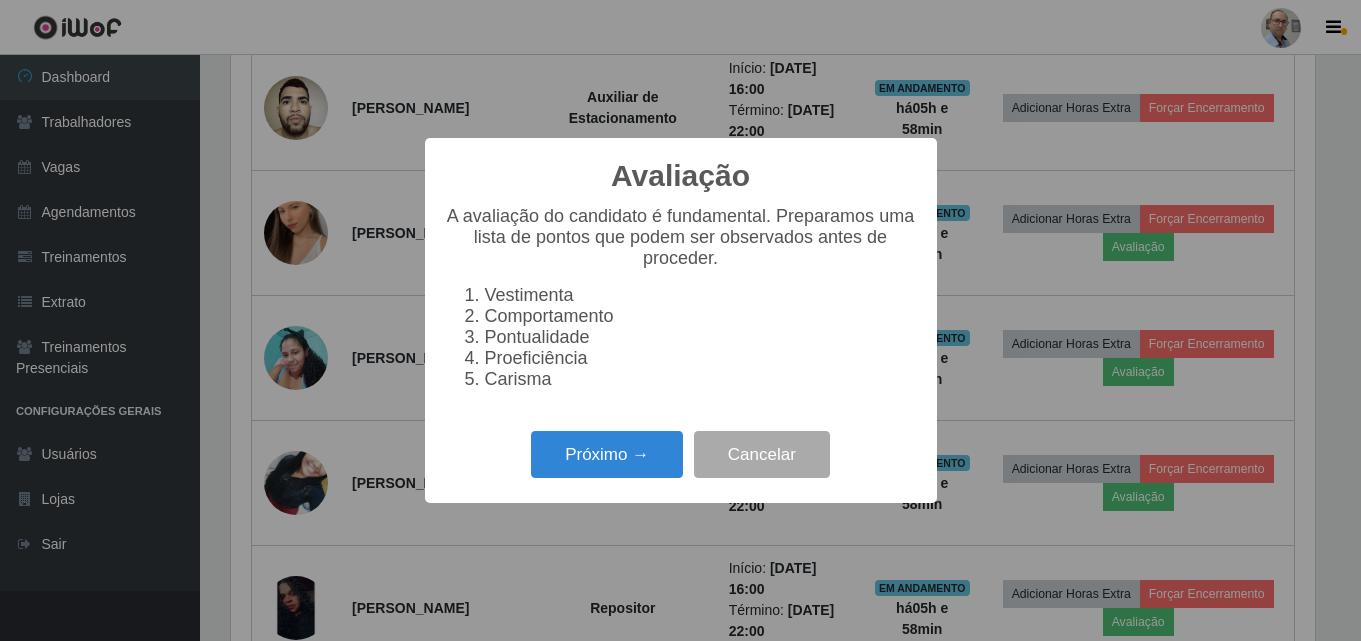 scroll, scrollTop: 999585, scrollLeft: 998911, axis: both 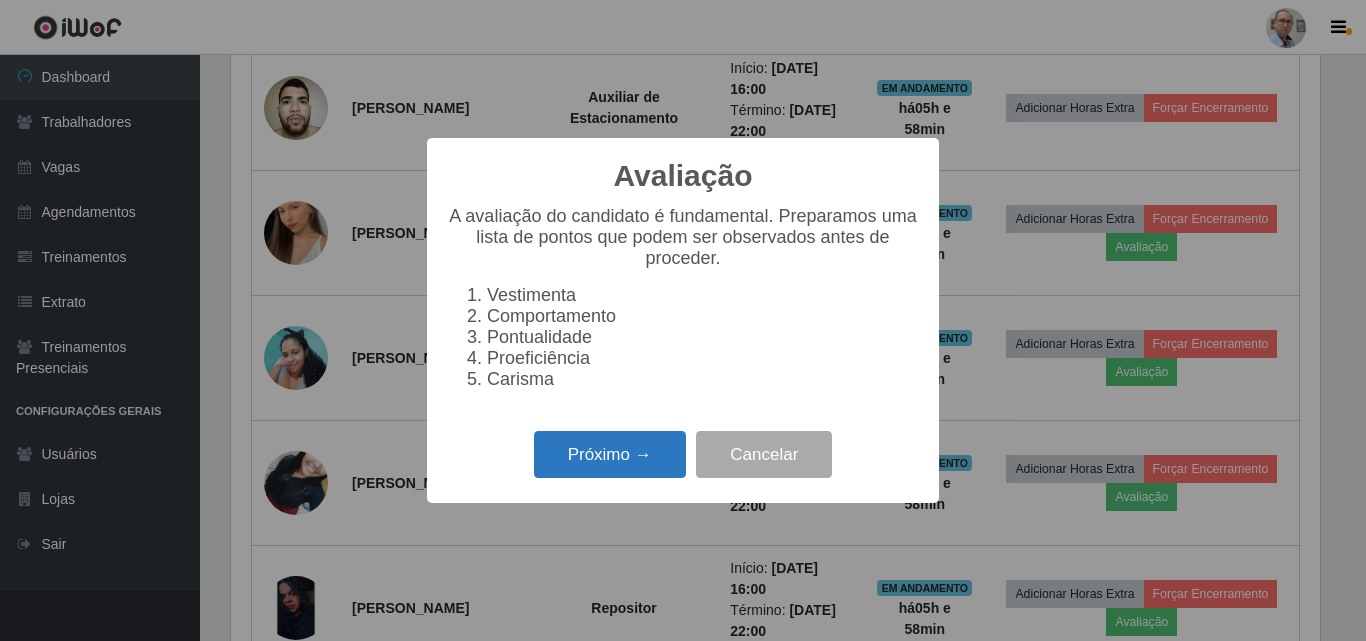 click on "Próximo →" at bounding box center [610, 454] 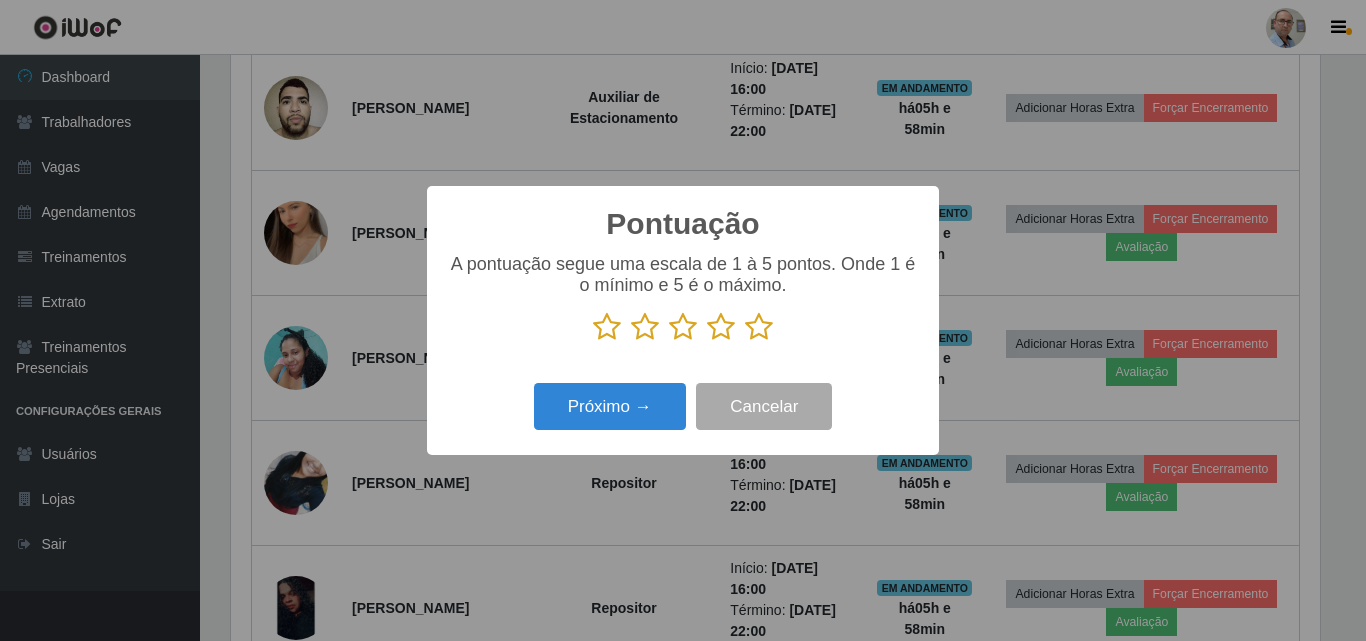 scroll, scrollTop: 999585, scrollLeft: 998911, axis: both 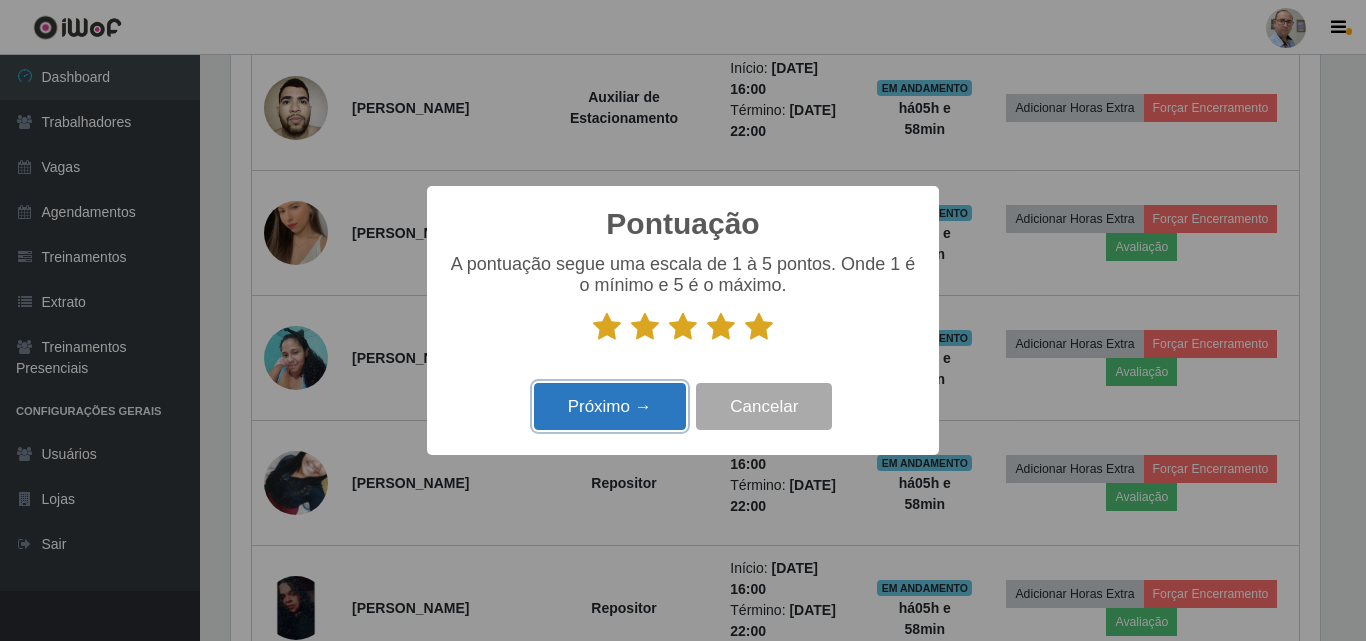 click on "Próximo →" at bounding box center (610, 406) 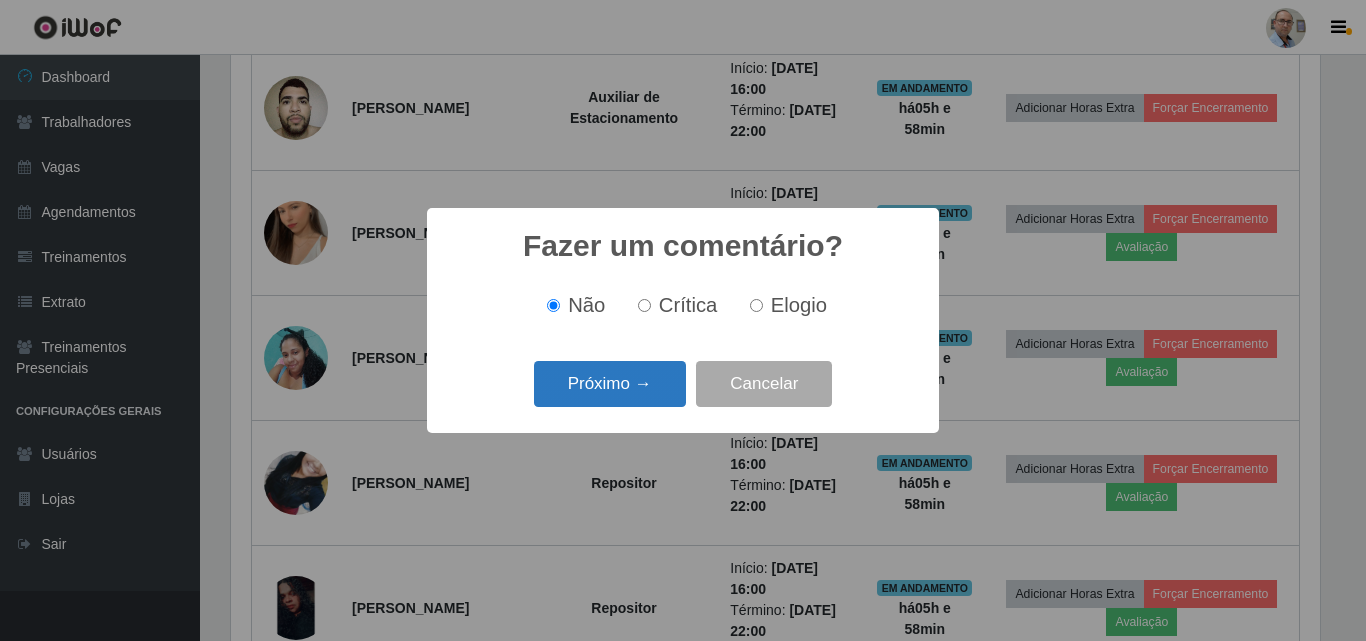 click on "Próximo →" at bounding box center (610, 384) 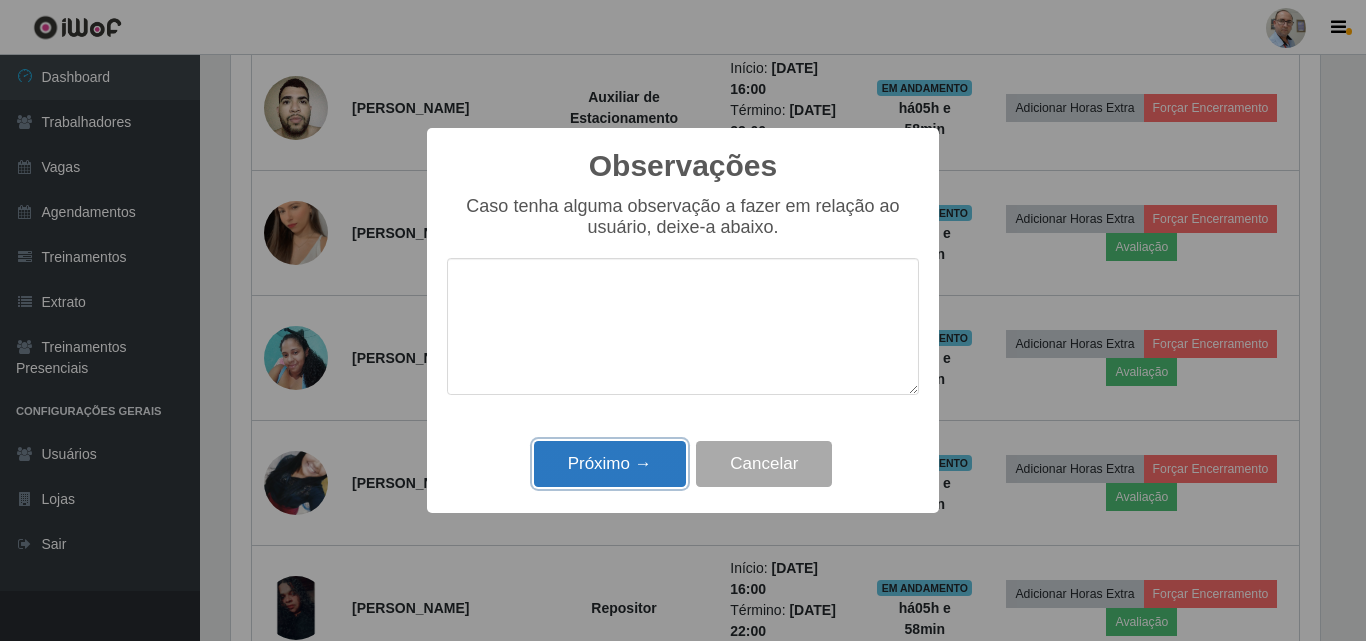 click on "Próximo →" at bounding box center [610, 464] 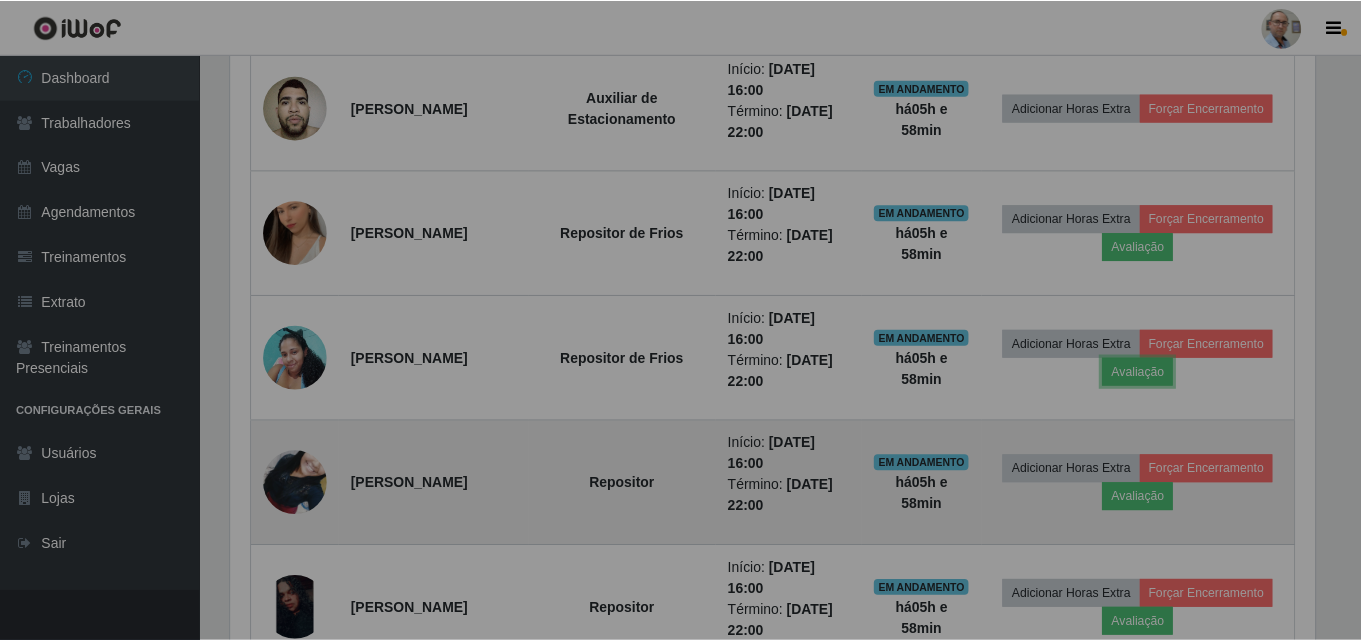scroll, scrollTop: 999585, scrollLeft: 998901, axis: both 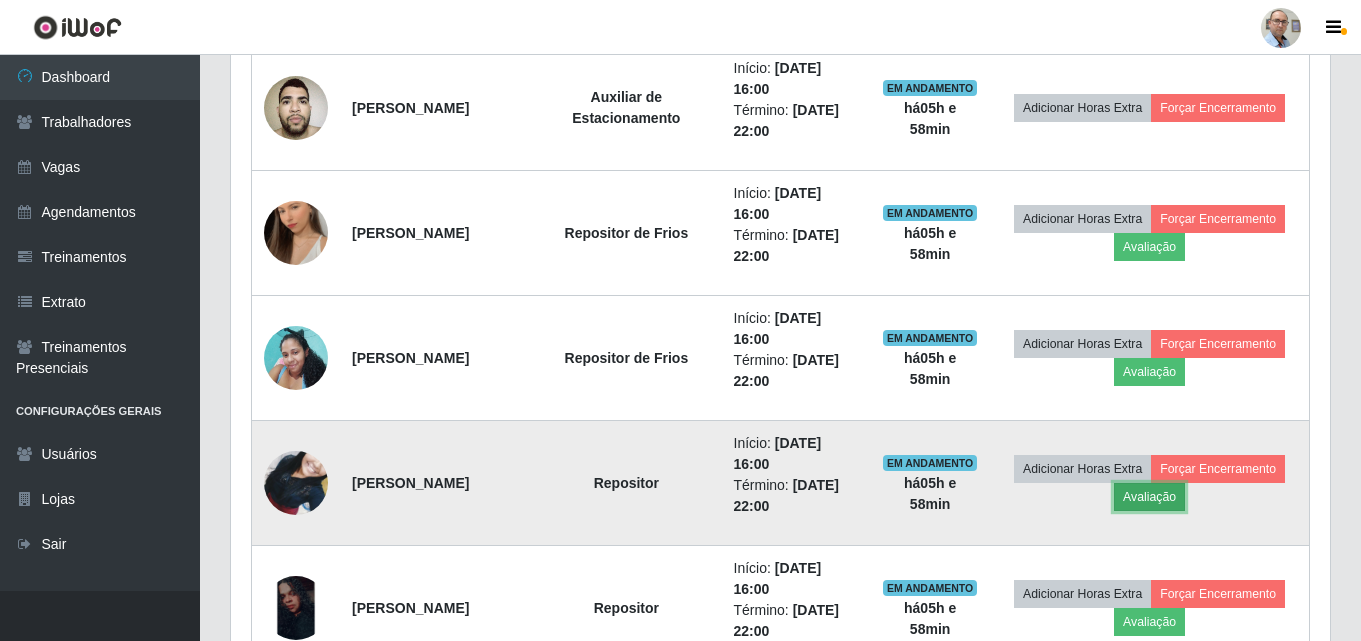 click on "Avaliação" at bounding box center (1149, 497) 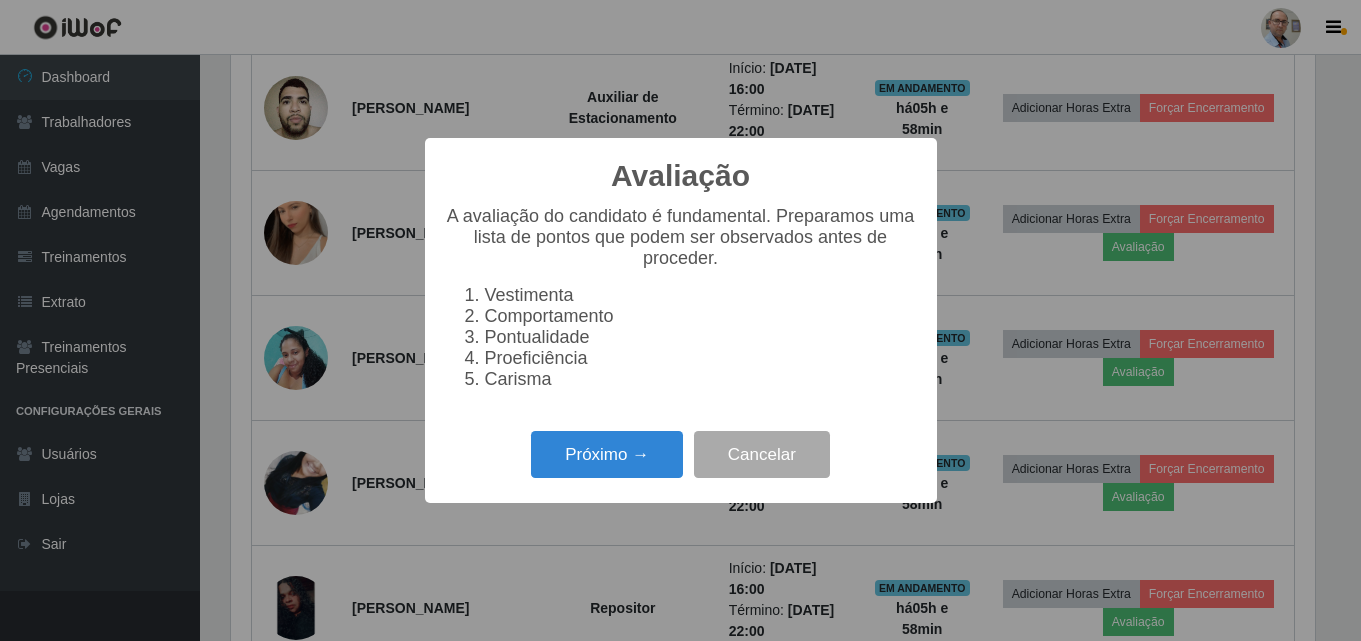 scroll, scrollTop: 999585, scrollLeft: 998911, axis: both 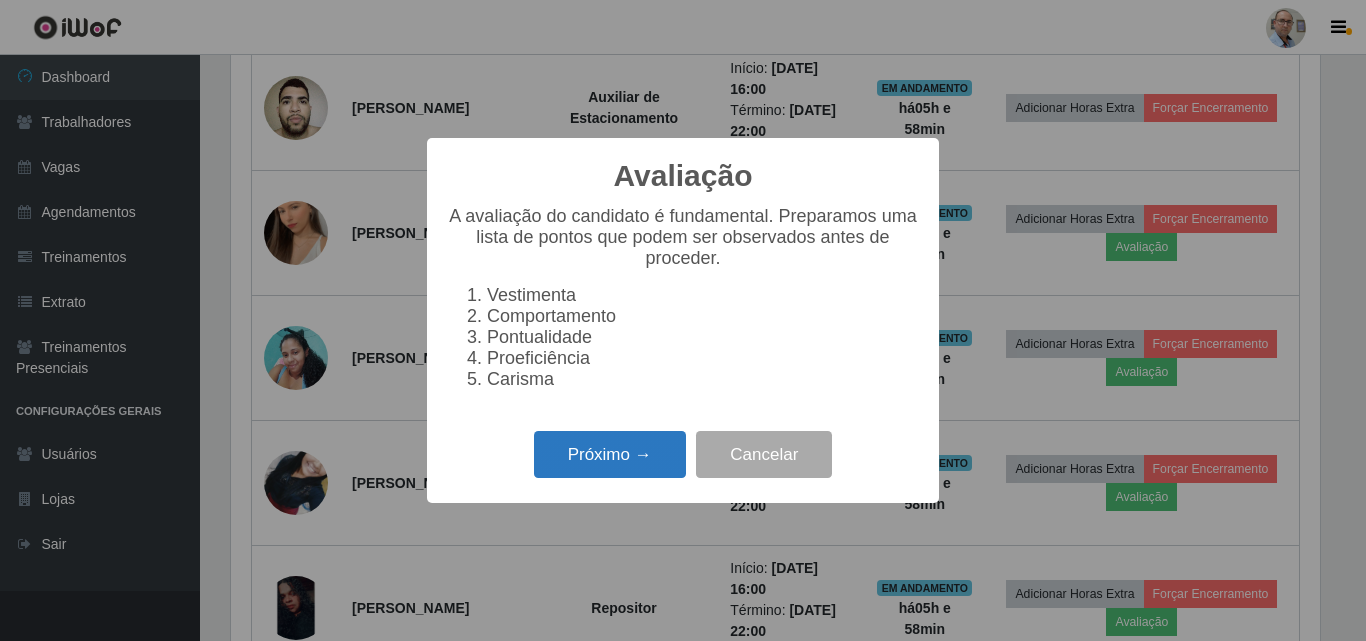 click on "Próximo →" at bounding box center (610, 454) 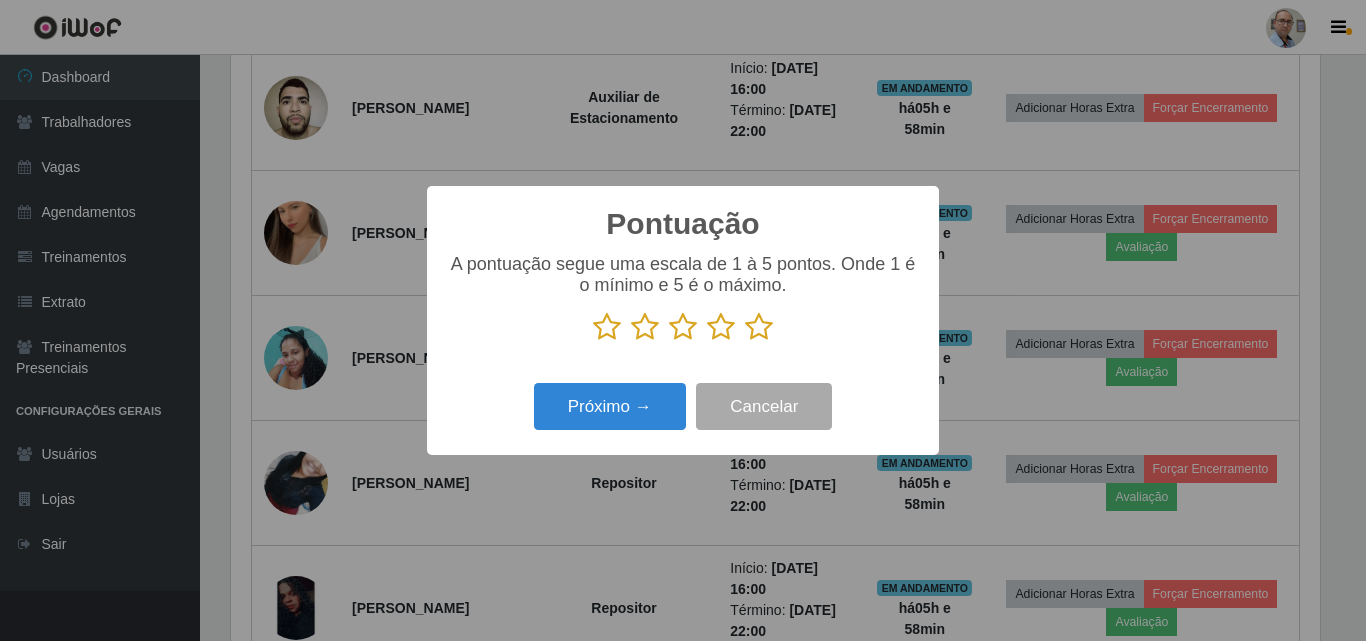 click at bounding box center (759, 327) 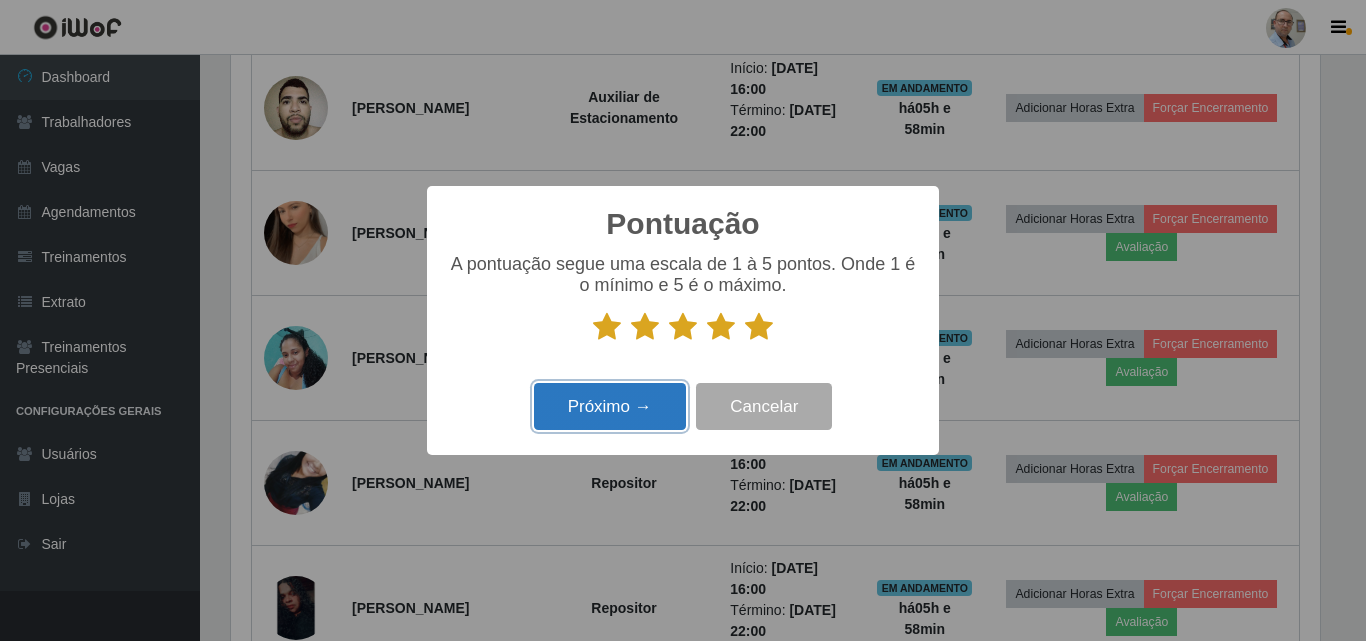 click on "Próximo →" at bounding box center [610, 406] 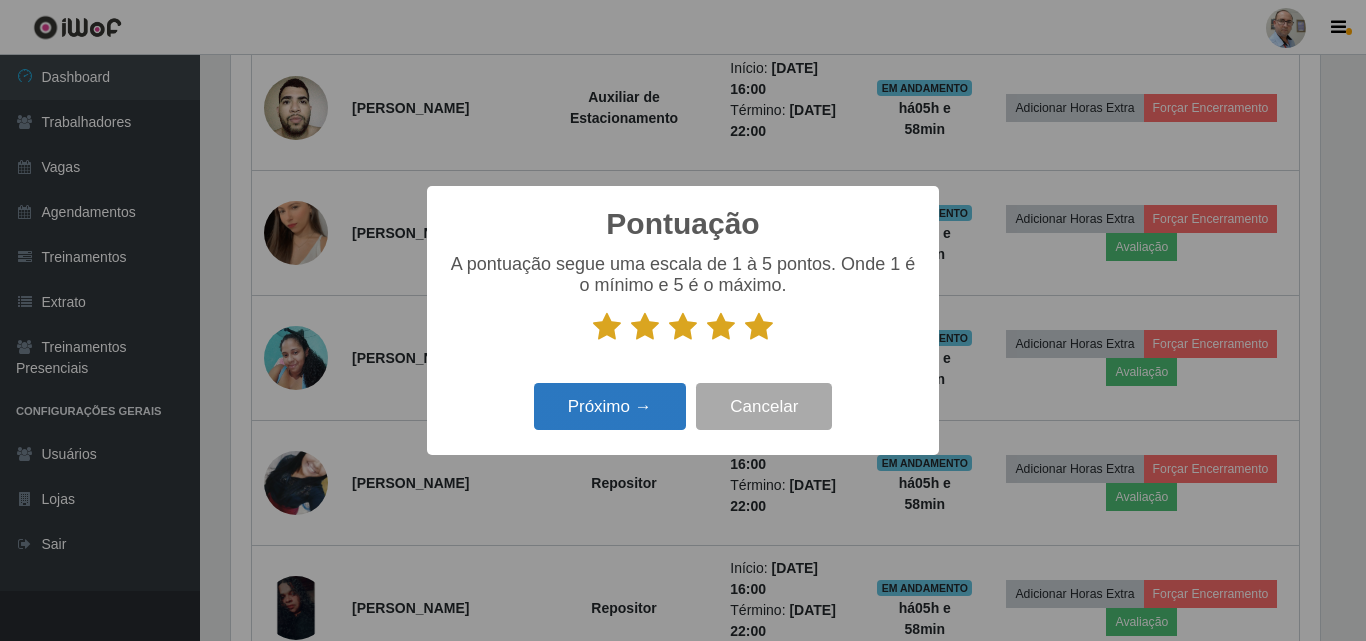 scroll, scrollTop: 999585, scrollLeft: 998911, axis: both 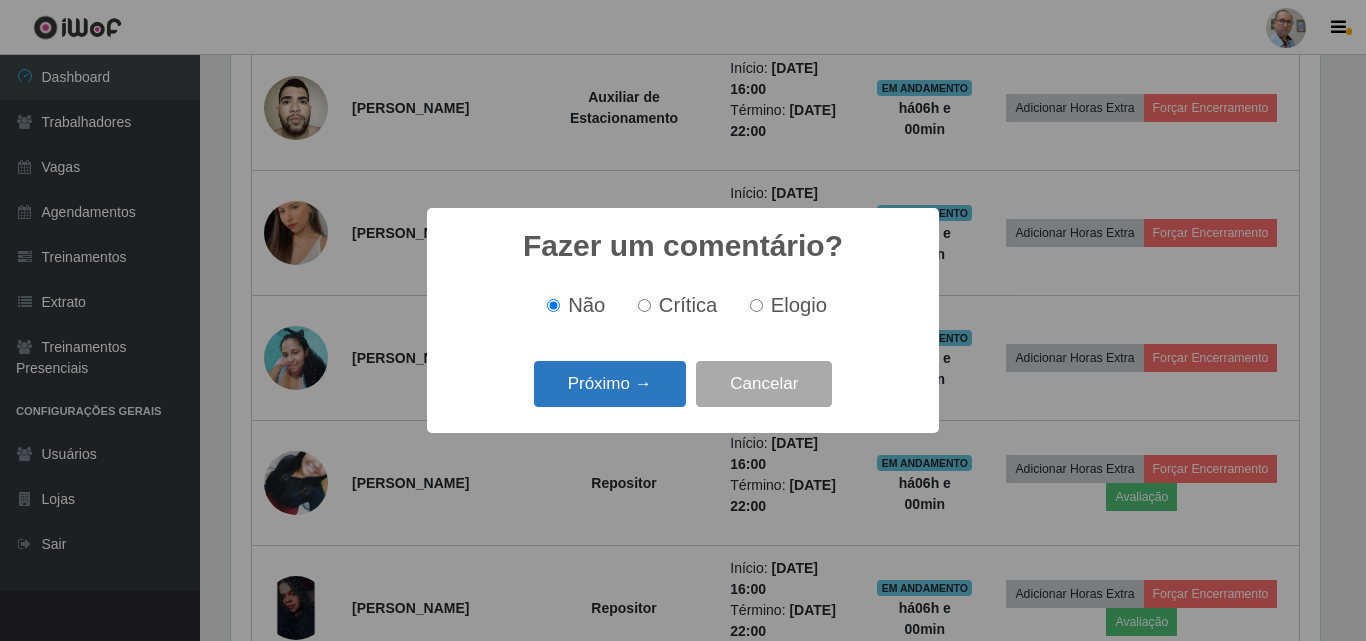 click on "Próximo →" at bounding box center (610, 384) 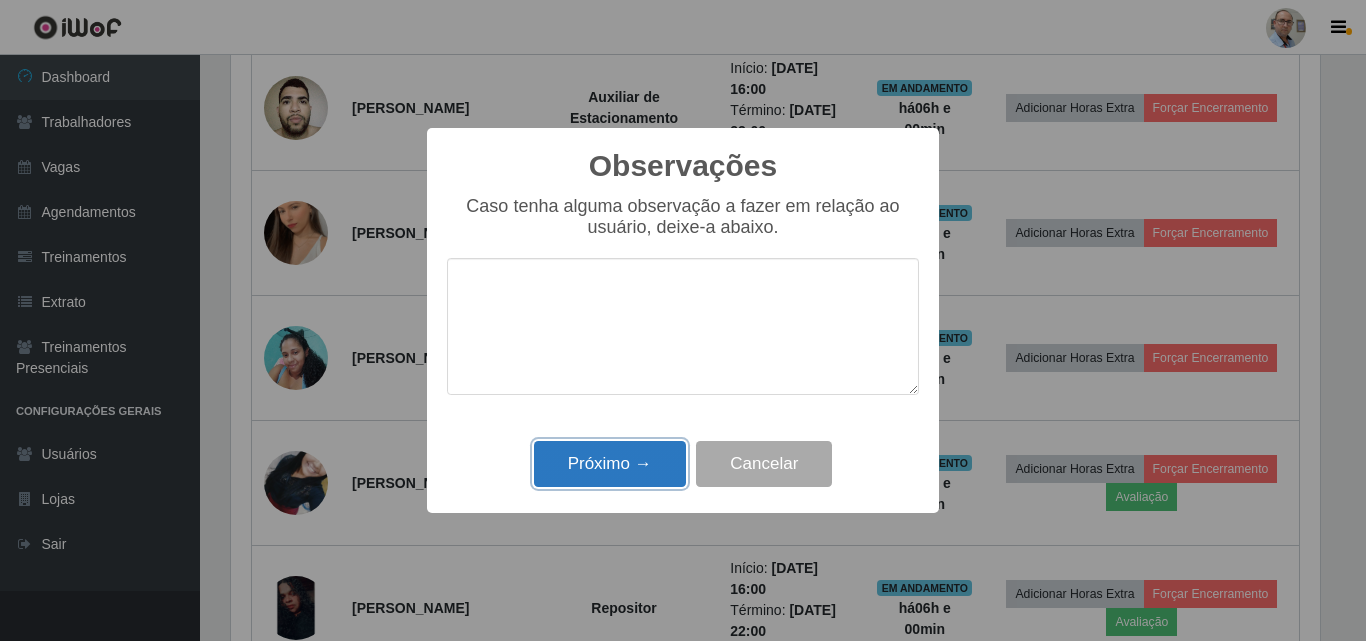 click on "Próximo →" at bounding box center [610, 464] 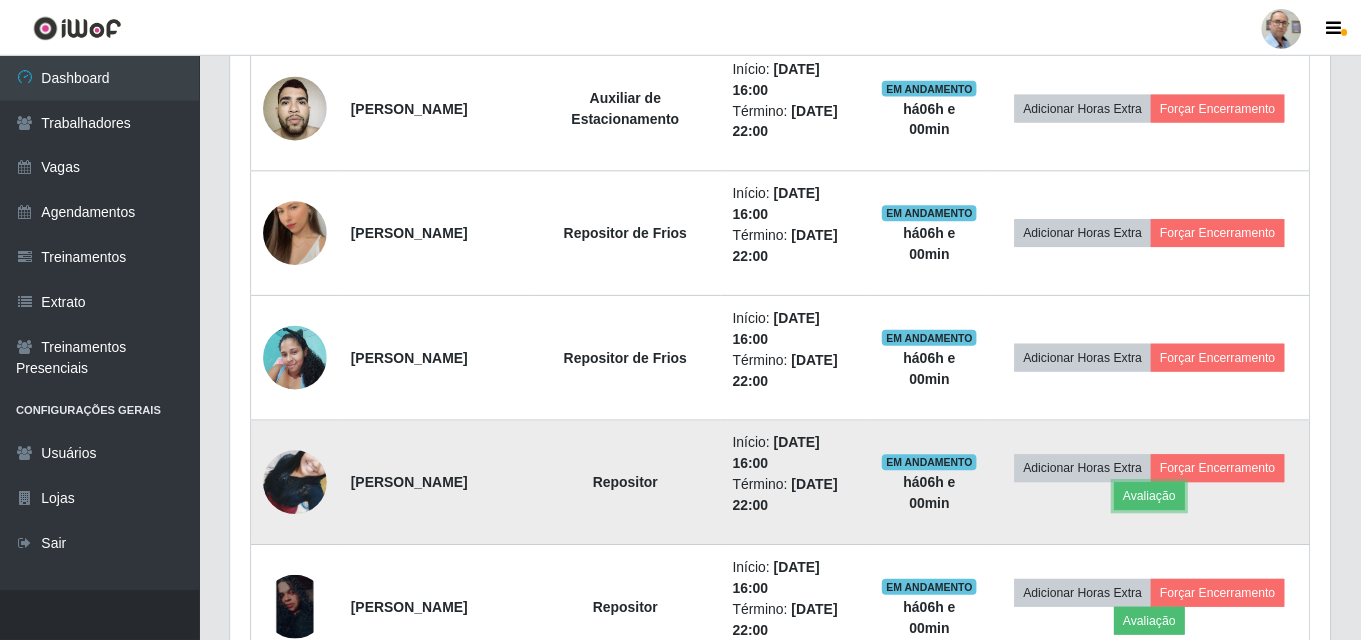 scroll, scrollTop: 999585, scrollLeft: 998901, axis: both 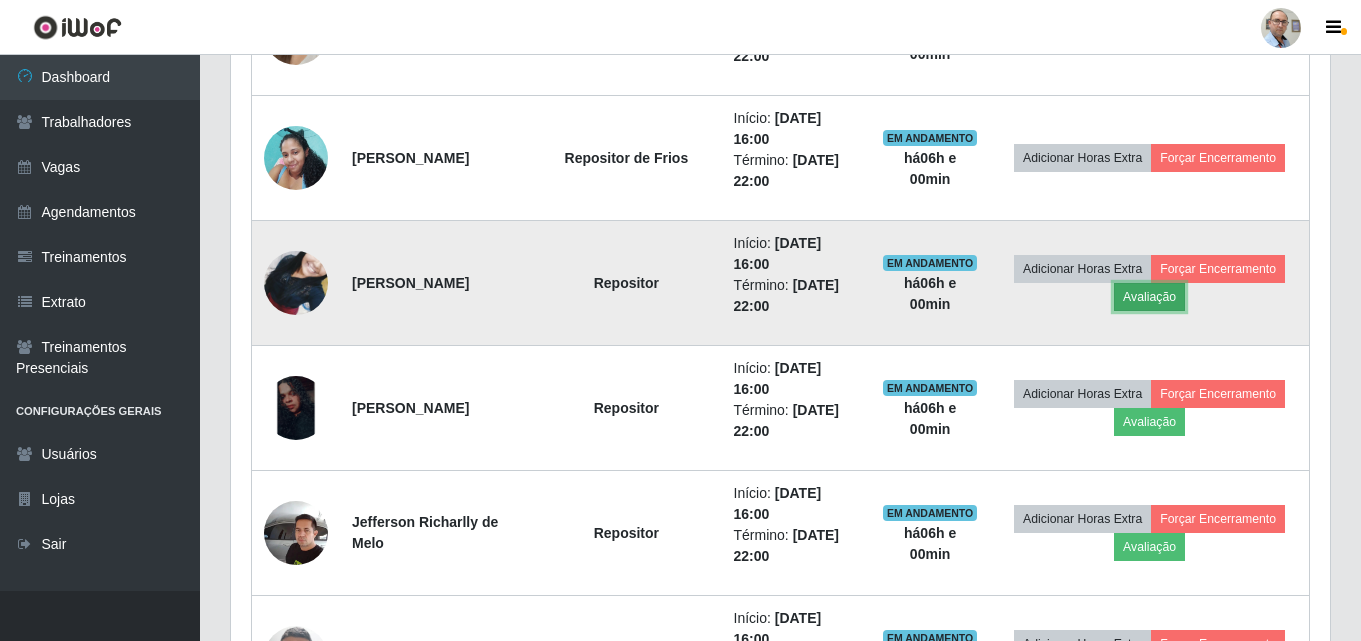 click on "Avaliação" at bounding box center (1149, 297) 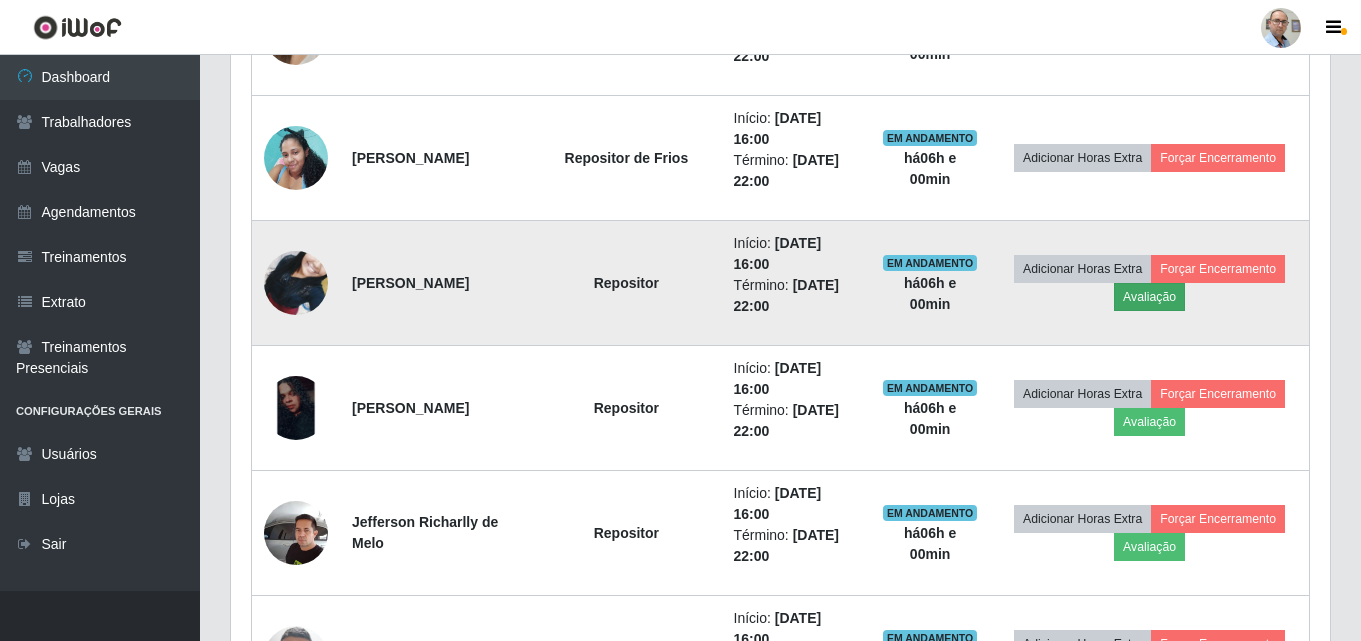scroll, scrollTop: 999585, scrollLeft: 998911, axis: both 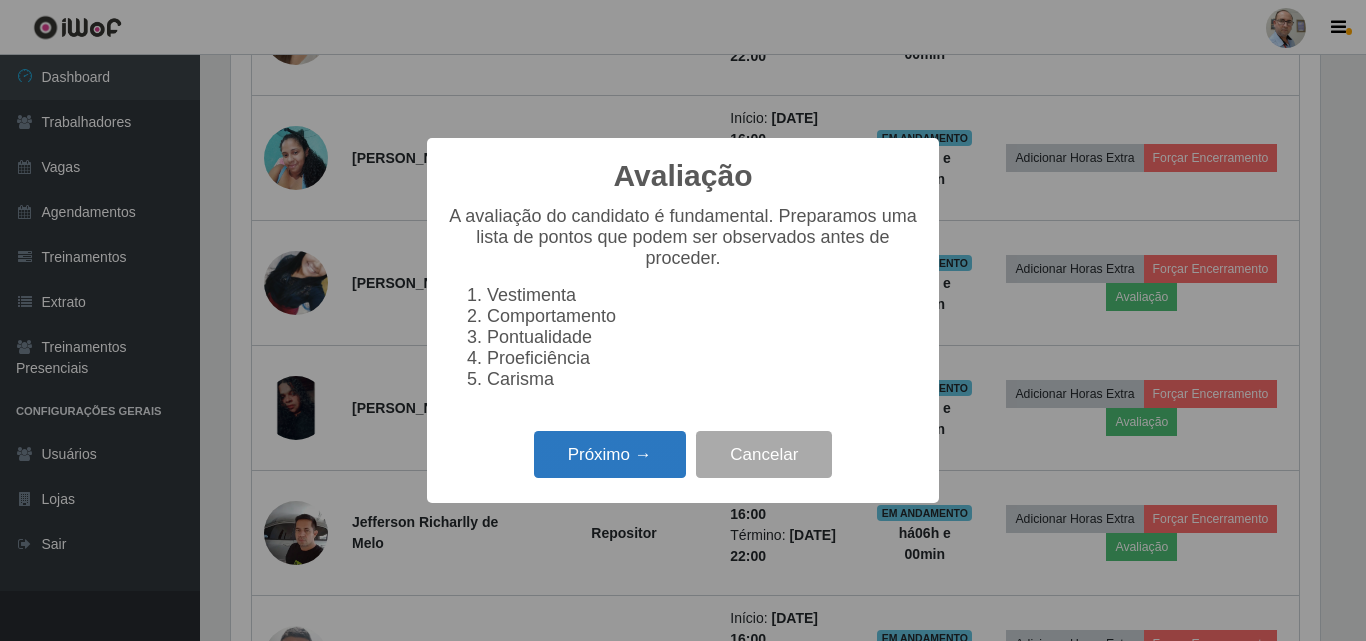 click on "Próximo →" at bounding box center (610, 454) 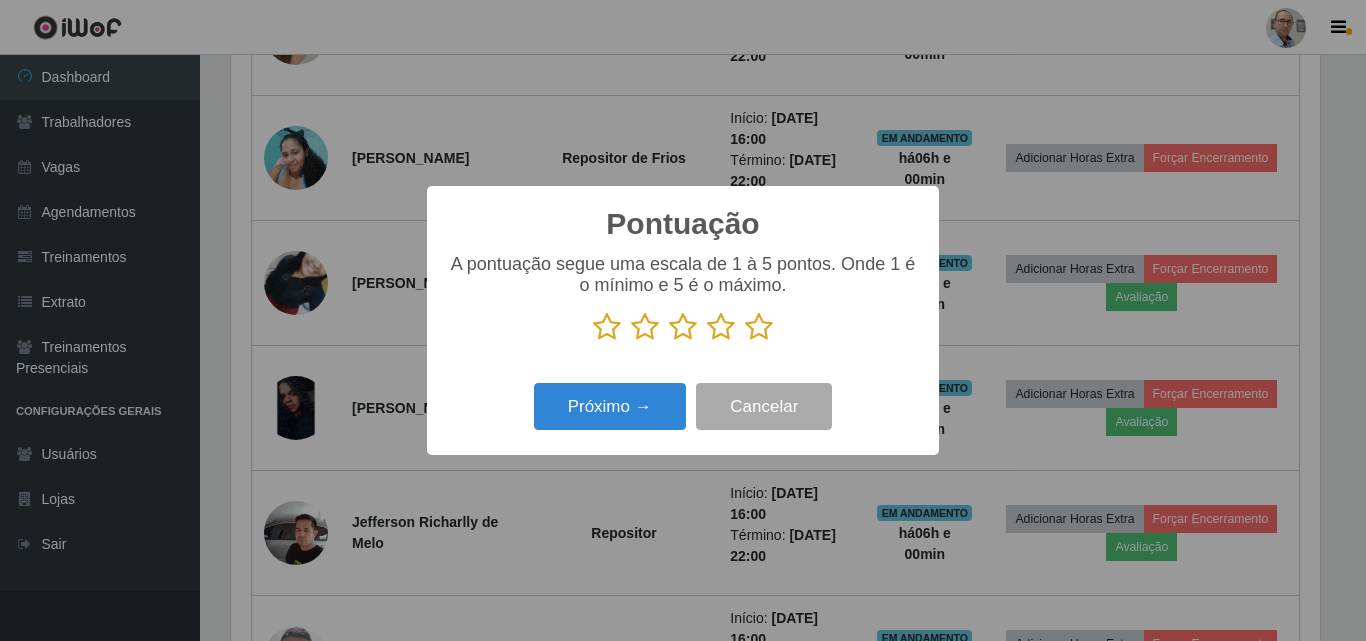 click at bounding box center (759, 327) 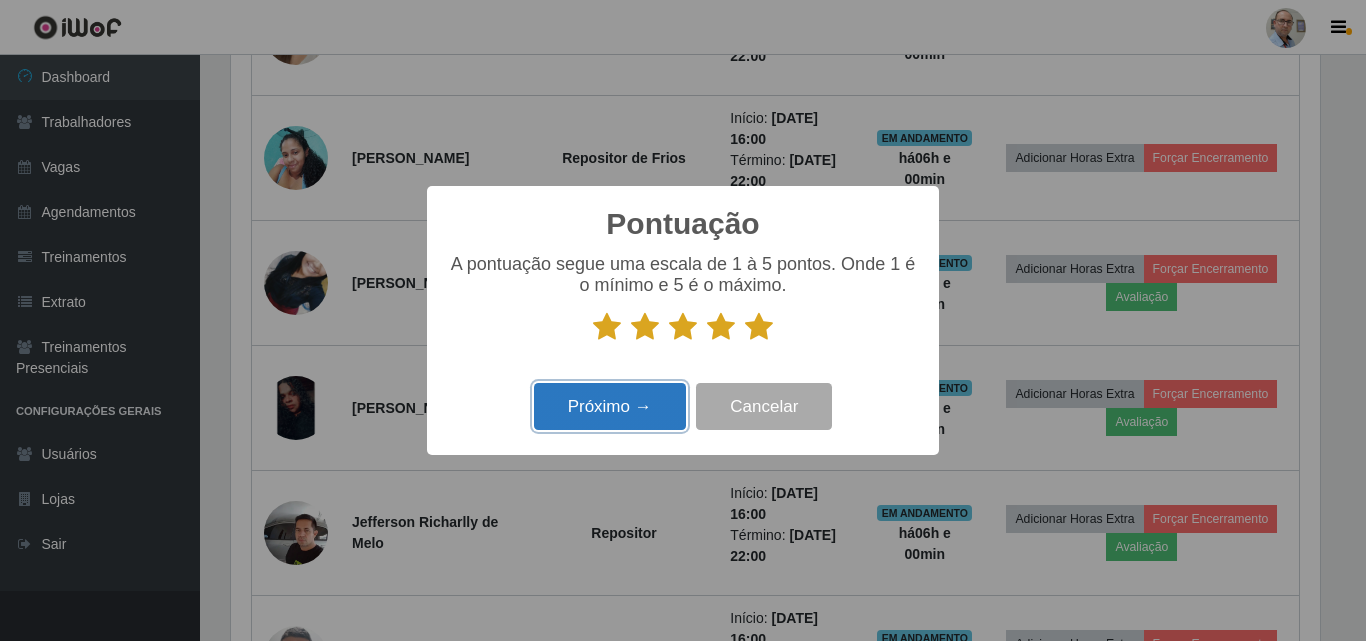 click on "Próximo →" at bounding box center [610, 406] 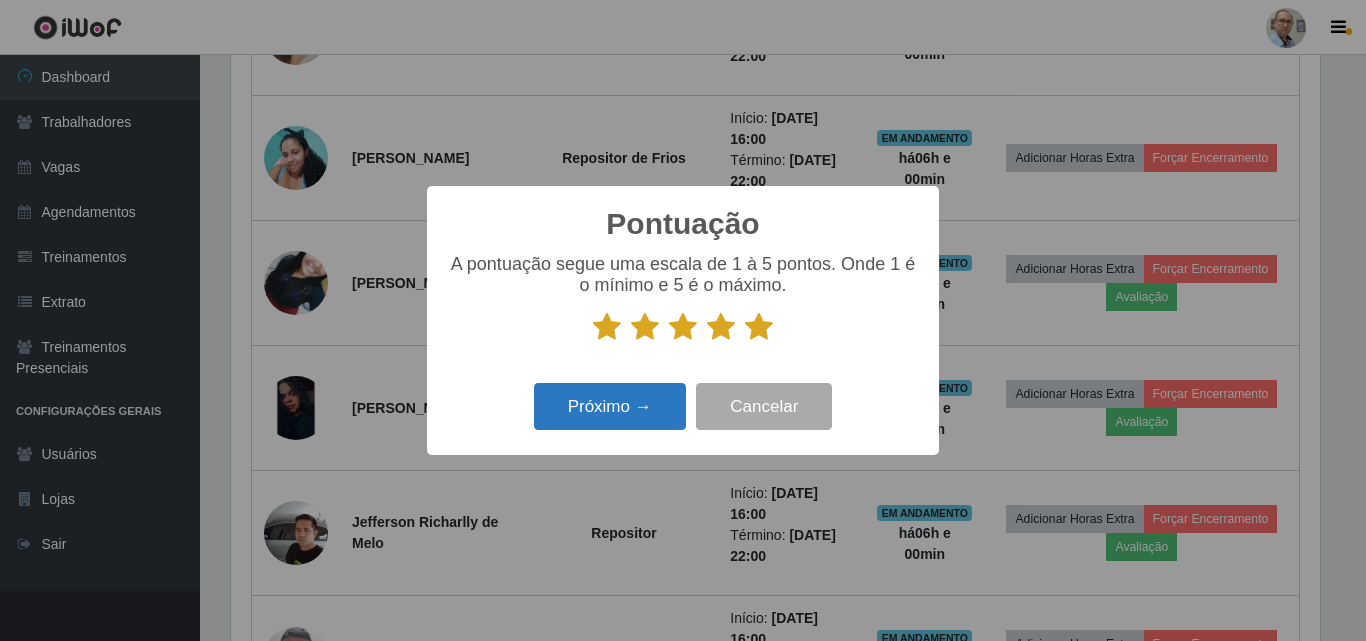 scroll, scrollTop: 999585, scrollLeft: 998911, axis: both 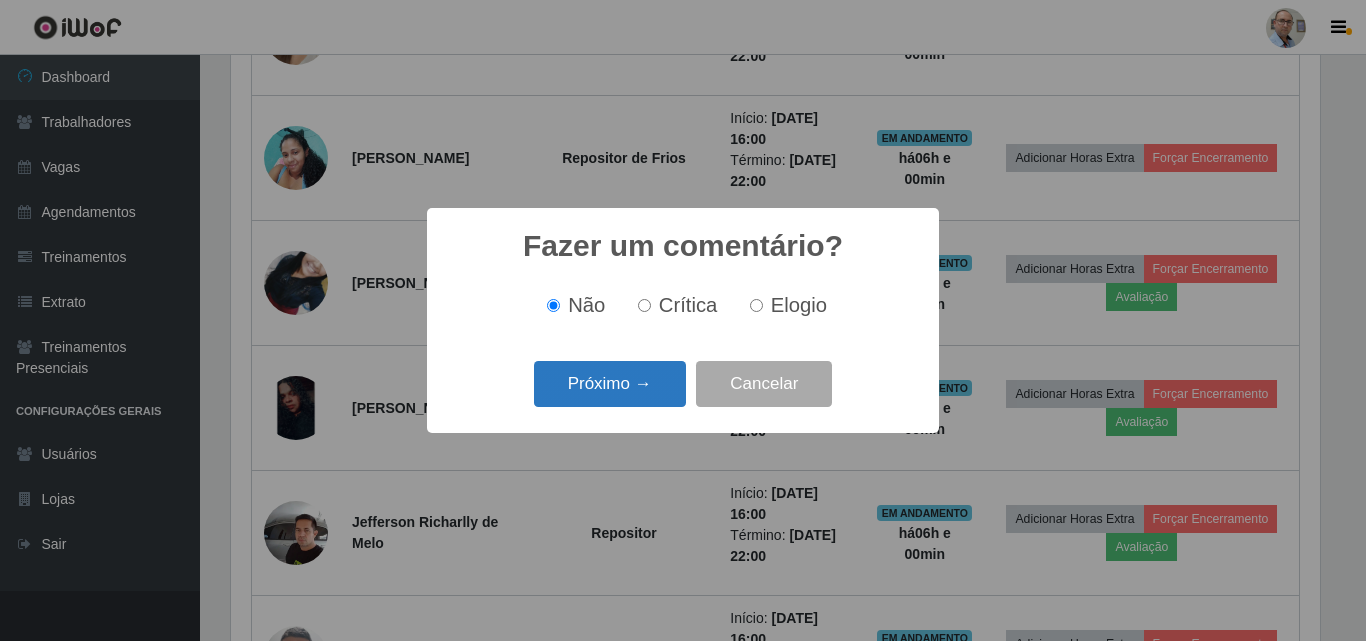 click on "Próximo →" at bounding box center [610, 384] 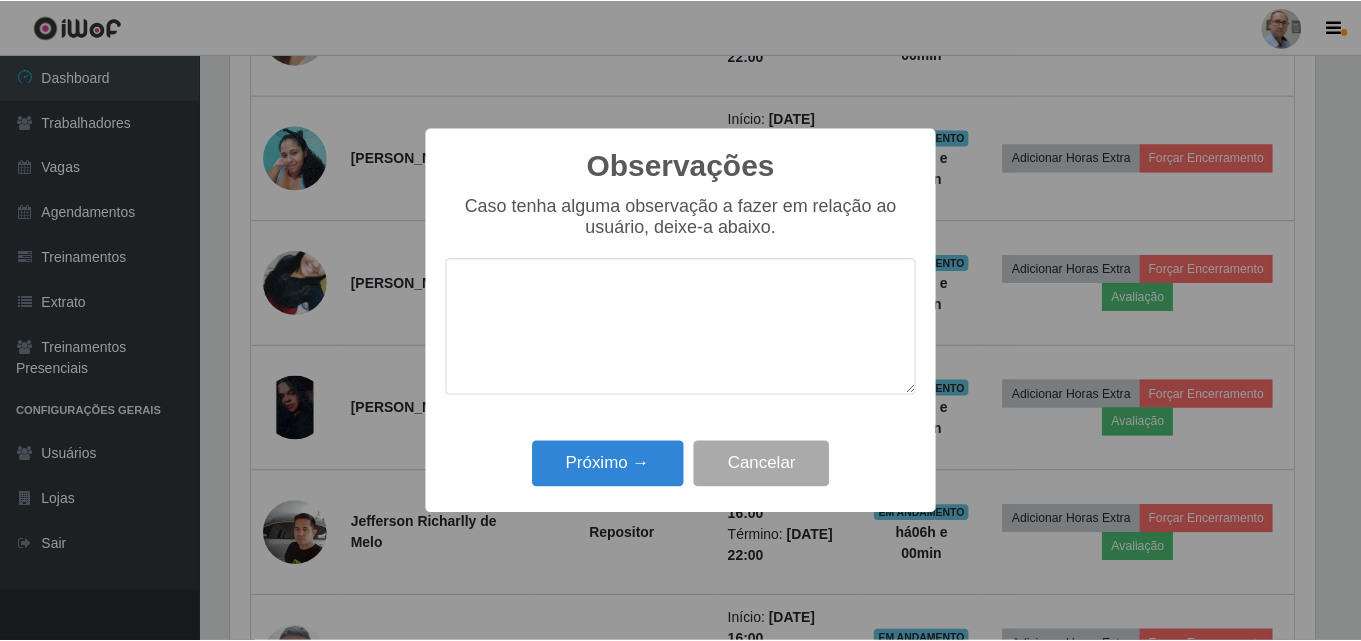 scroll, scrollTop: 999585, scrollLeft: 998911, axis: both 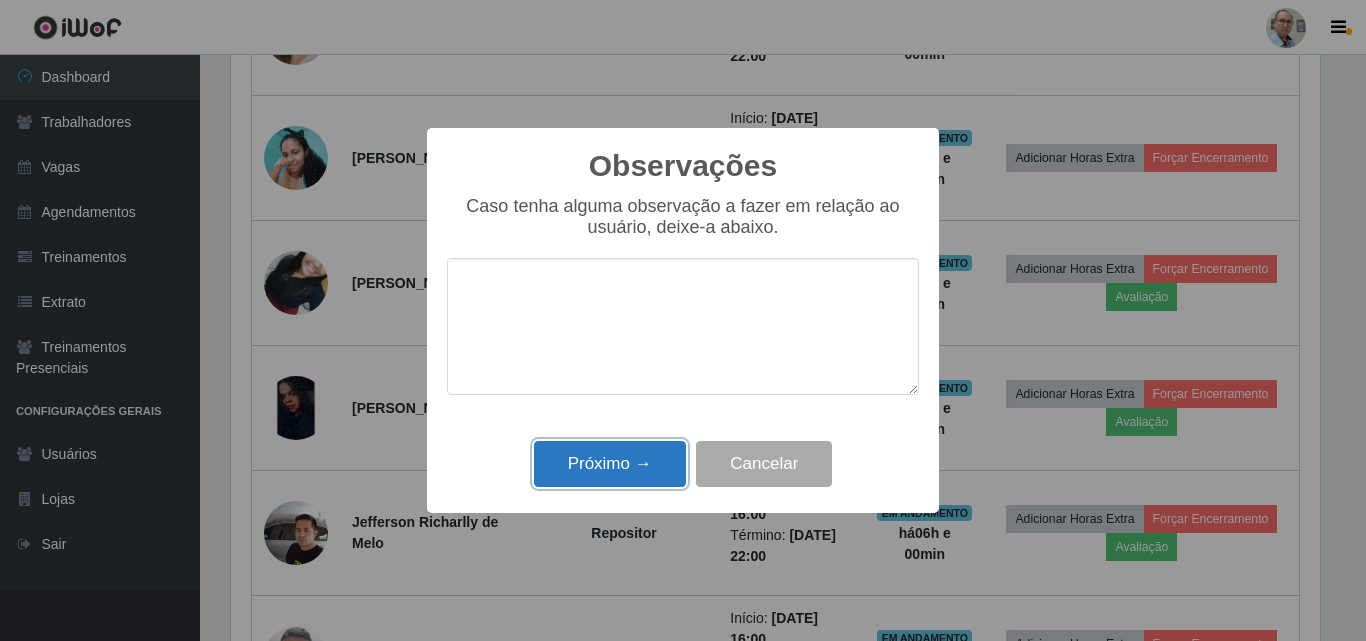 click on "Próximo →" at bounding box center (610, 464) 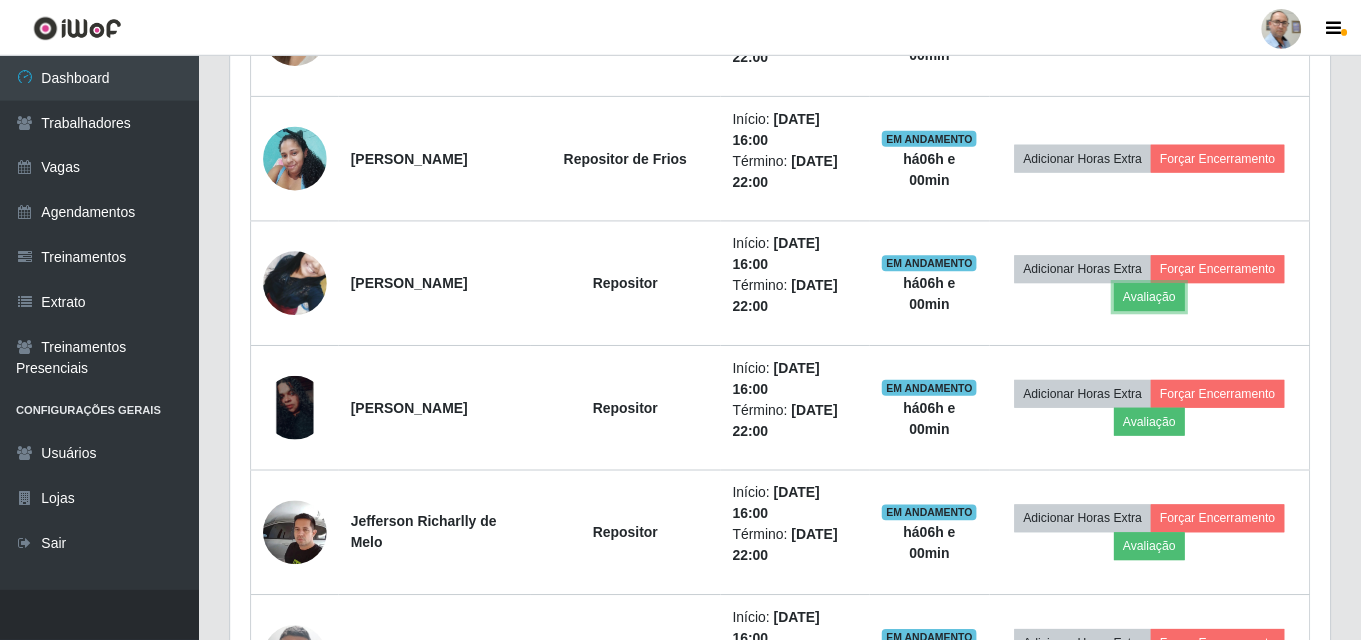 scroll, scrollTop: 999585, scrollLeft: 998901, axis: both 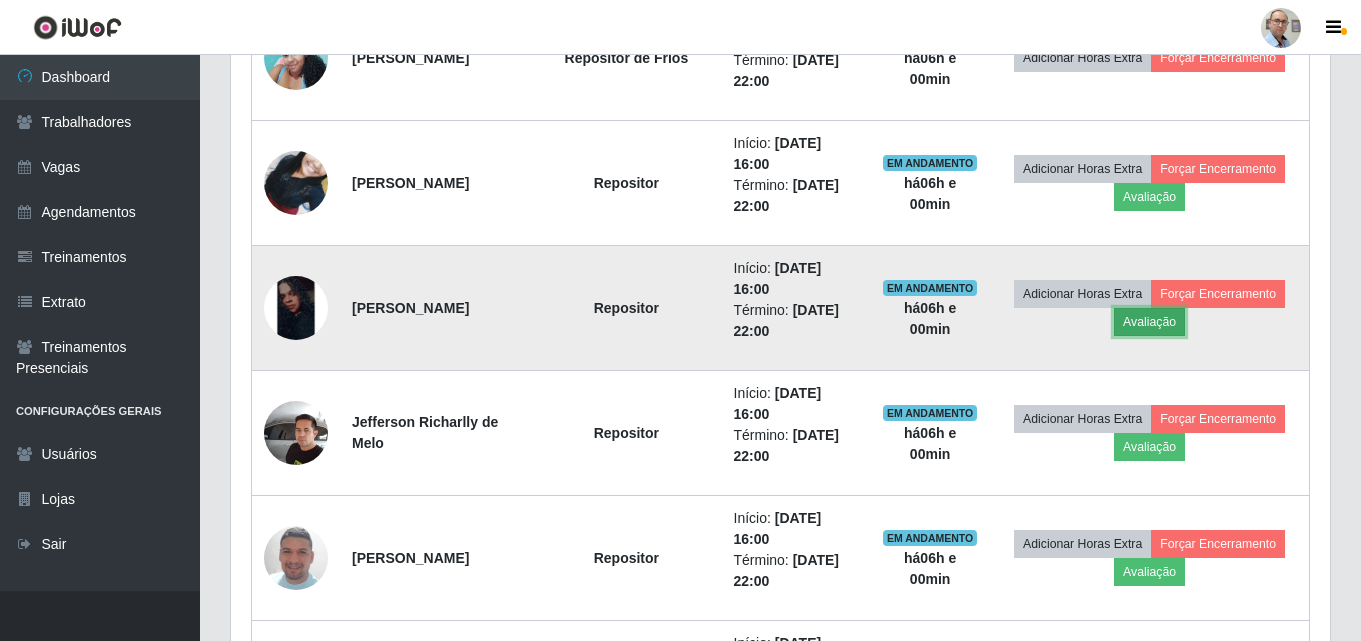 click on "Avaliação" at bounding box center [1149, 322] 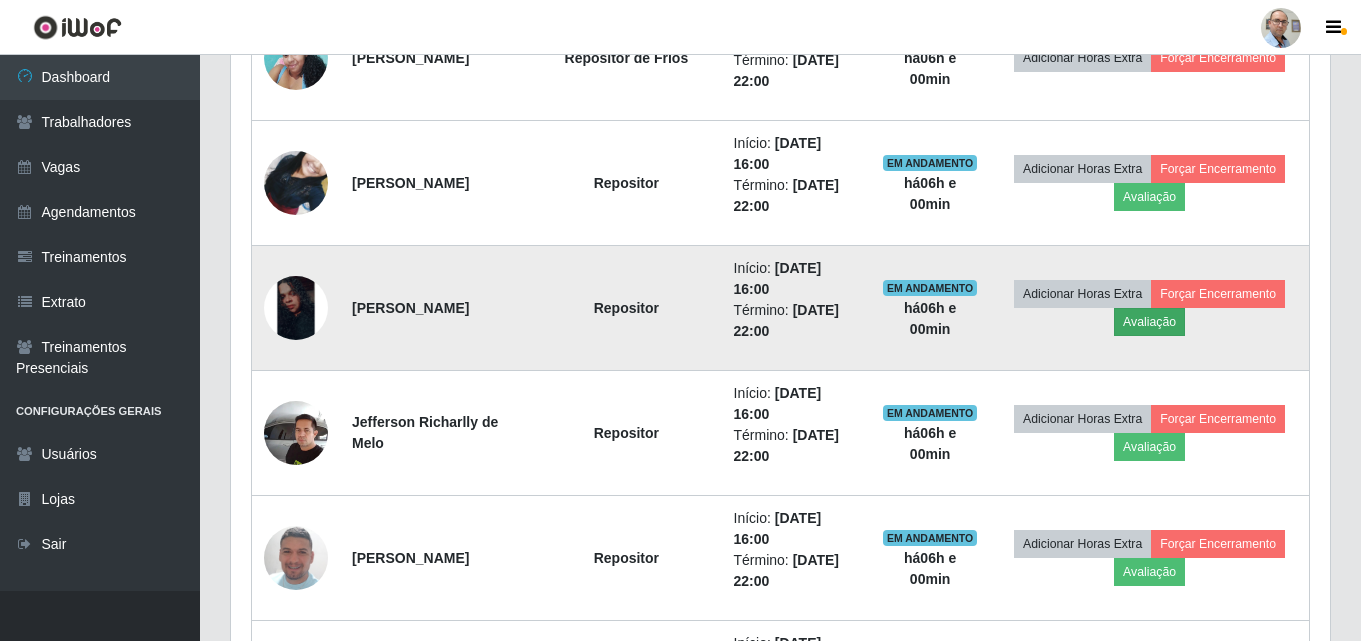 scroll, scrollTop: 999585, scrollLeft: 998911, axis: both 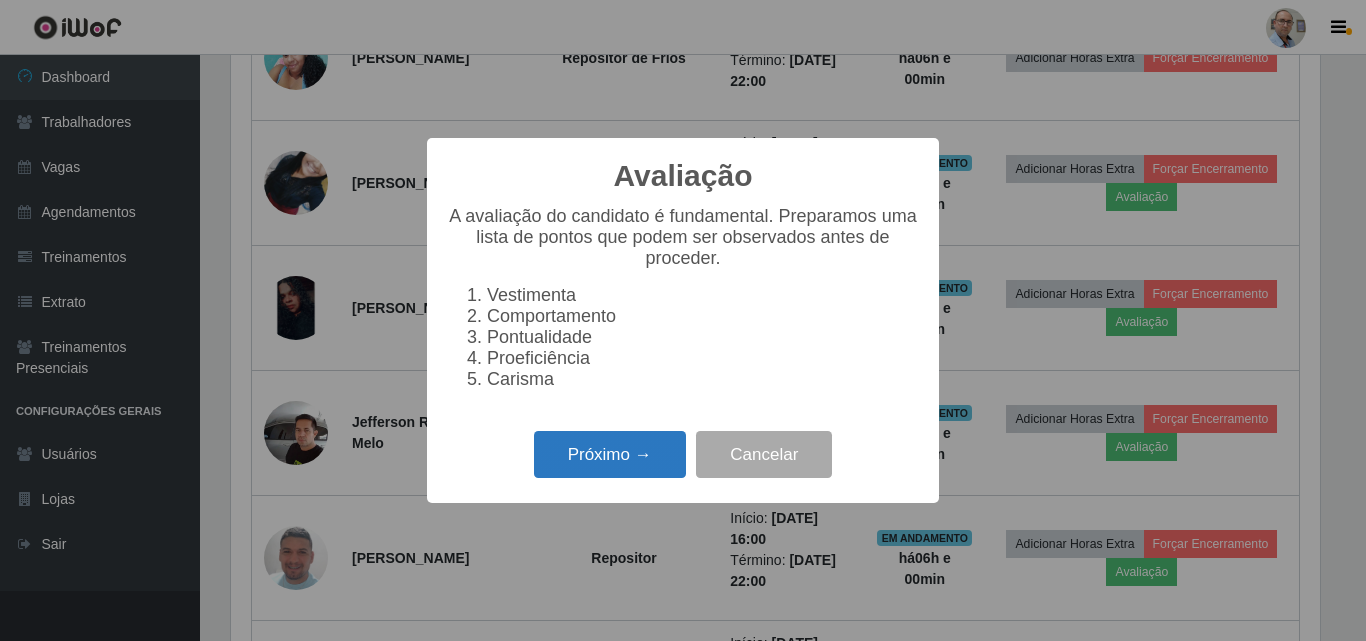 click on "Próximo →" at bounding box center [610, 454] 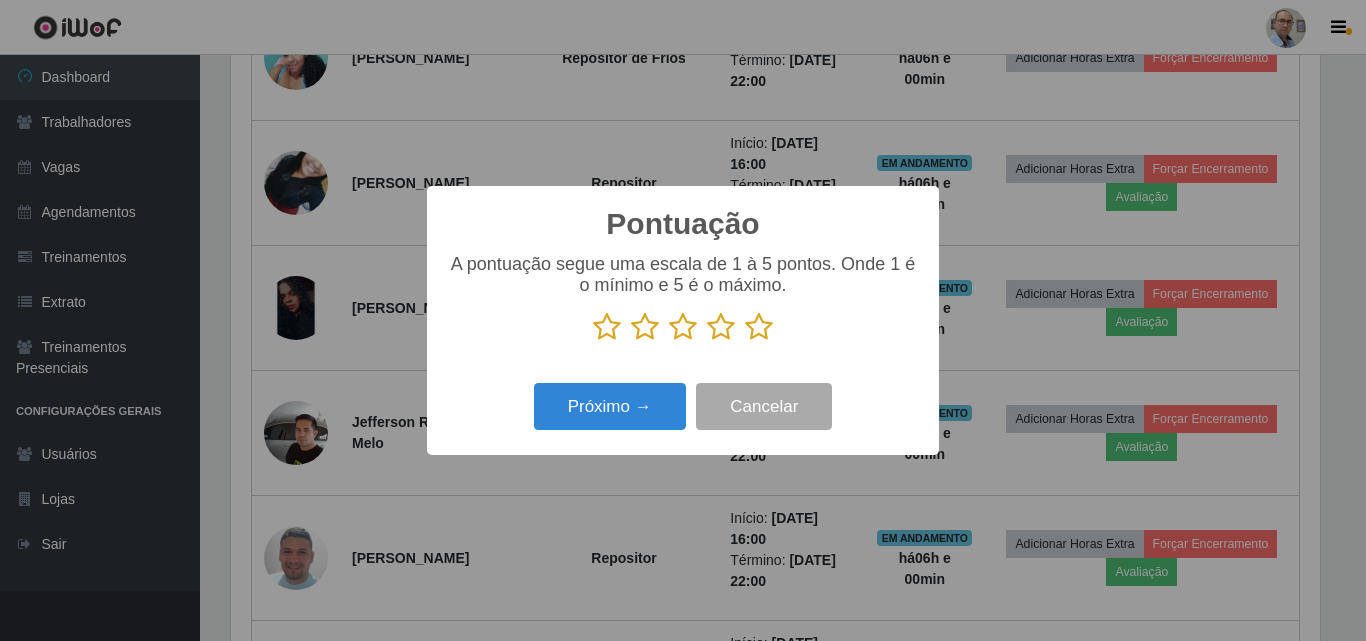 click at bounding box center (759, 327) 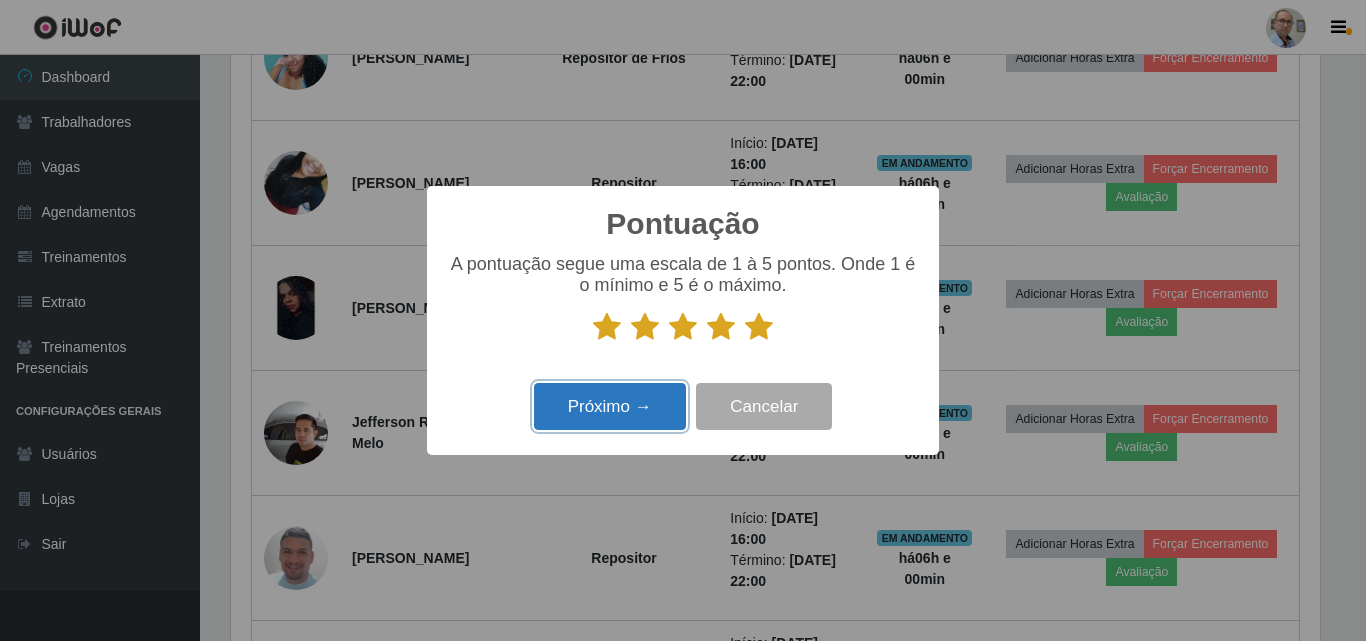 click on "Próximo →" at bounding box center (610, 406) 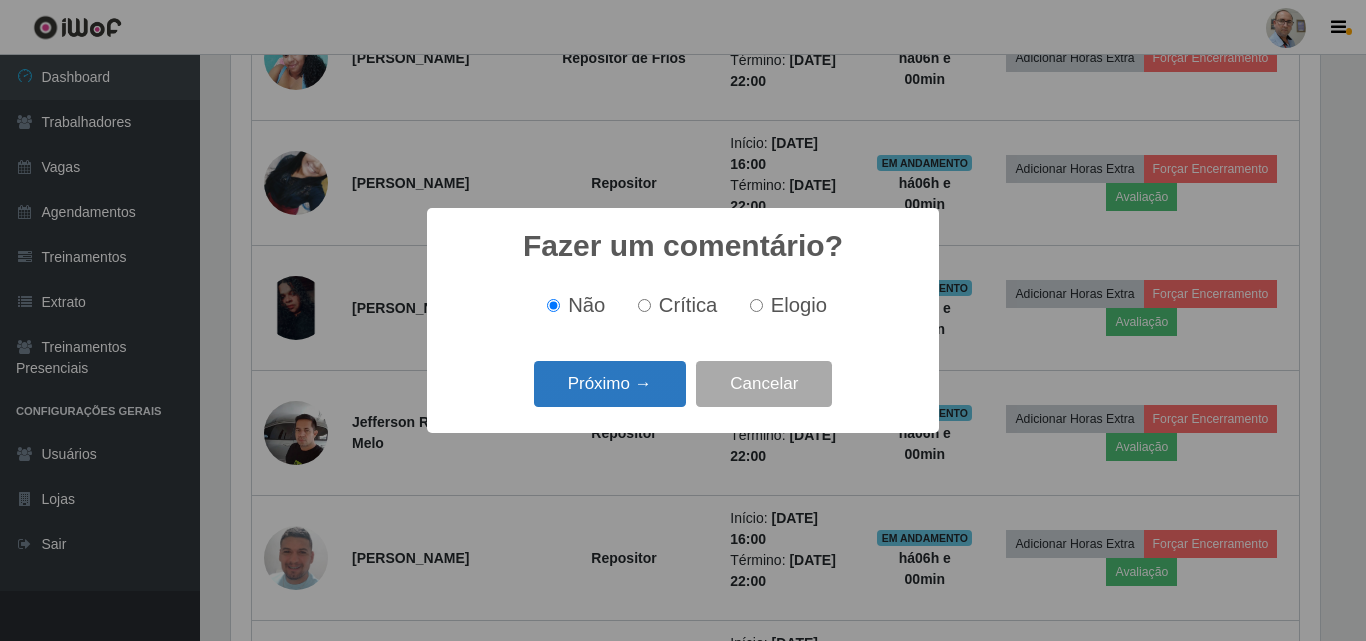 click on "Próximo →" at bounding box center (610, 384) 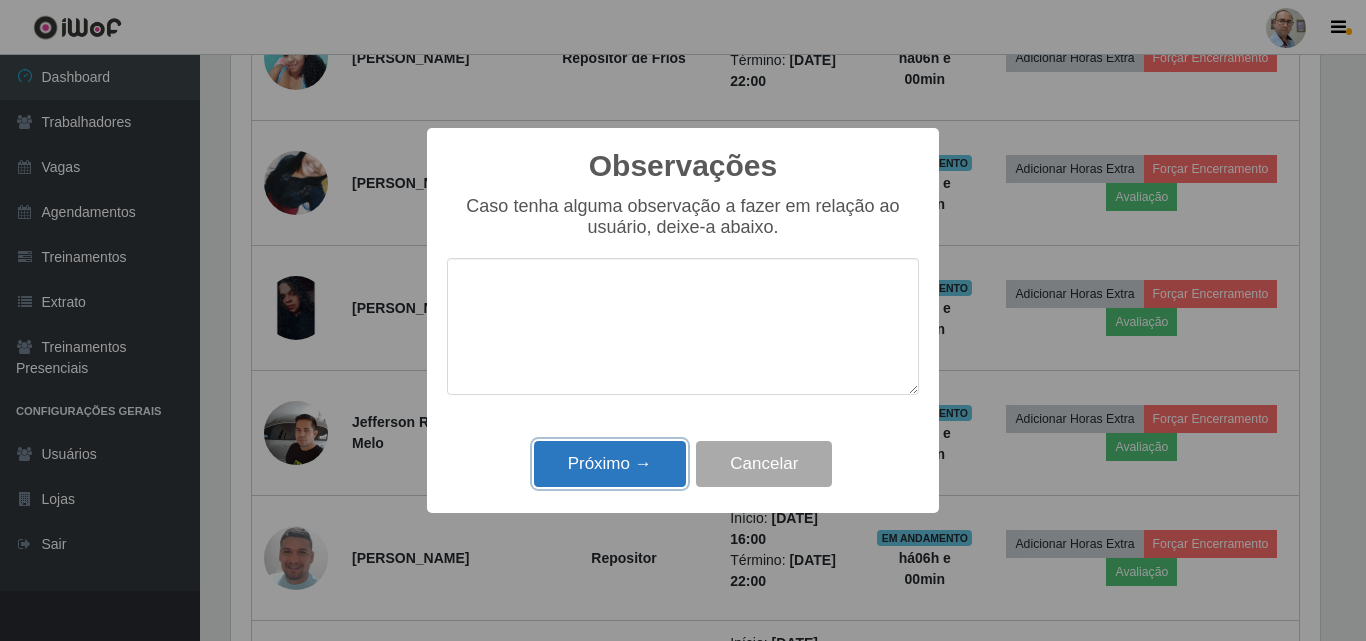 click on "Próximo →" at bounding box center [610, 464] 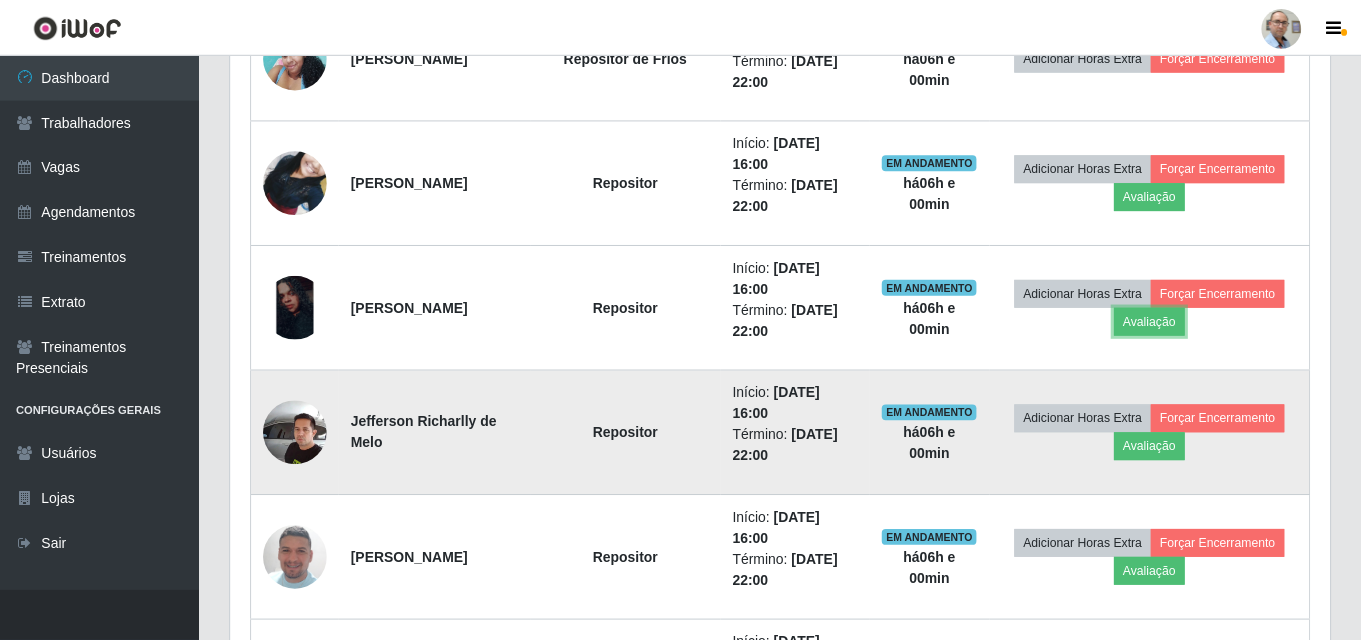scroll, scrollTop: 999585, scrollLeft: 998901, axis: both 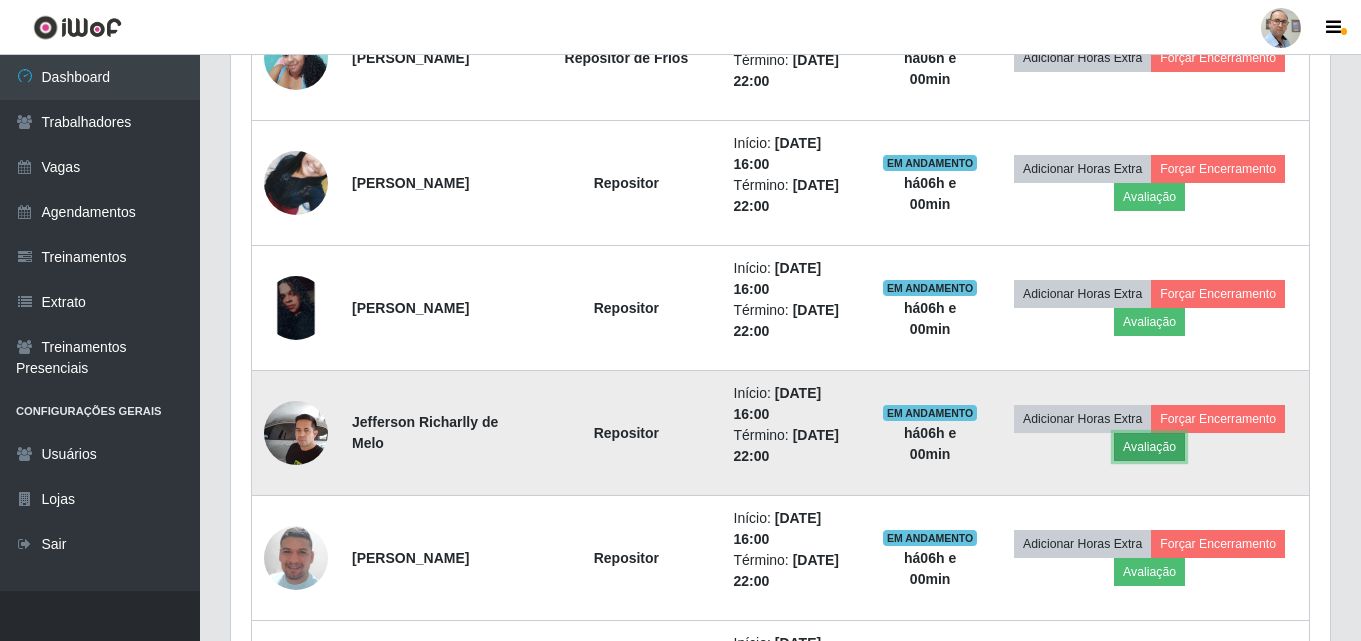 click on "Avaliação" at bounding box center [1149, 447] 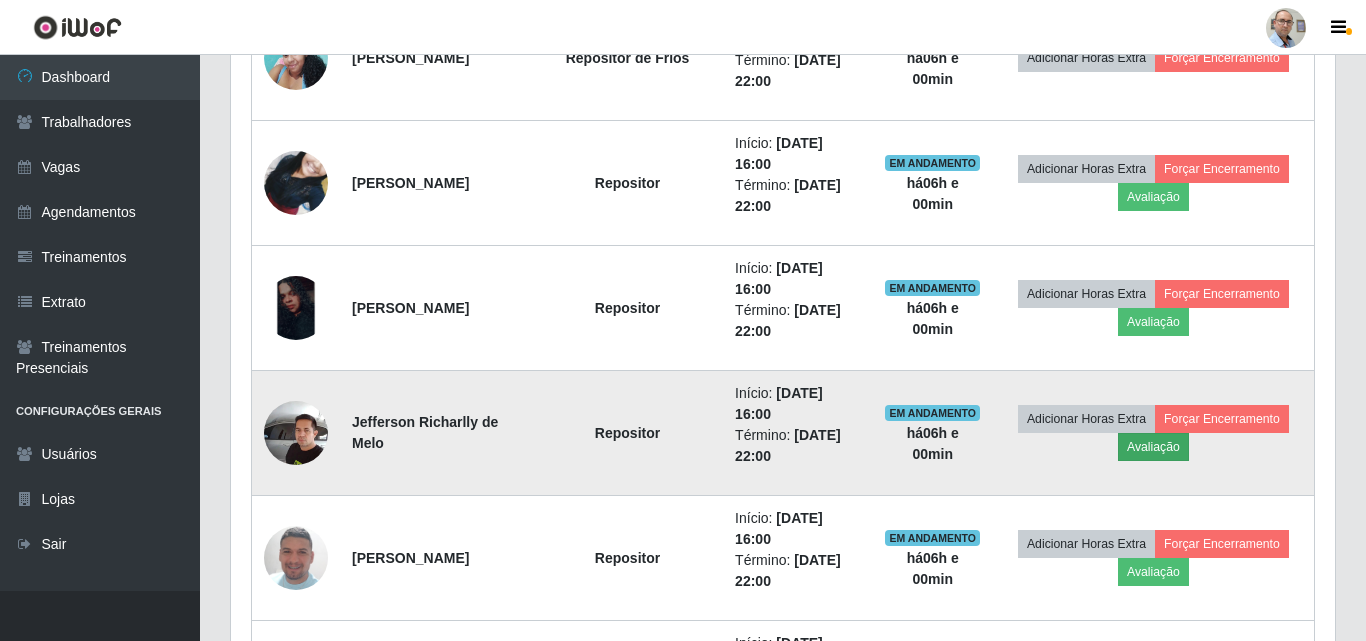 scroll, scrollTop: 999585, scrollLeft: 998911, axis: both 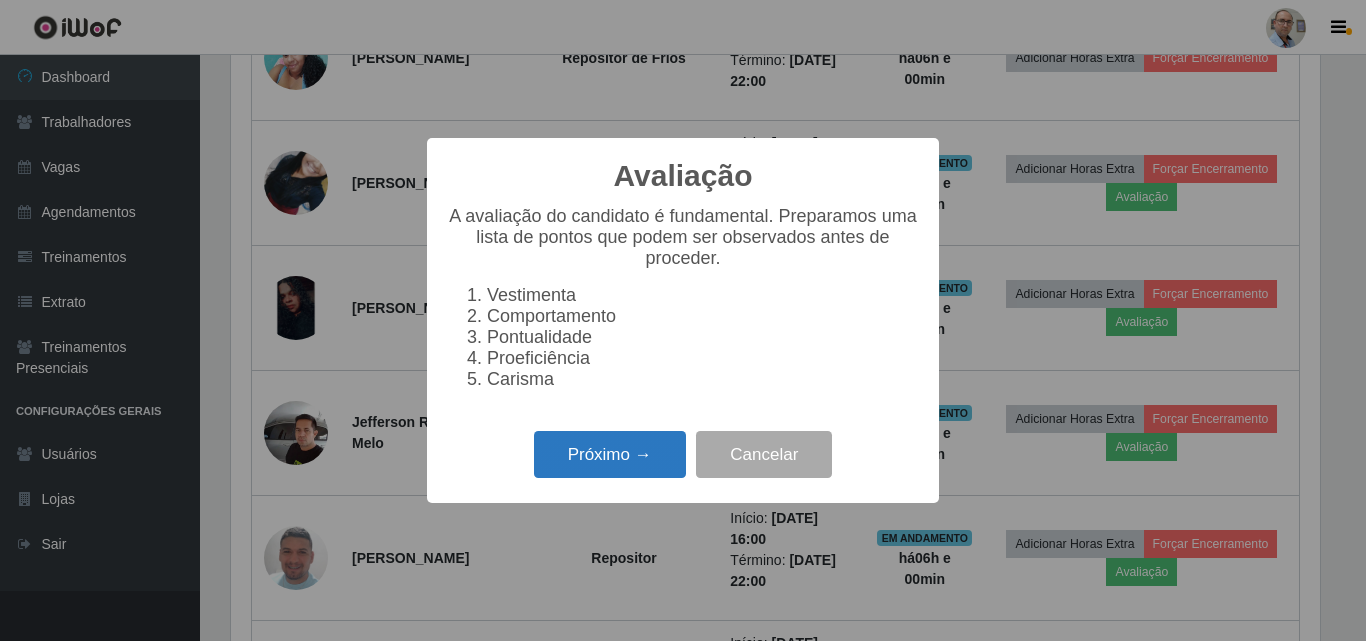 click on "Próximo →" at bounding box center [610, 454] 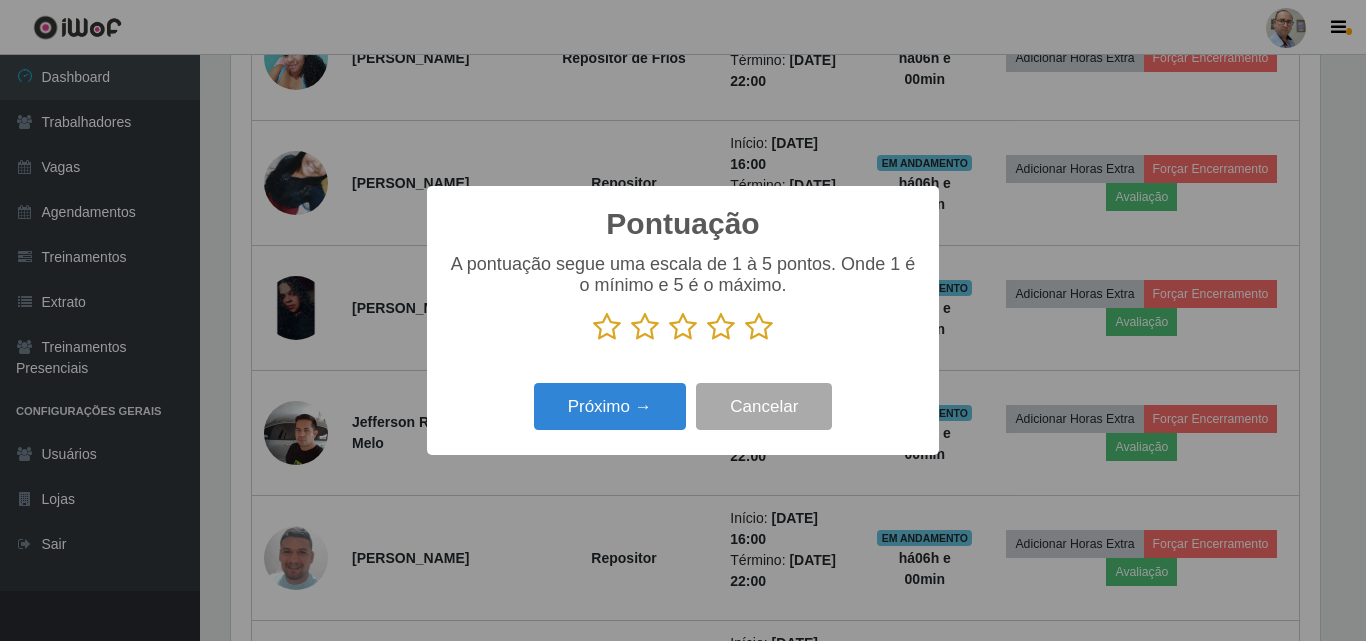 scroll, scrollTop: 999585, scrollLeft: 998911, axis: both 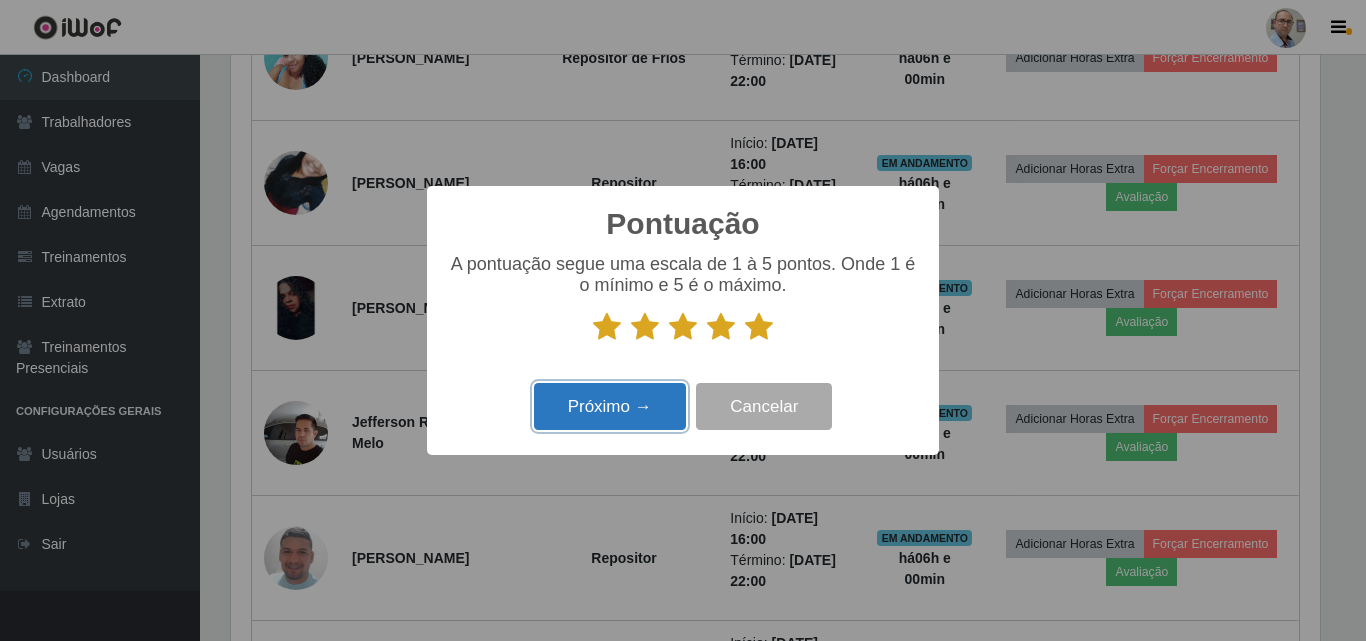 click on "Próximo →" at bounding box center (610, 406) 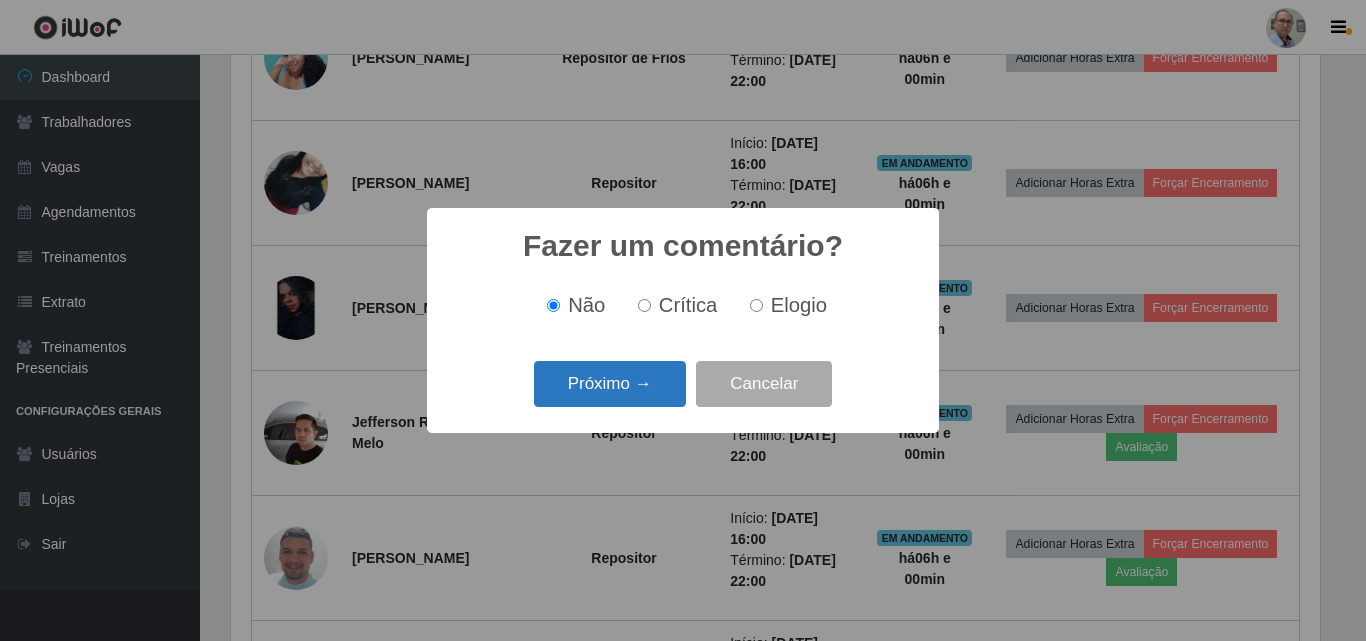 click on "Próximo →" at bounding box center [610, 384] 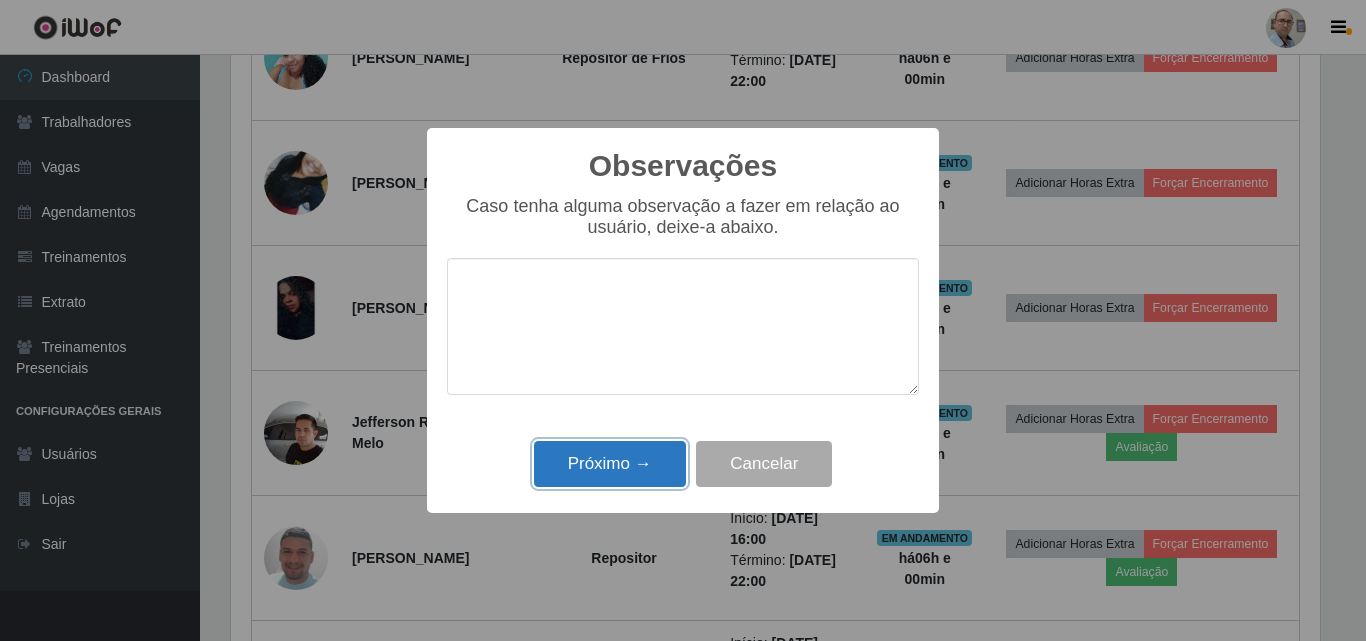 click on "Próximo →" at bounding box center (610, 464) 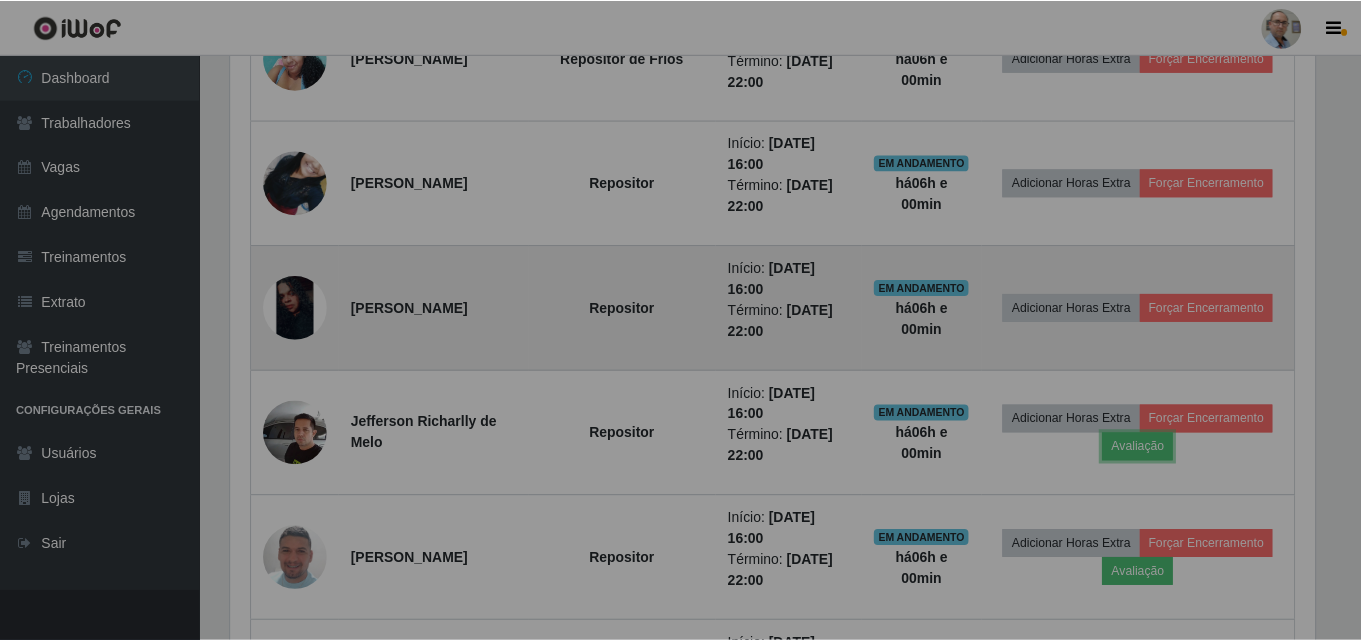 scroll, scrollTop: 1133, scrollLeft: 0, axis: vertical 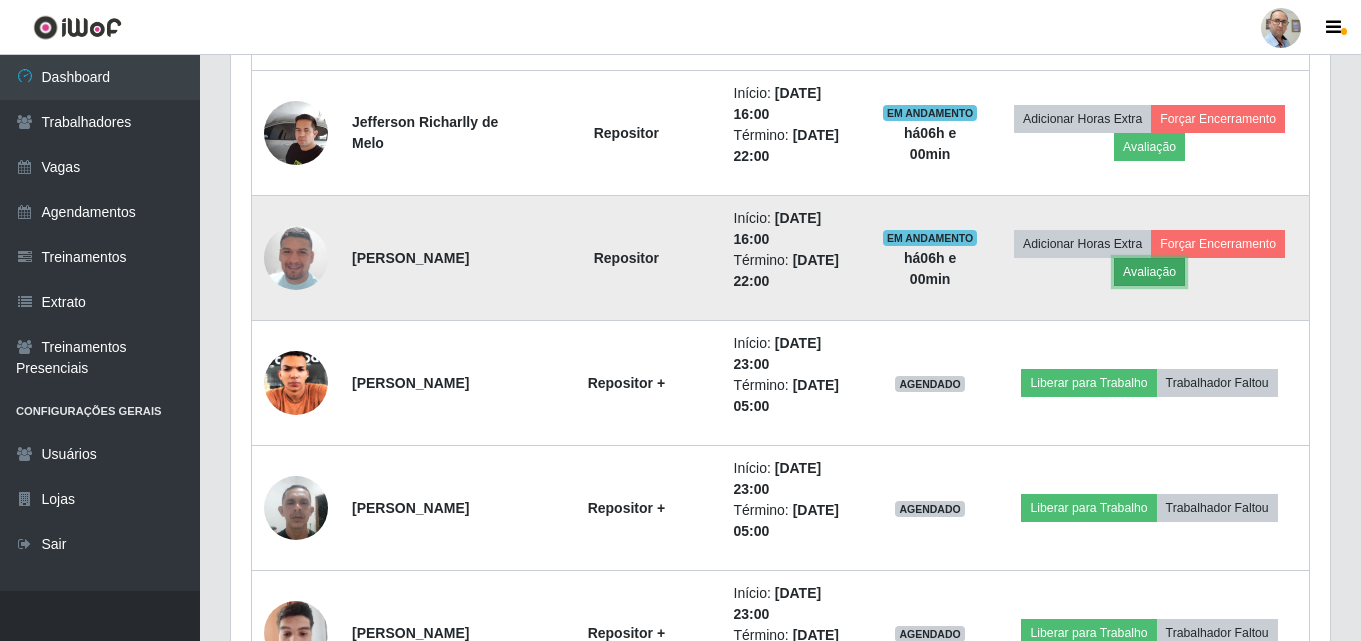click on "Avaliação" at bounding box center [1149, 272] 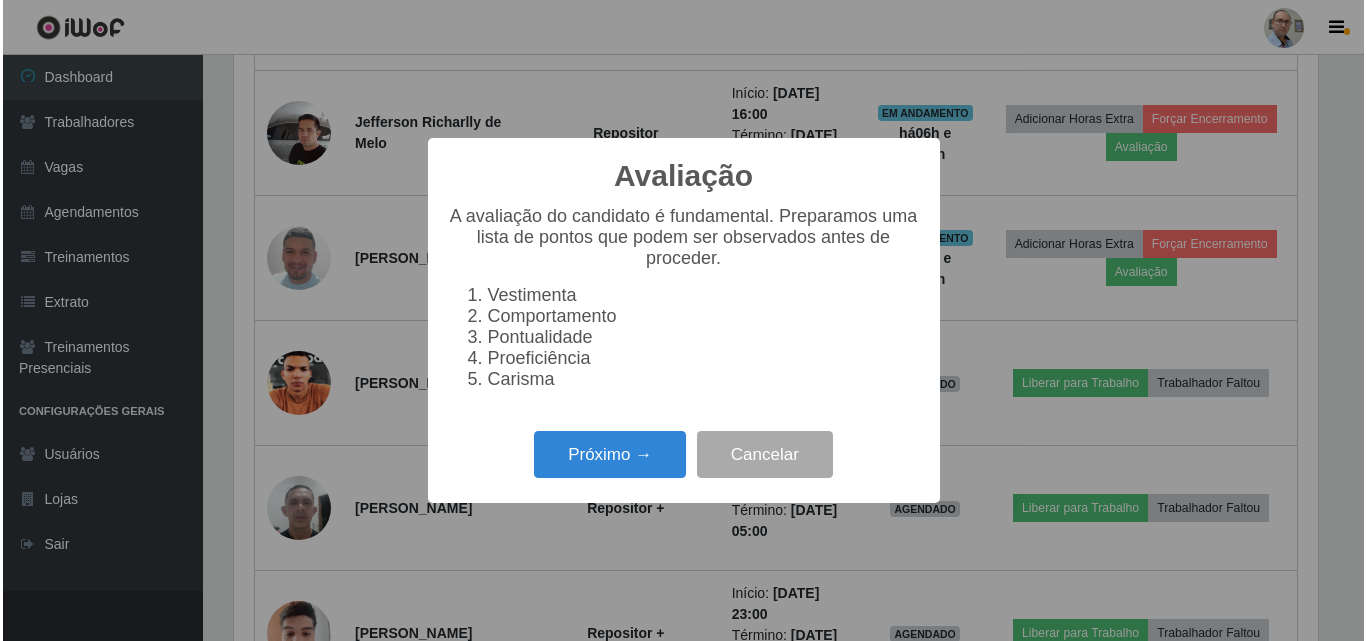 scroll, scrollTop: 999585, scrollLeft: 998911, axis: both 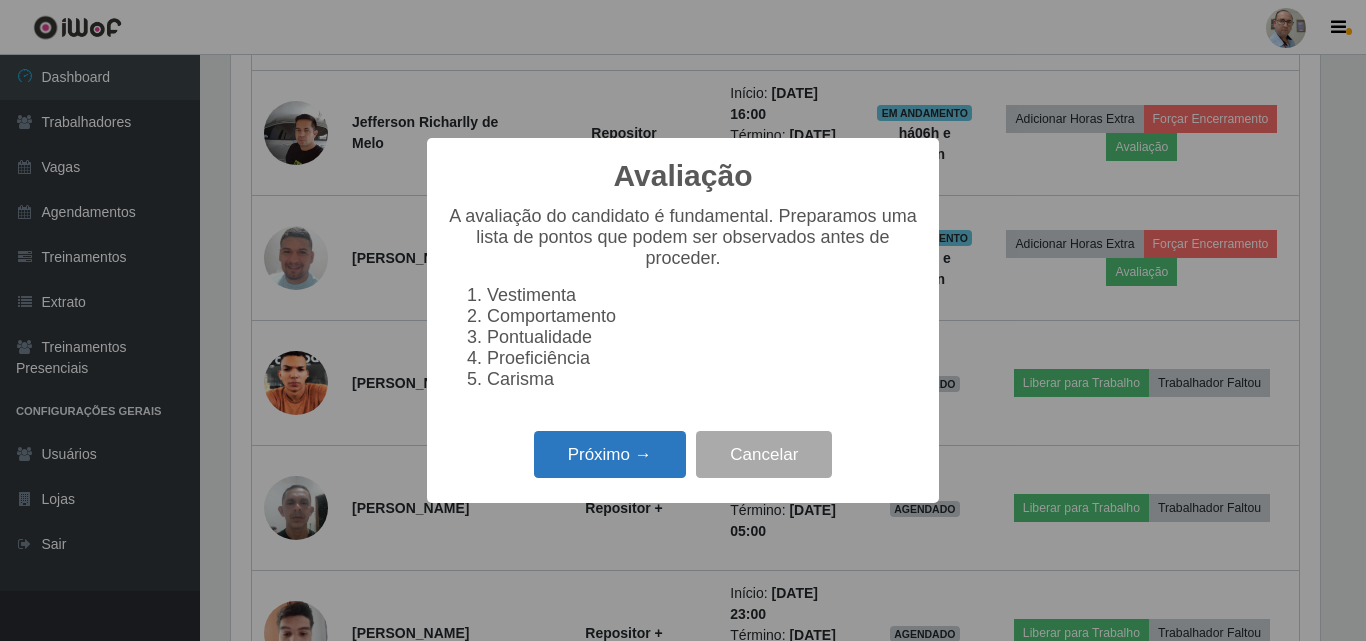 click on "Próximo →" at bounding box center [610, 454] 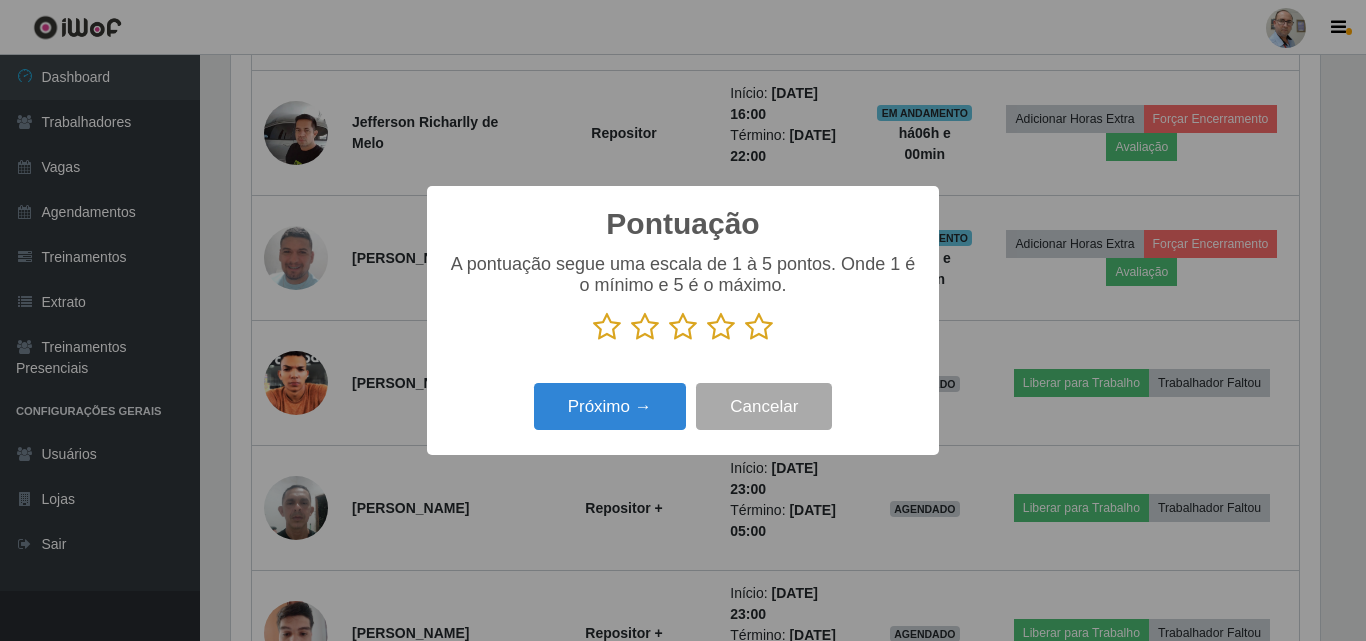 scroll, scrollTop: 999585, scrollLeft: 998911, axis: both 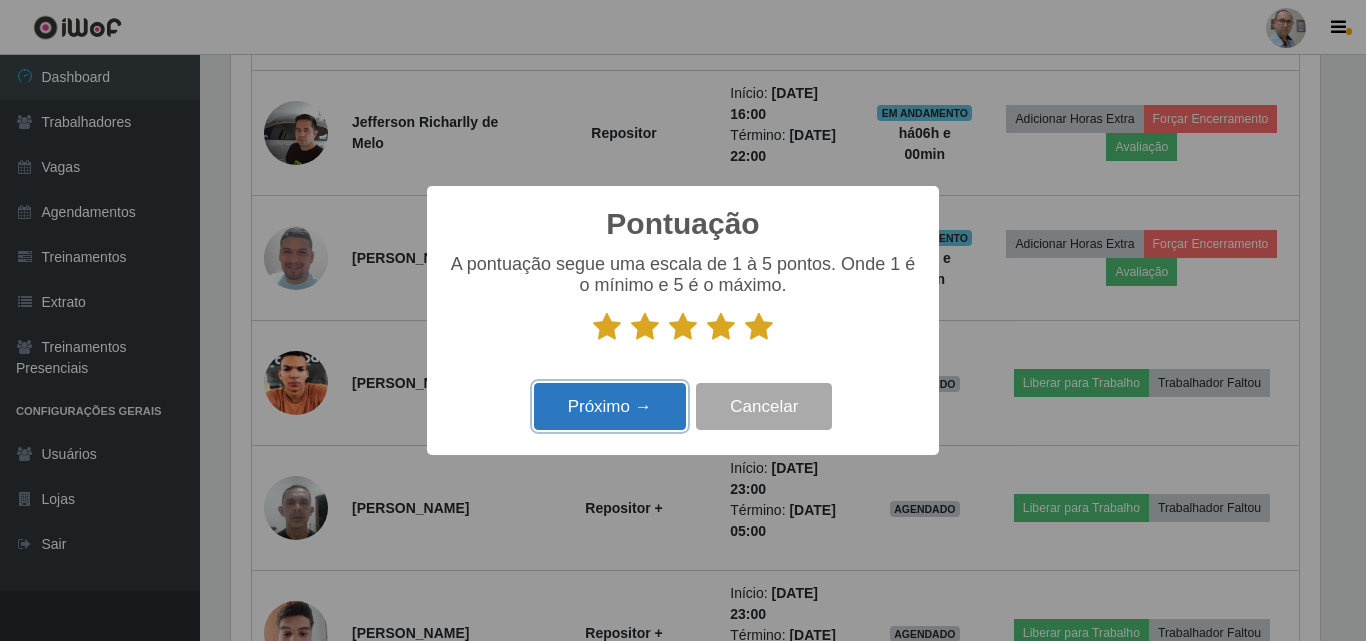 click on "Próximo →" at bounding box center [610, 406] 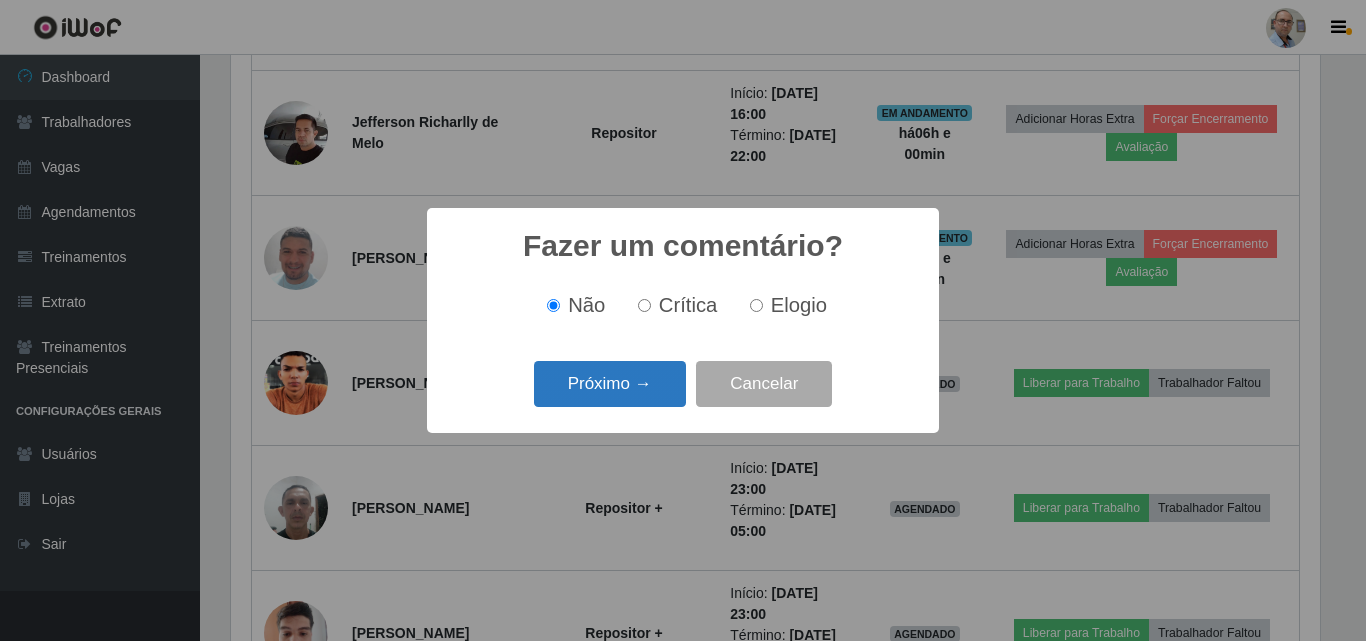 click on "Próximo →" at bounding box center [610, 384] 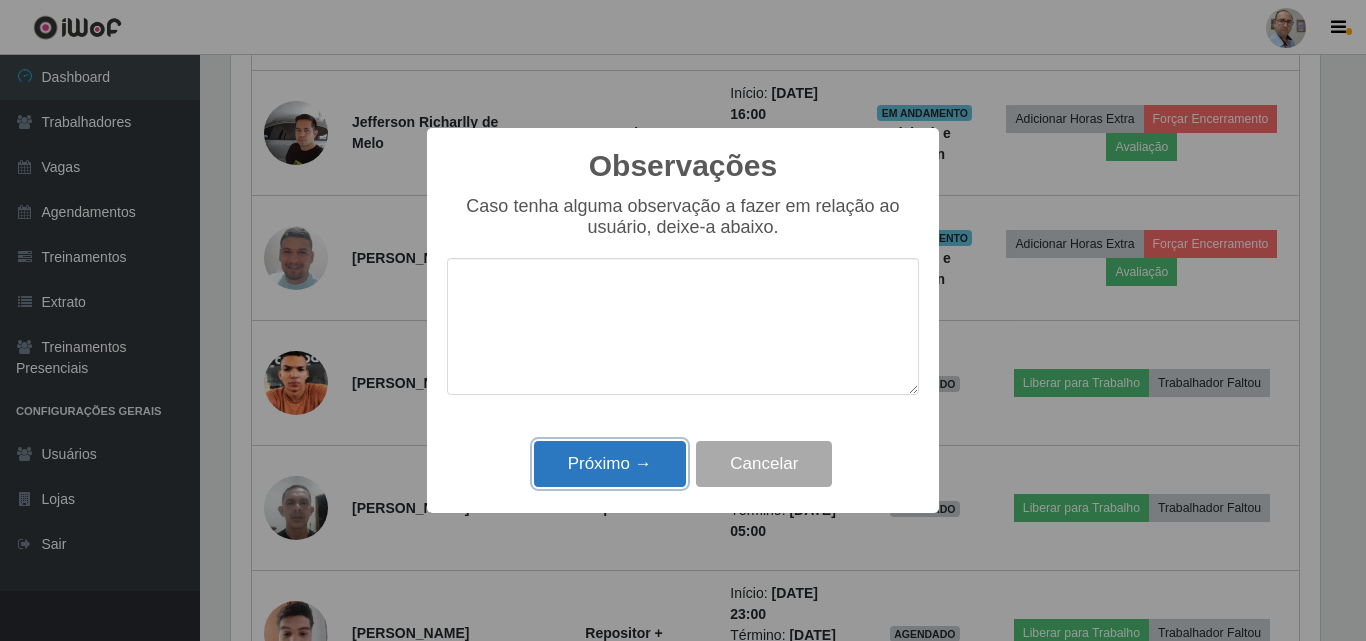 click on "Próximo →" at bounding box center (610, 464) 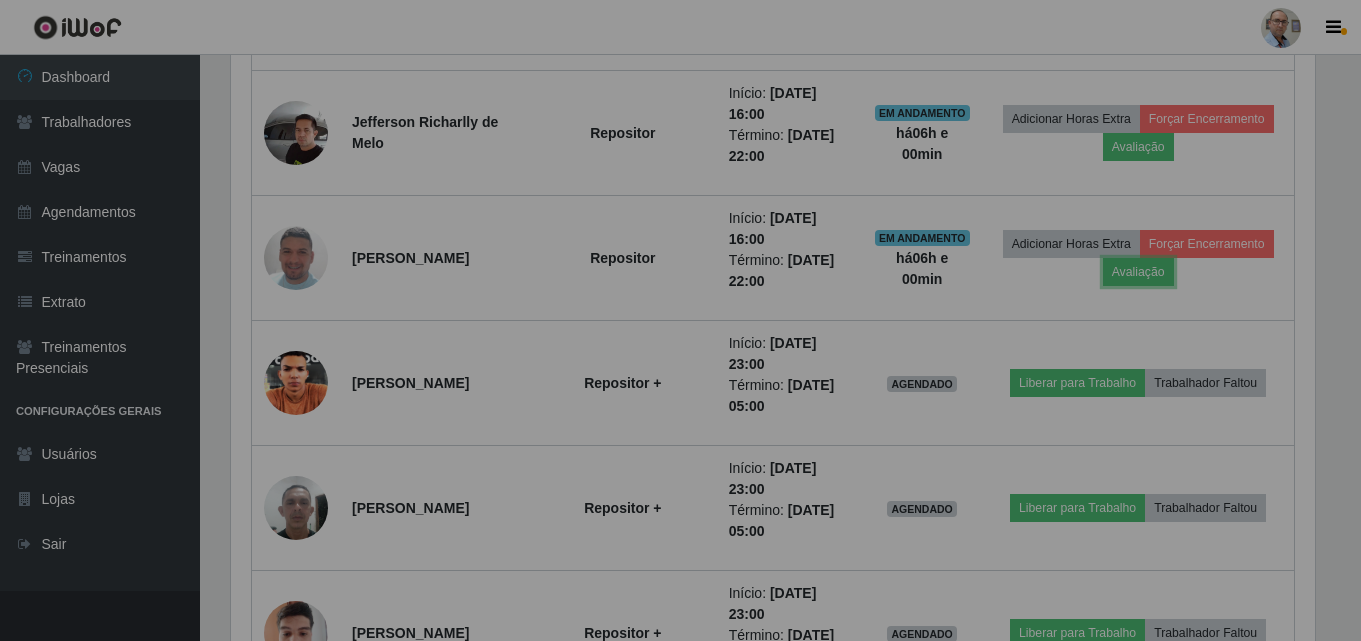 scroll, scrollTop: 999585, scrollLeft: 998901, axis: both 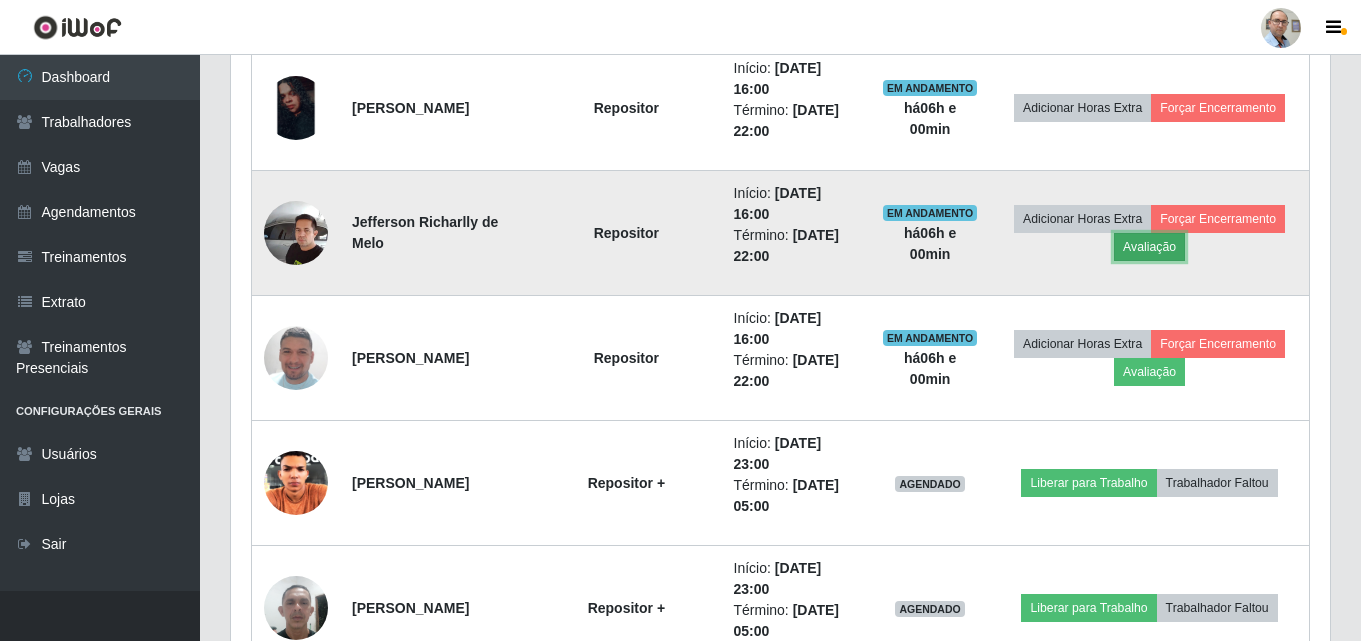 click on "Avaliação" at bounding box center (1149, 247) 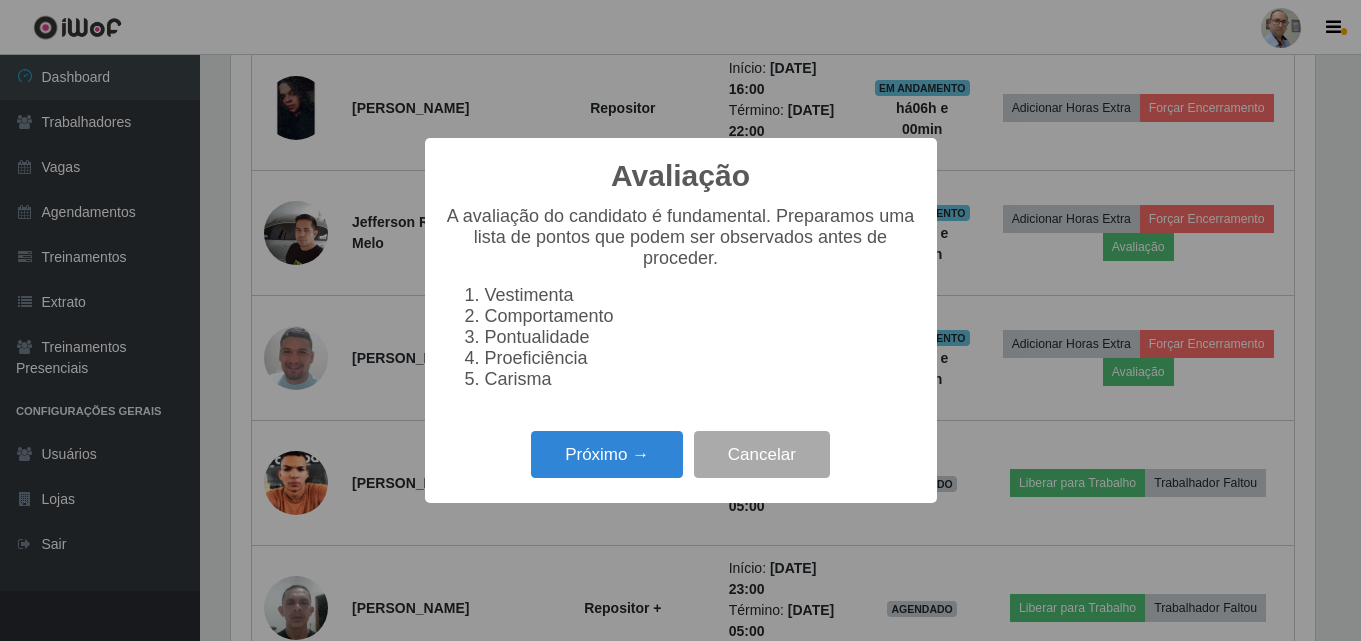 scroll 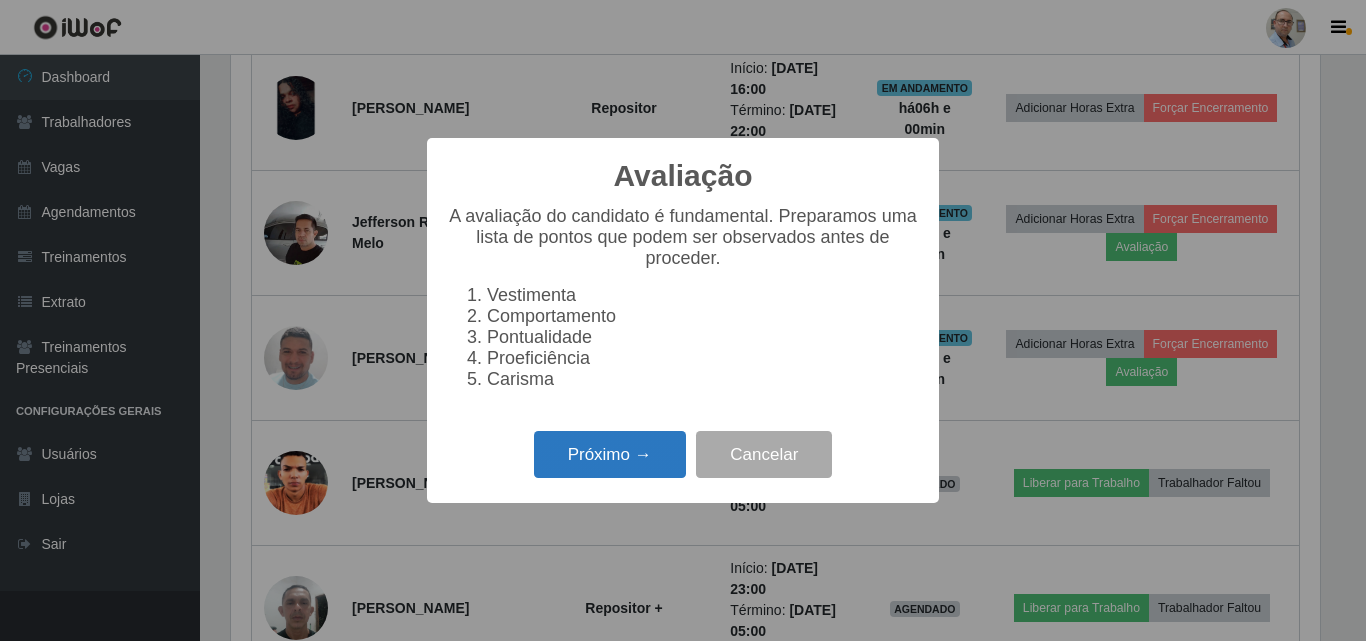 click on "Próximo →" at bounding box center (610, 454) 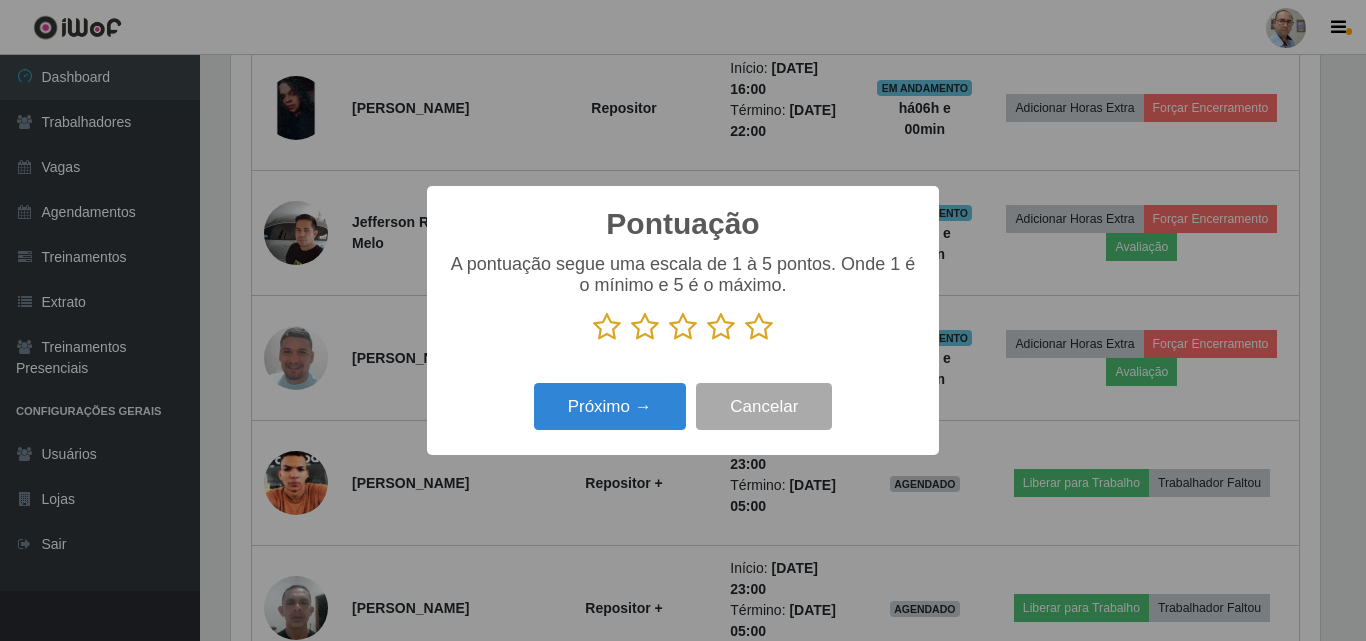 click at bounding box center (759, 327) 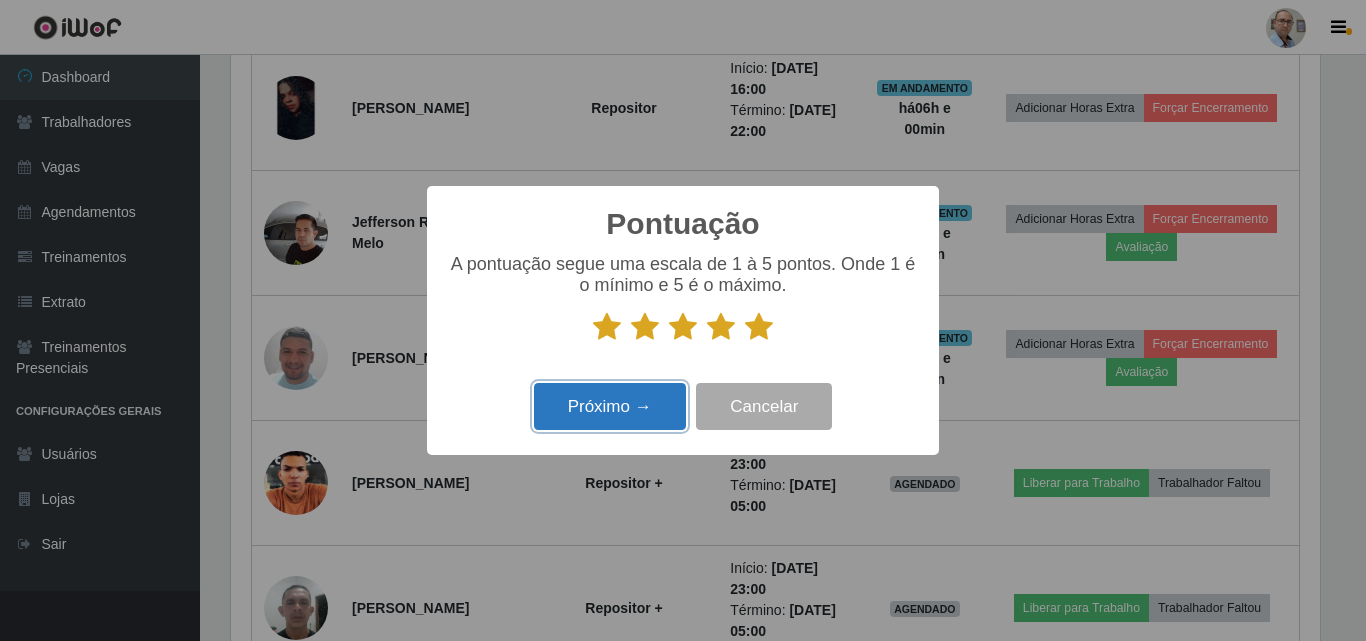 click on "Próximo →" at bounding box center [610, 406] 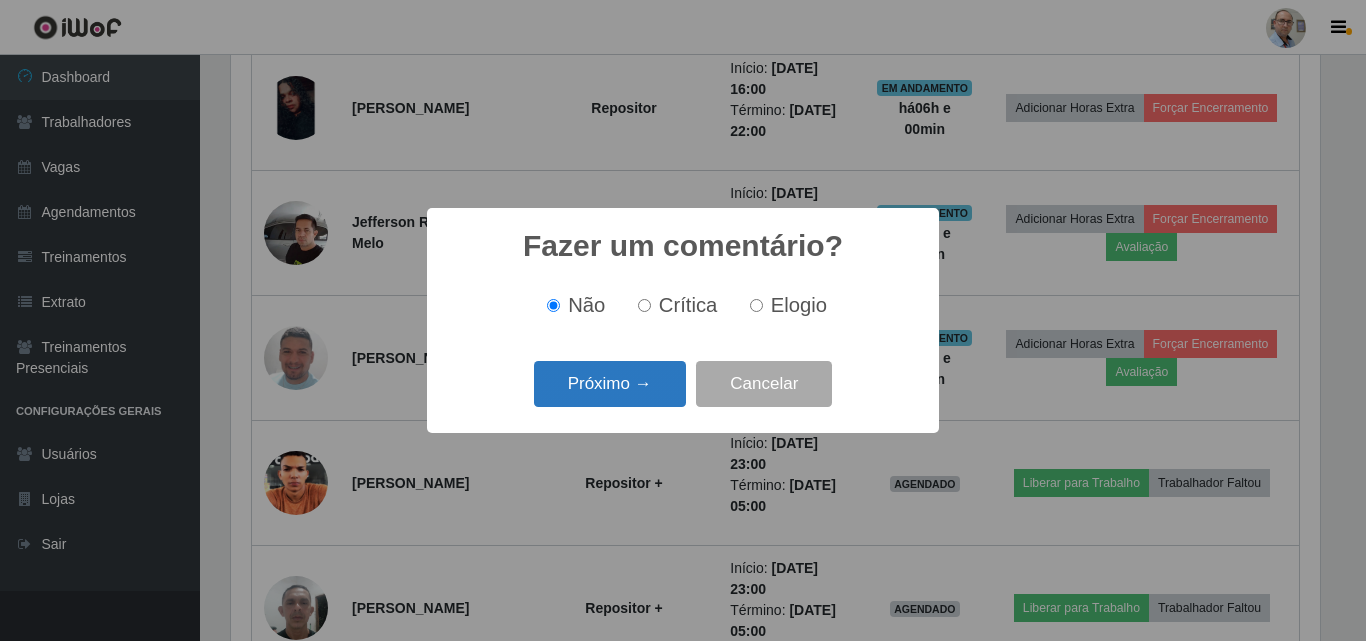 click on "Próximo →" at bounding box center [610, 384] 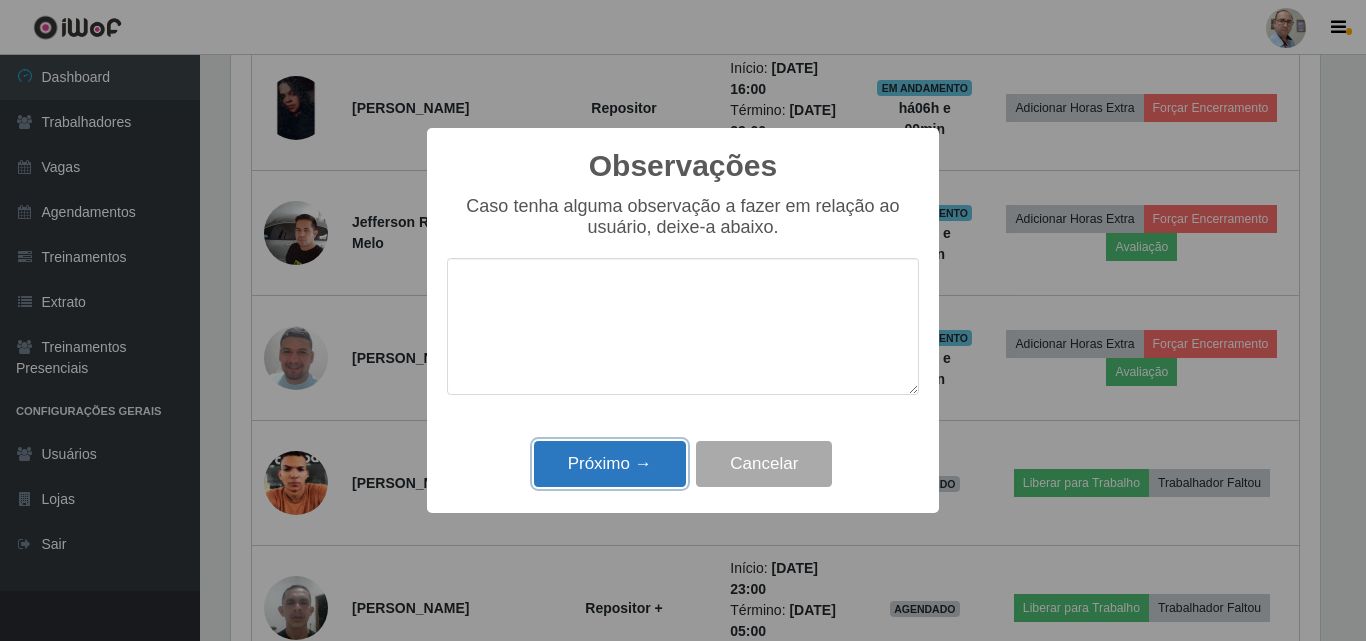 click on "Próximo →" at bounding box center [610, 464] 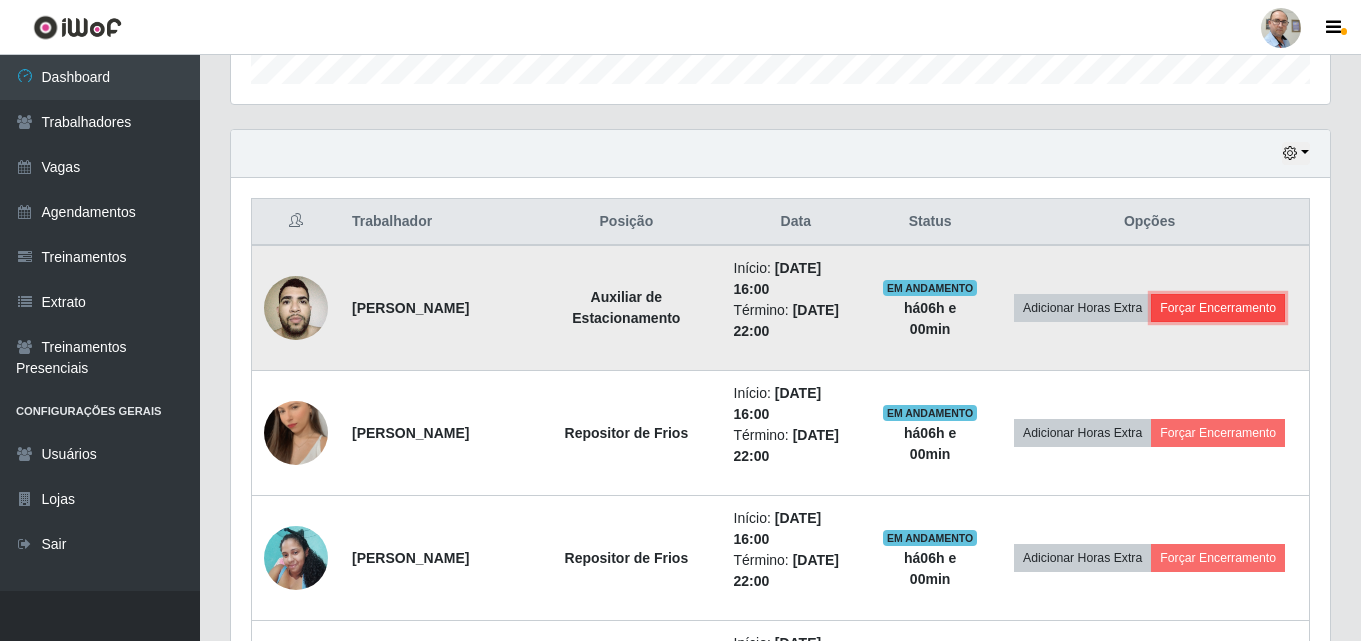 click on "Forçar Encerramento" at bounding box center (1218, 308) 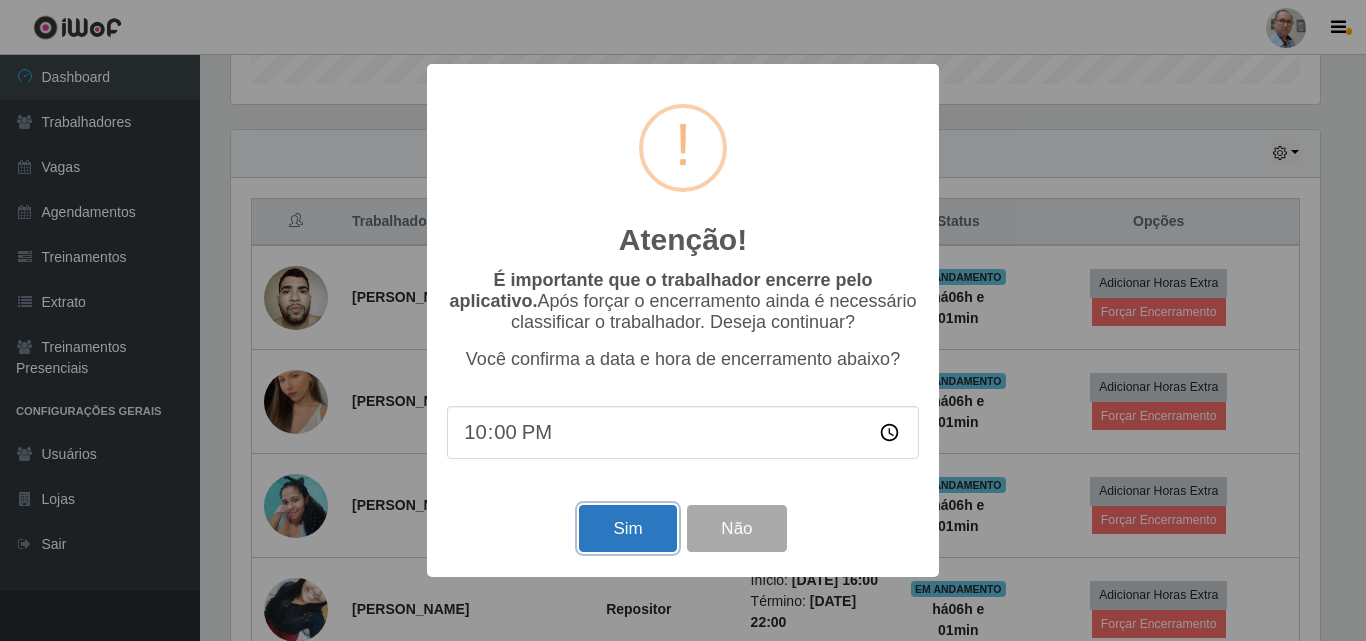 click on "Sim" at bounding box center (627, 528) 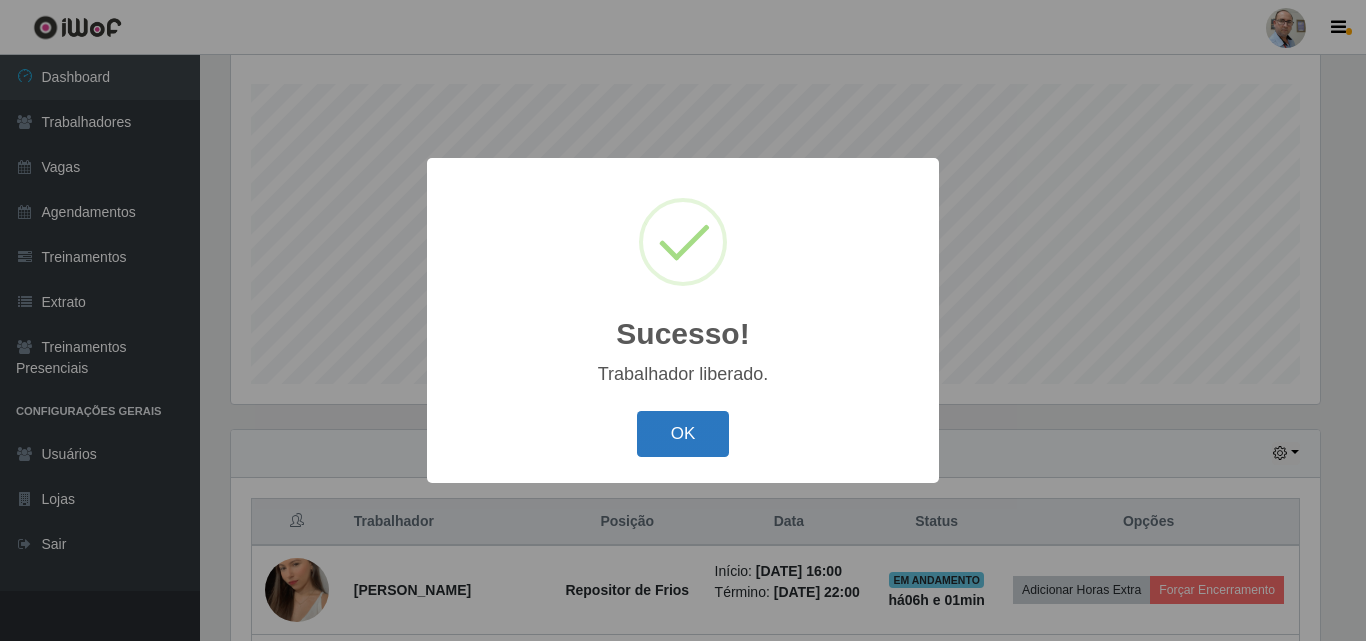 click on "OK" at bounding box center [683, 434] 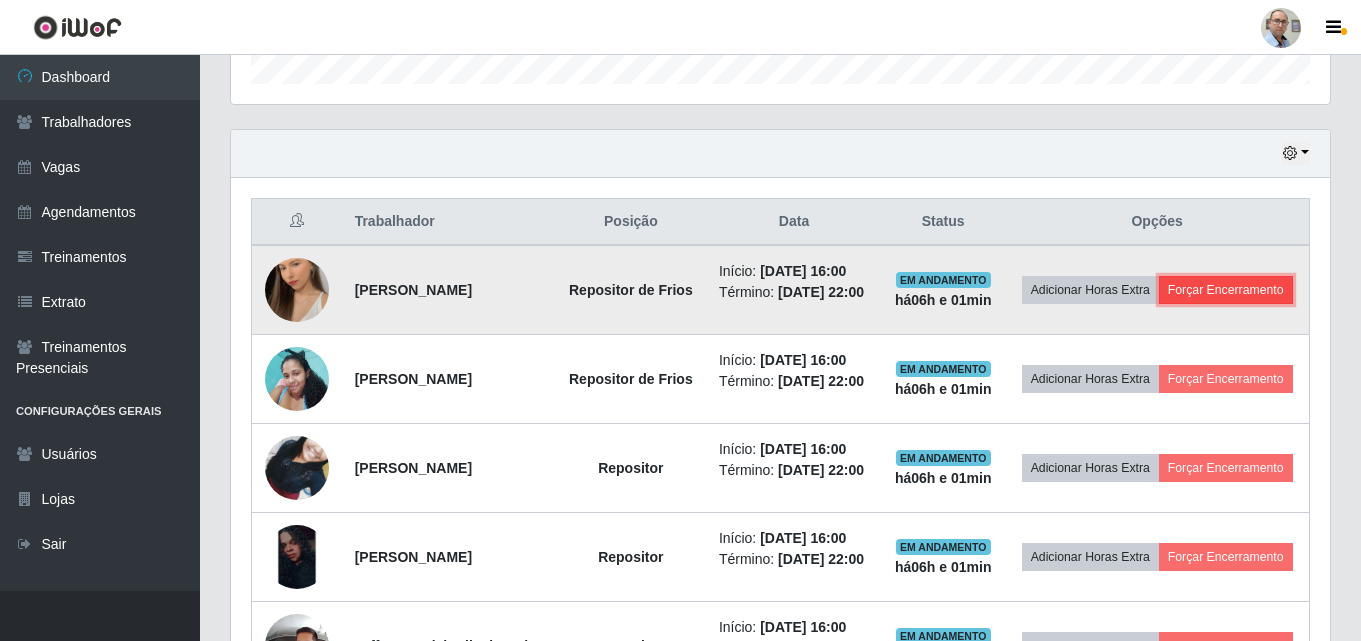 click on "Forçar Encerramento" at bounding box center (1226, 290) 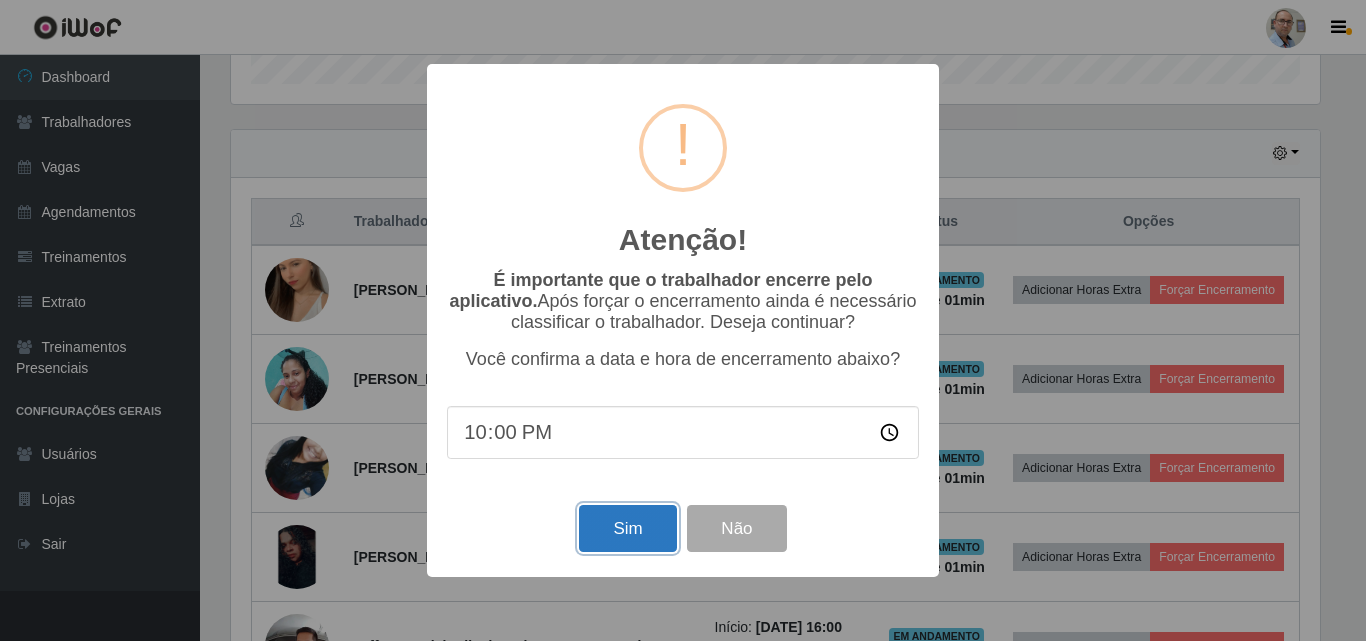 click on "Sim" at bounding box center (627, 528) 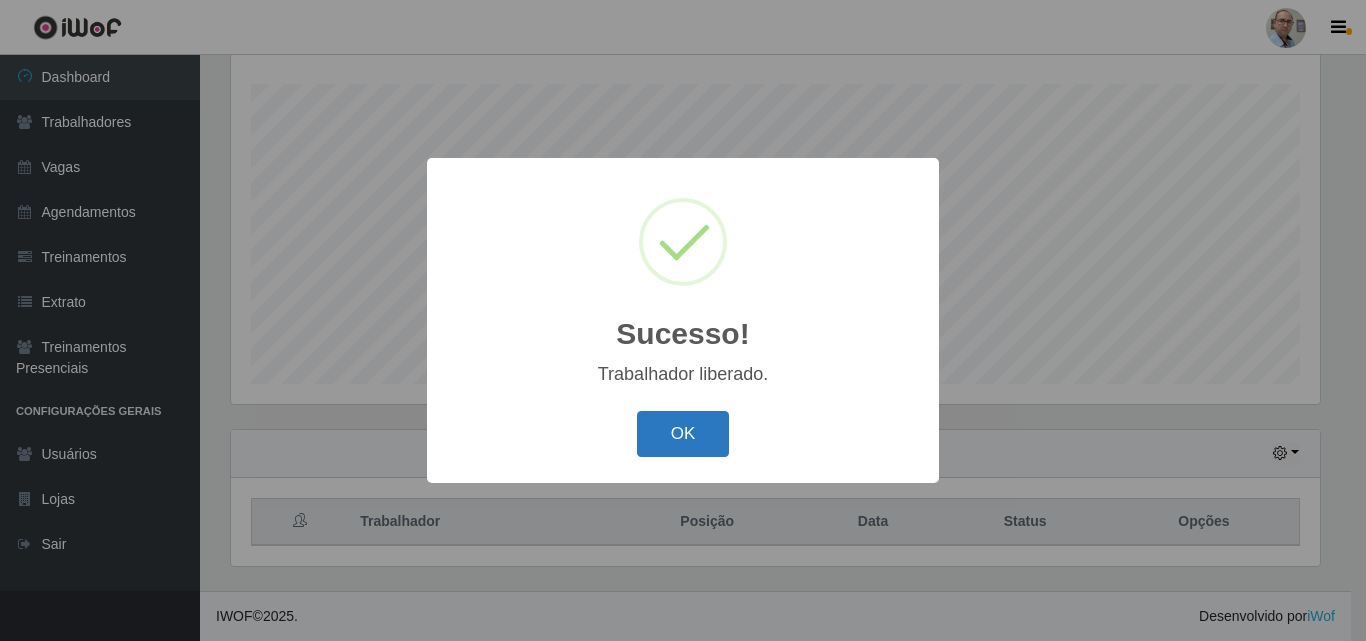 click on "OK" at bounding box center [683, 434] 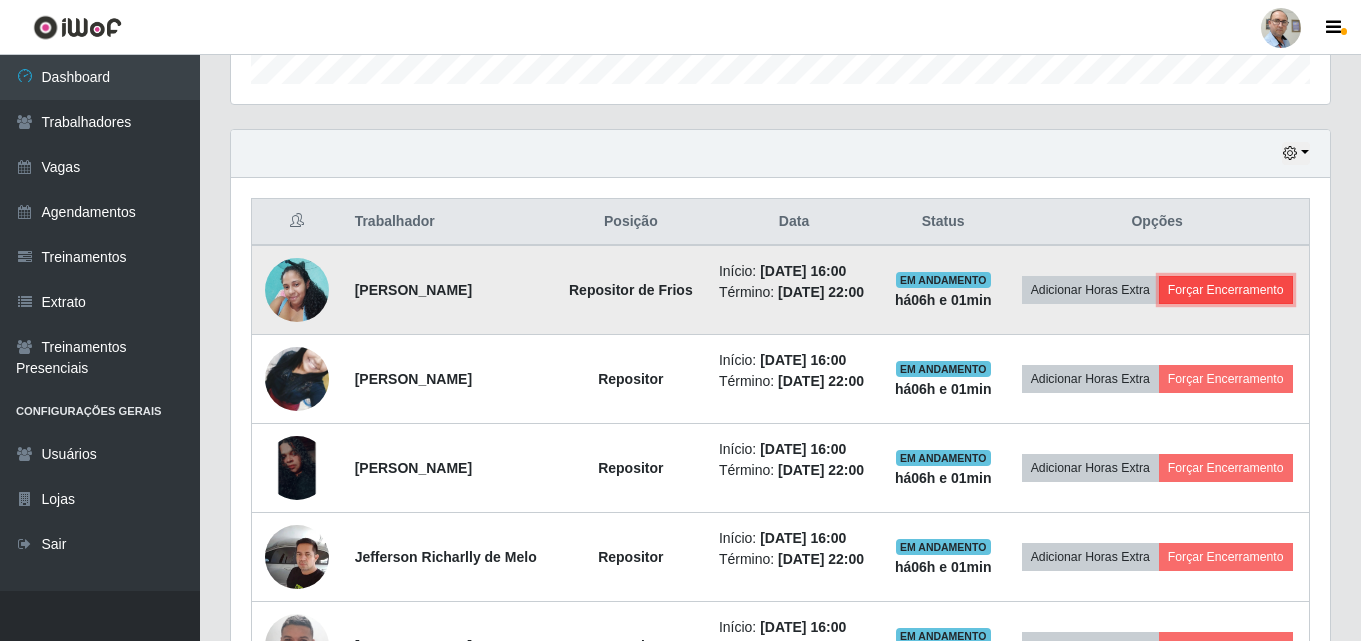 click on "Forçar Encerramento" at bounding box center [1226, 290] 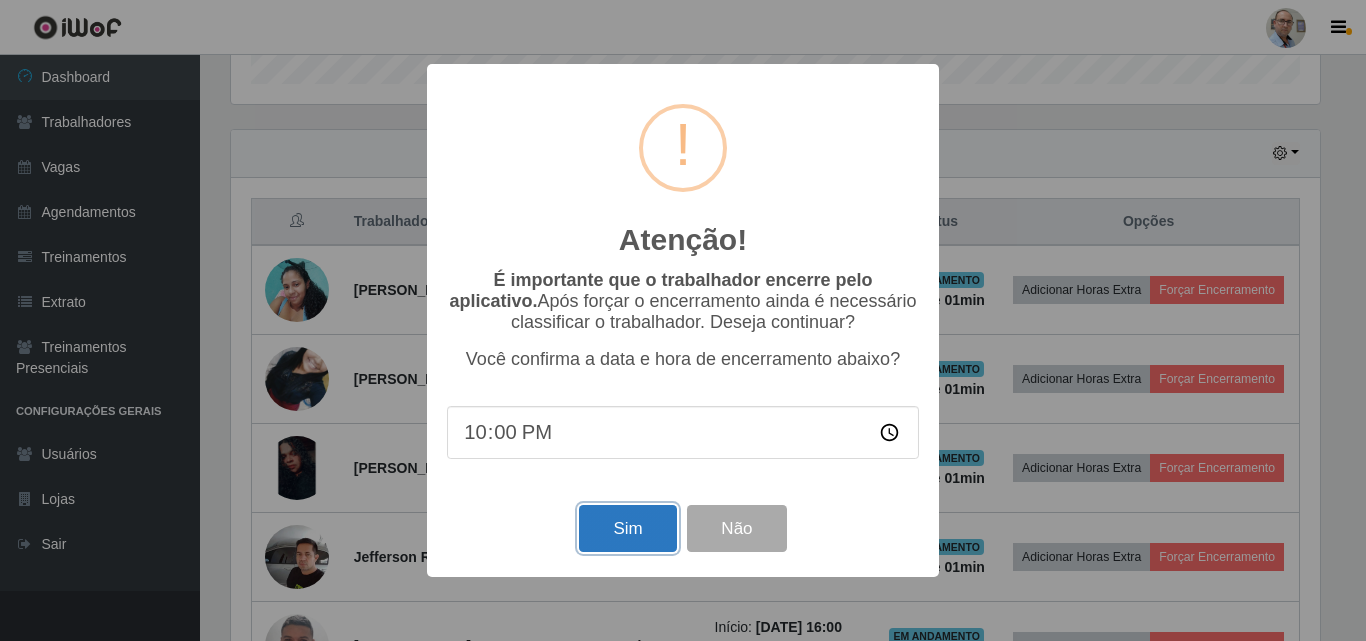click on "Sim" at bounding box center (627, 528) 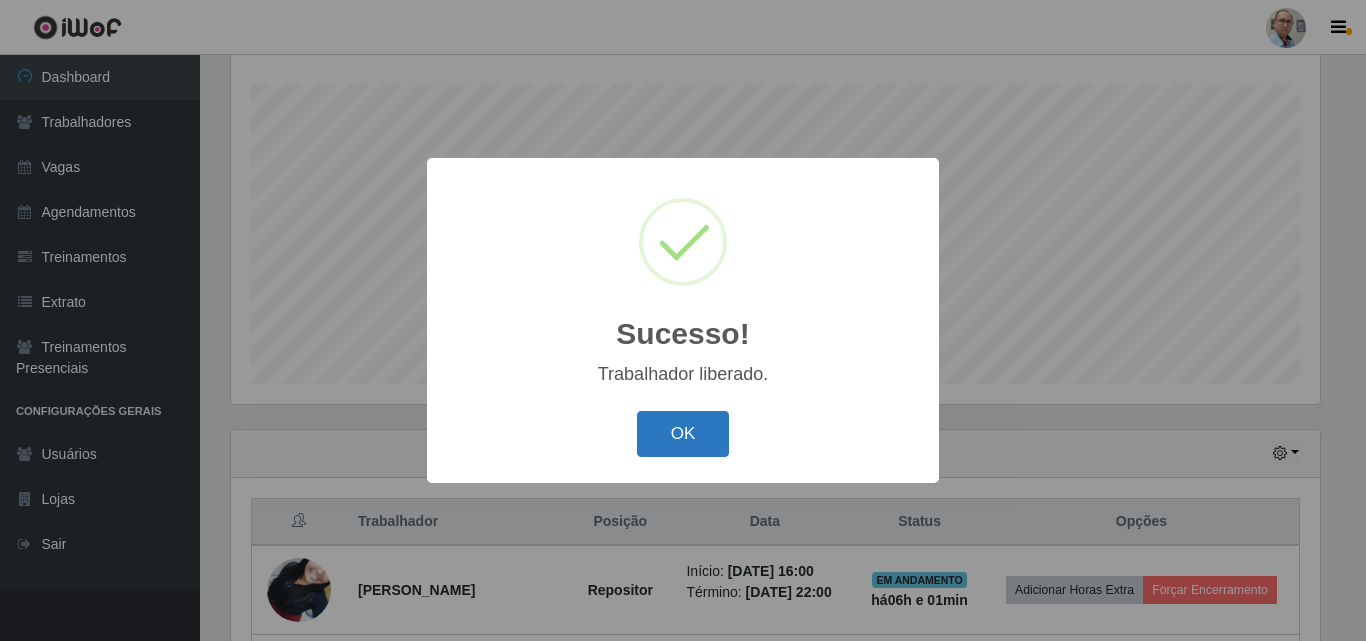 click on "OK" at bounding box center [683, 434] 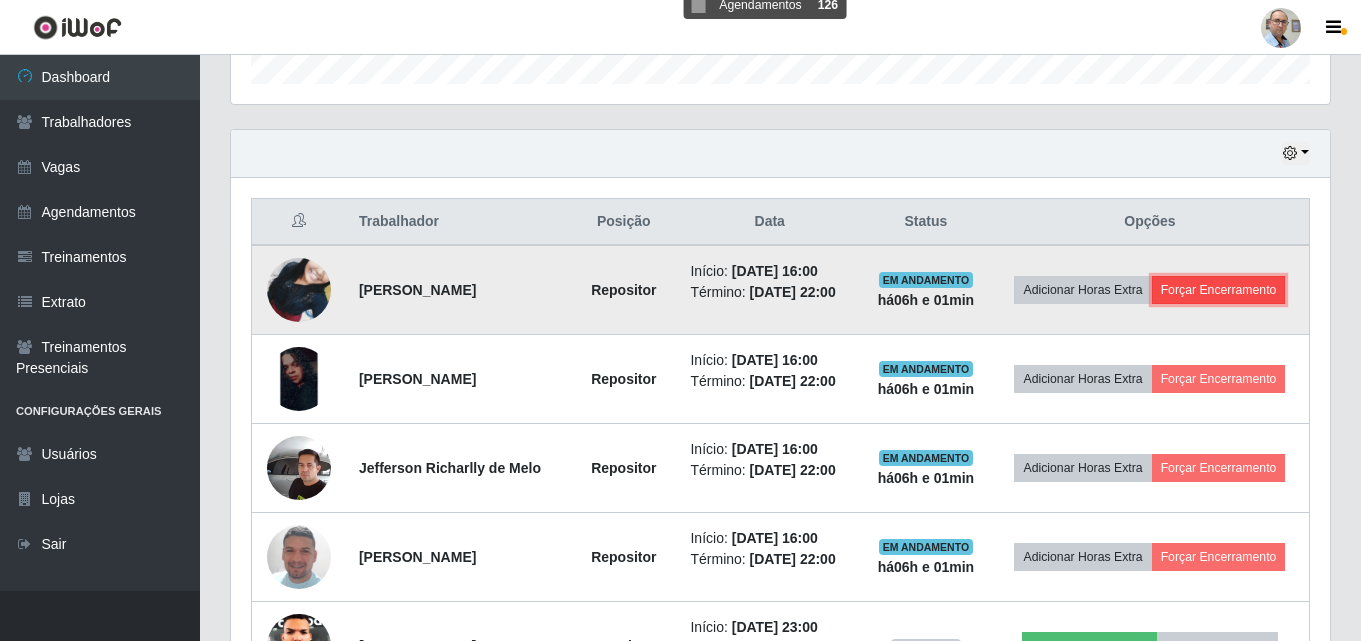 click on "Forçar Encerramento" at bounding box center [1219, 290] 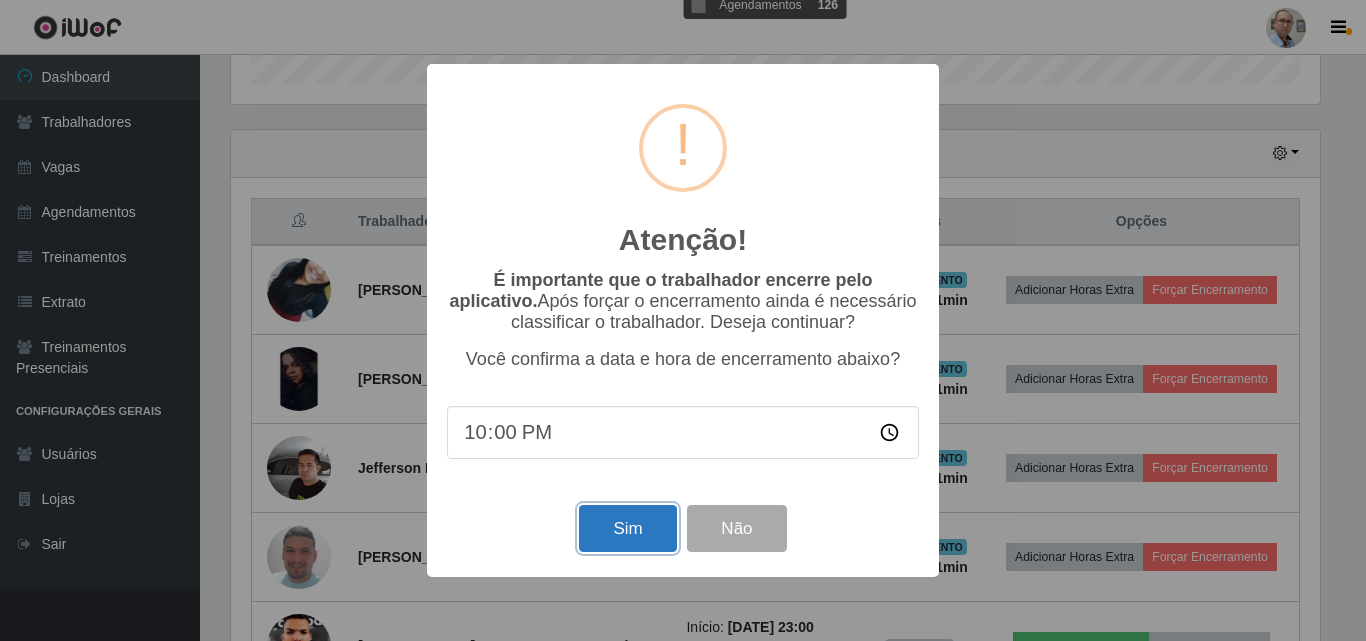 click on "Sim" at bounding box center [627, 528] 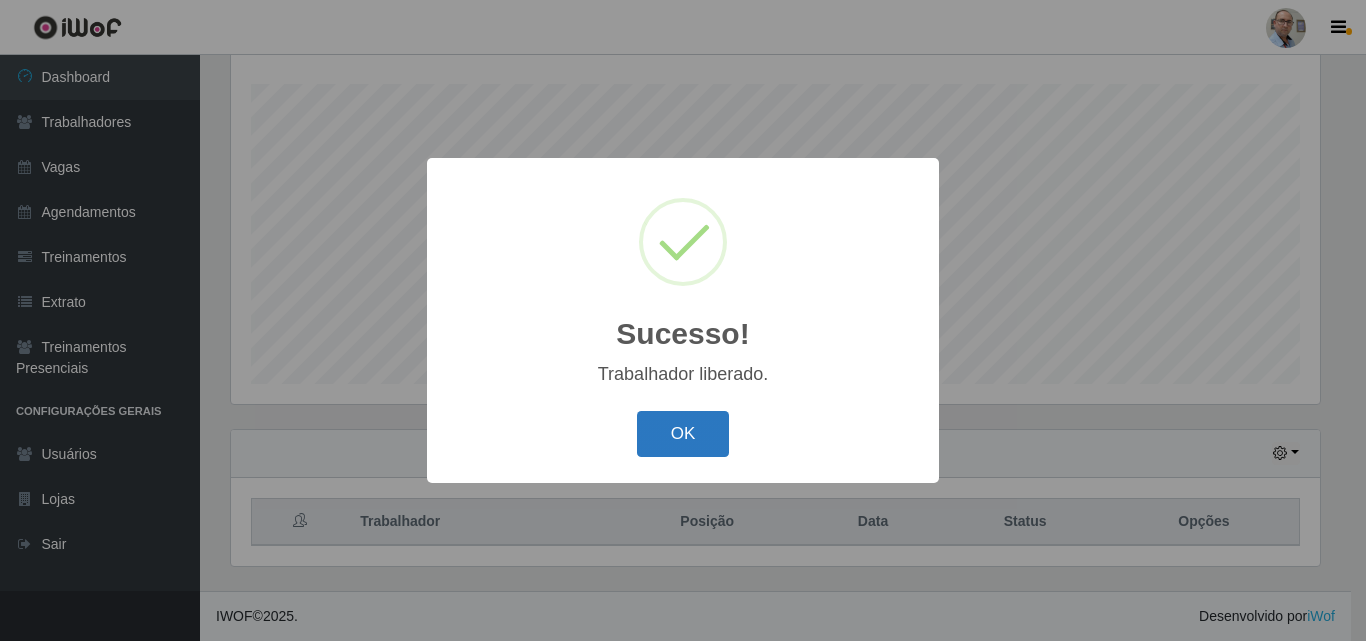 click on "OK" at bounding box center (683, 434) 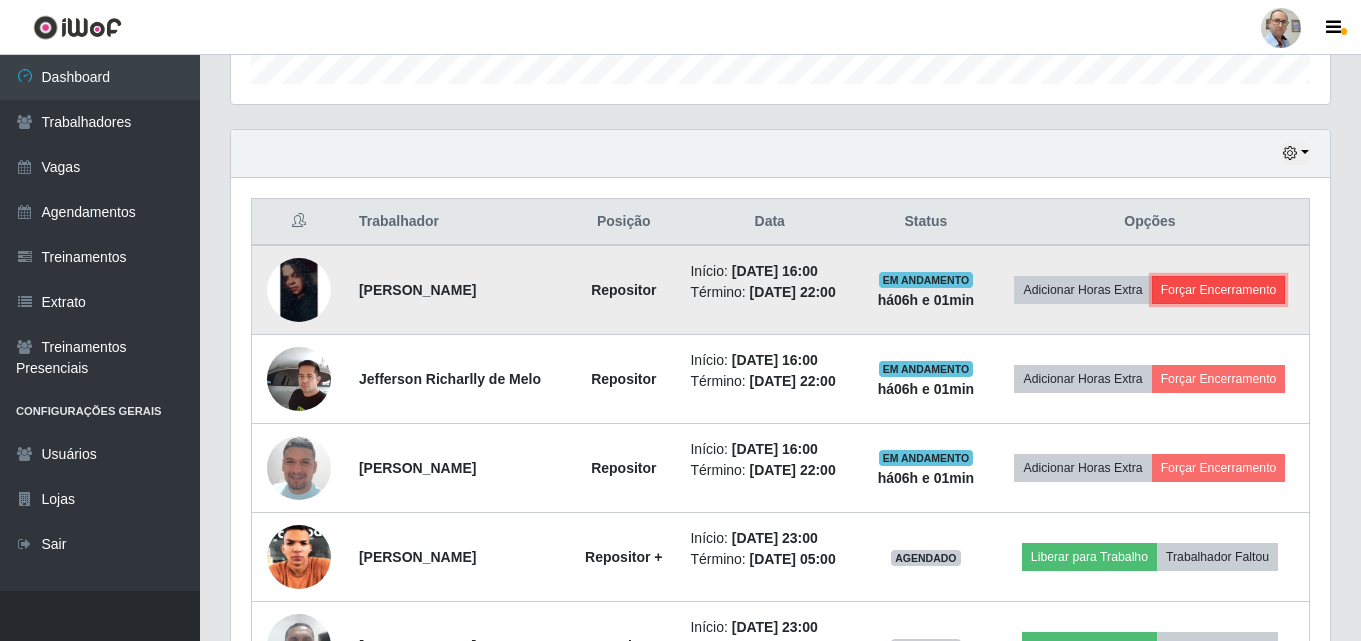 click on "Forçar Encerramento" at bounding box center [1219, 290] 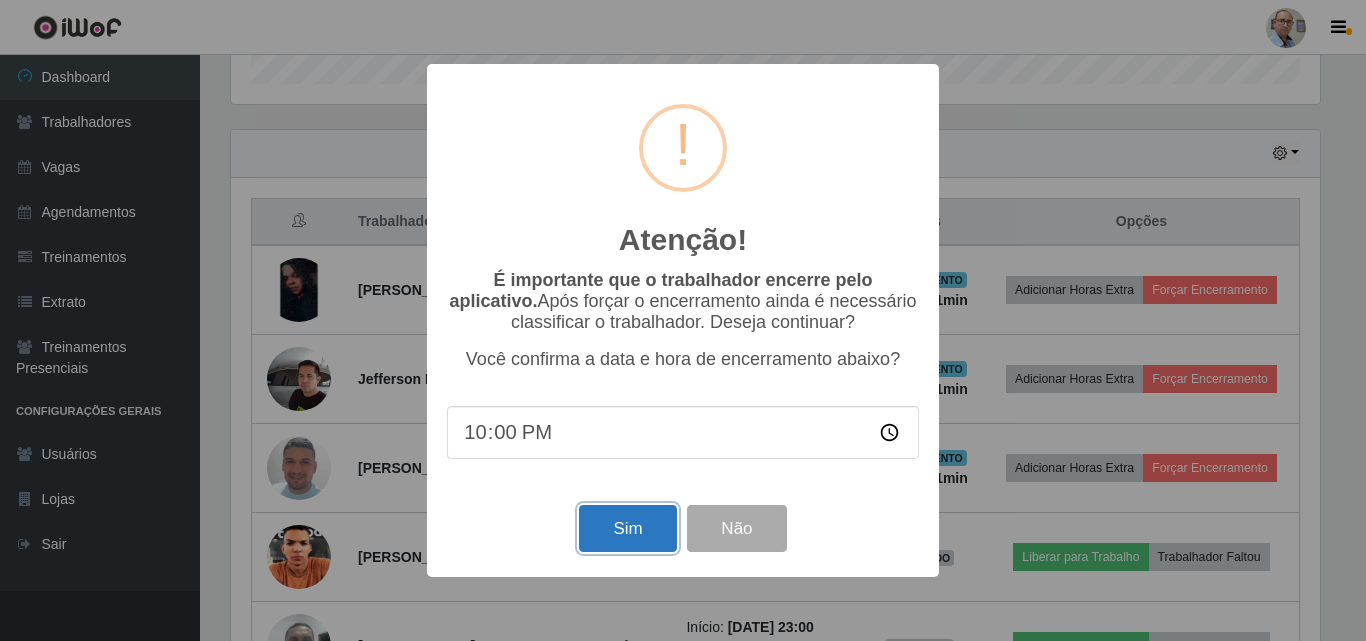 click on "Sim" at bounding box center [627, 528] 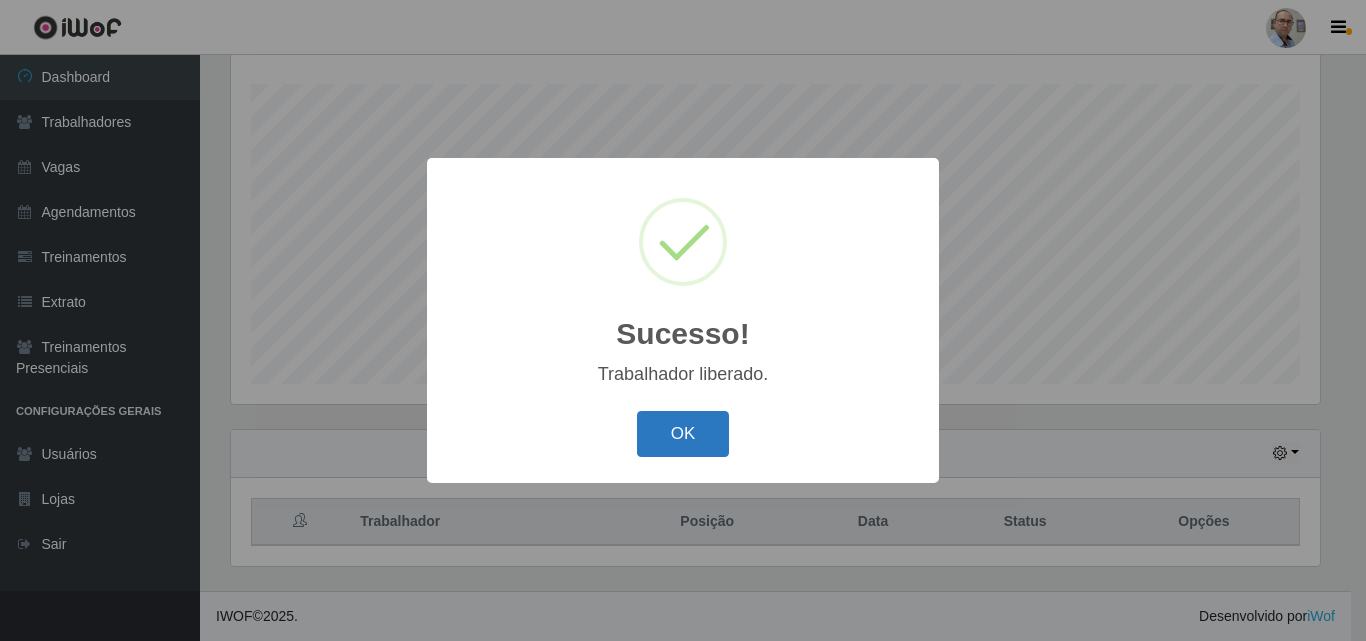 click on "OK" at bounding box center [683, 434] 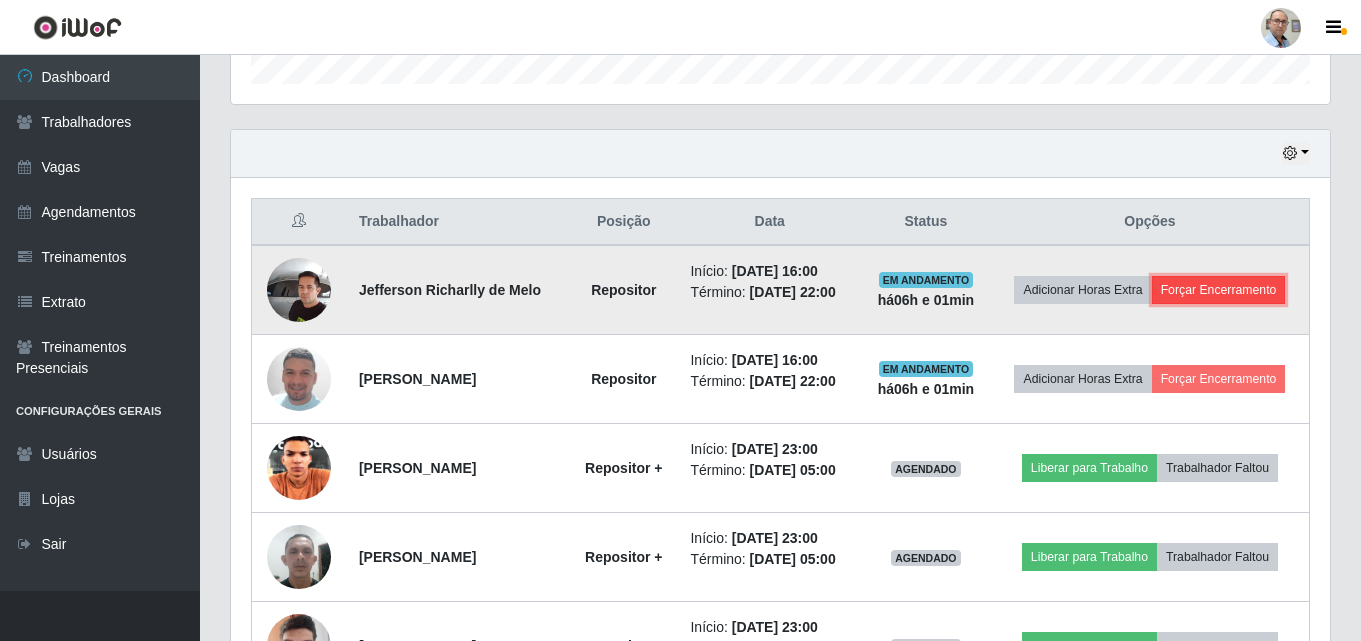 click on "Forçar Encerramento" at bounding box center [1219, 290] 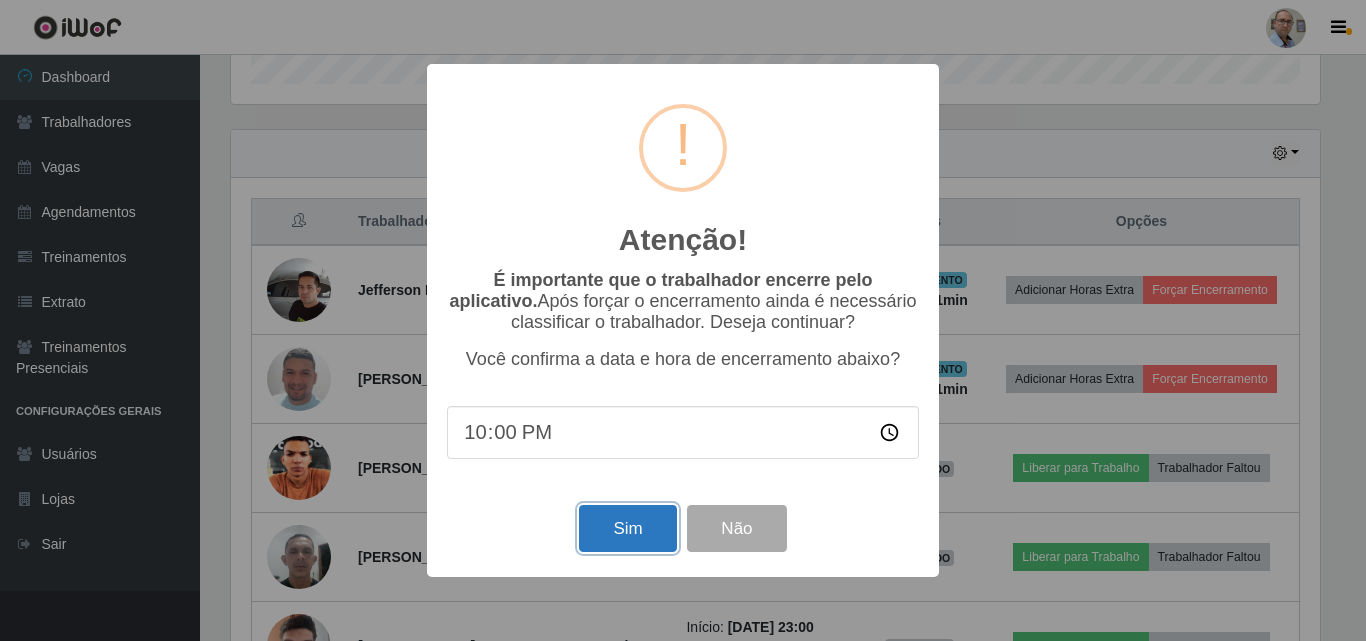 click on "Sim" at bounding box center (627, 528) 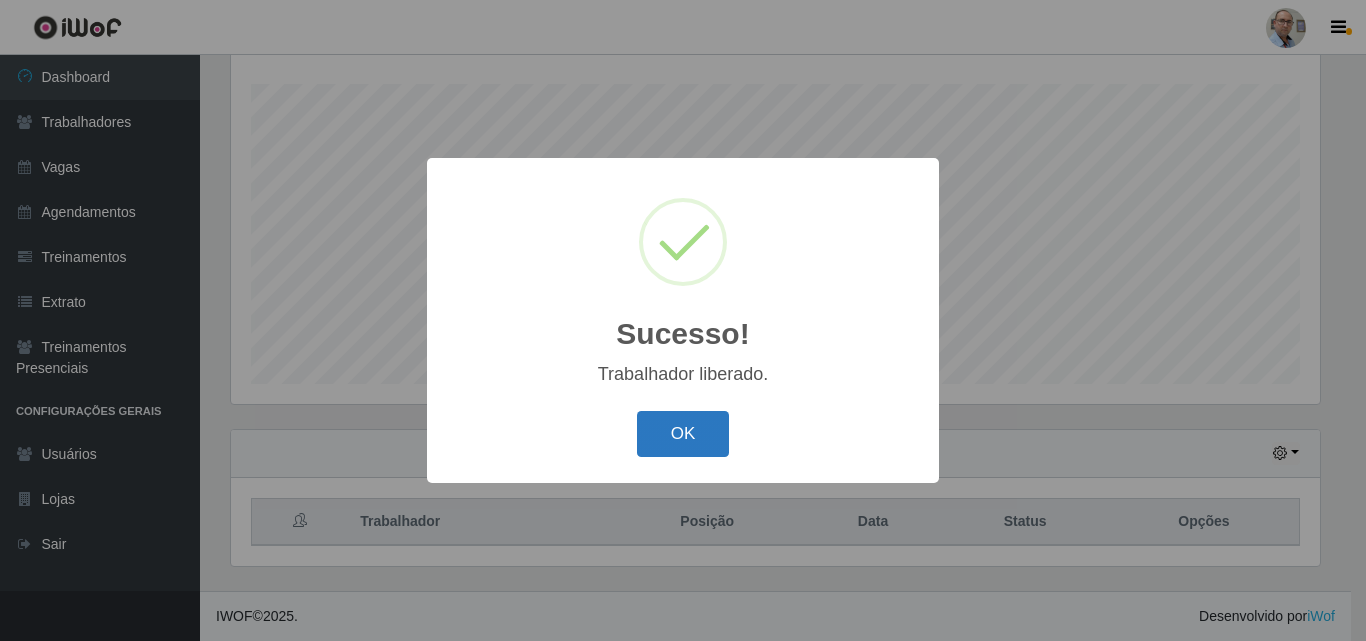 click on "OK" at bounding box center [683, 434] 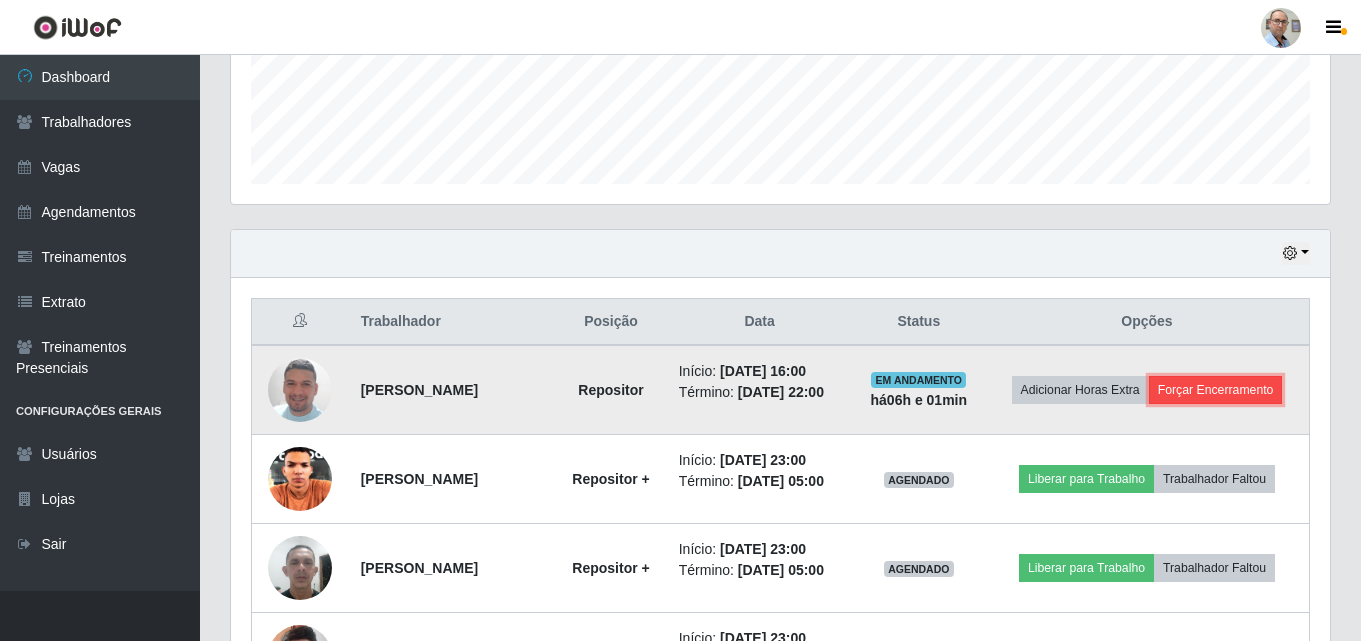 click on "Forçar Encerramento" at bounding box center (1216, 390) 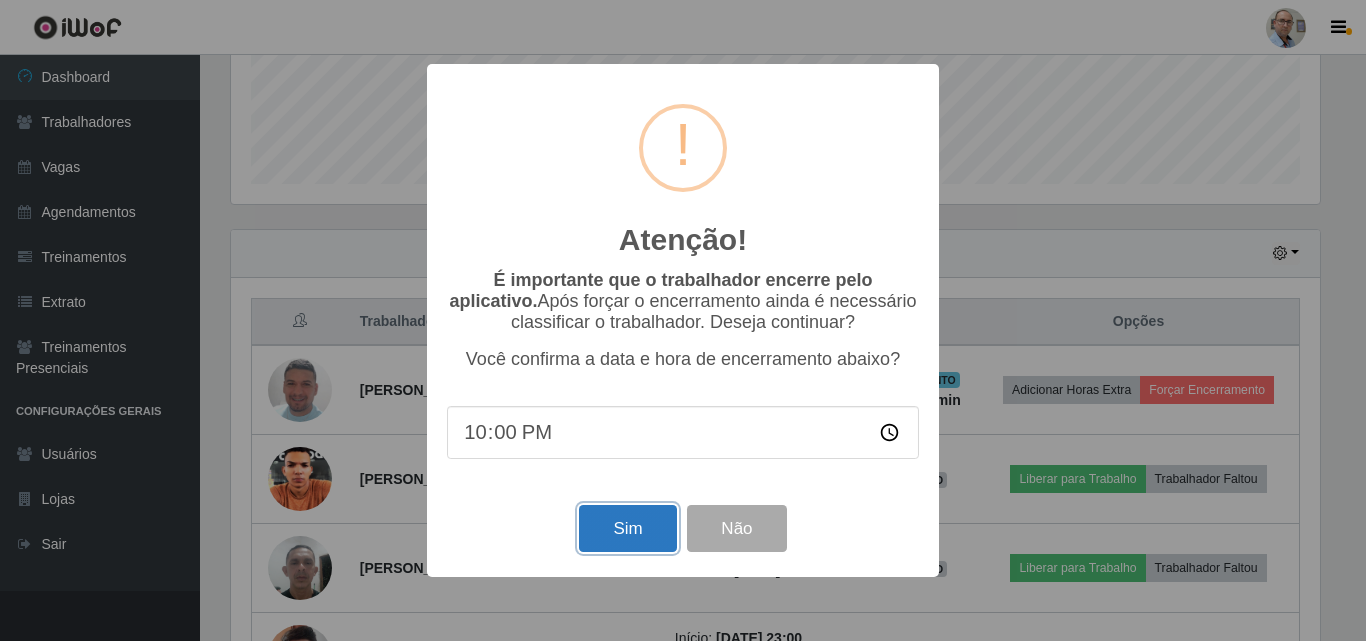 click on "Sim" at bounding box center (627, 528) 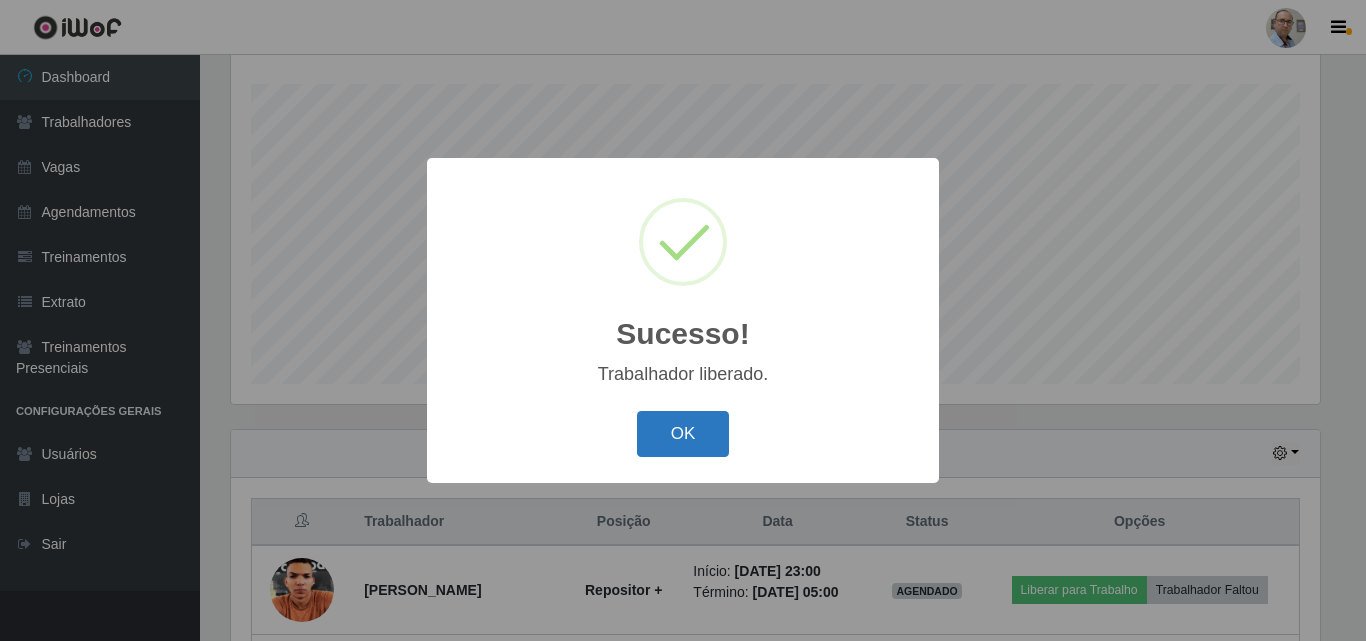 click on "OK" at bounding box center [683, 434] 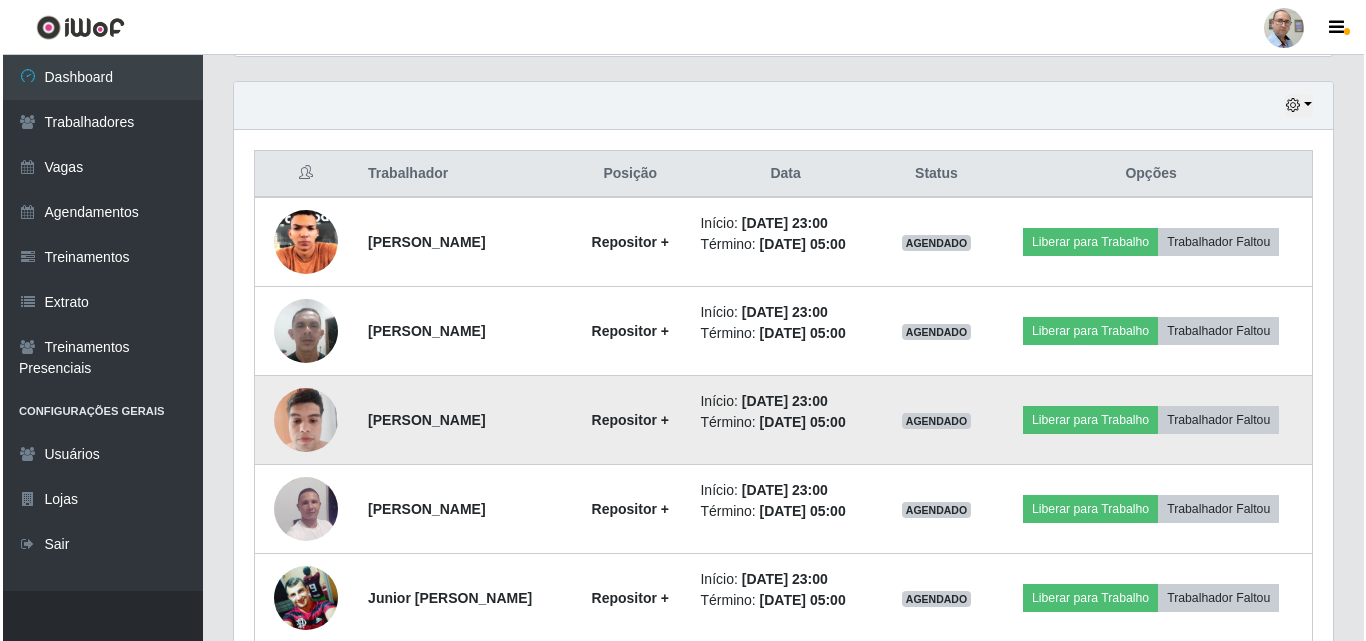 scroll, scrollTop: 776, scrollLeft: 0, axis: vertical 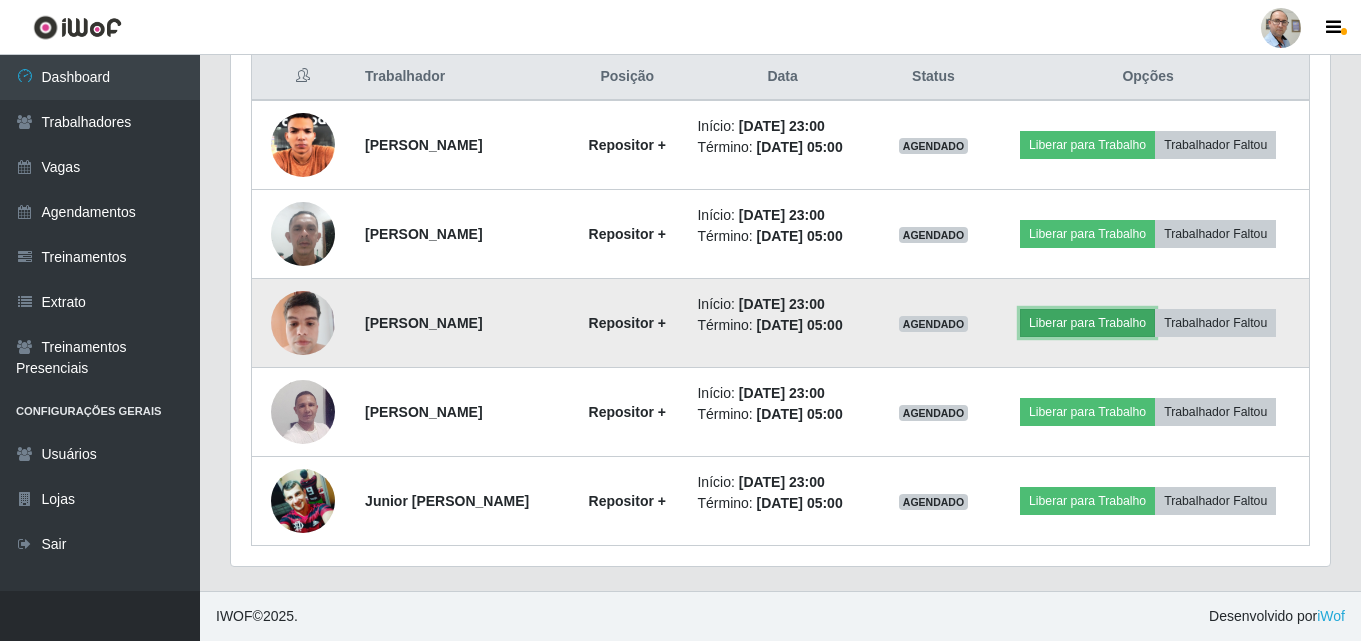 click on "Liberar para Trabalho" at bounding box center (1087, 323) 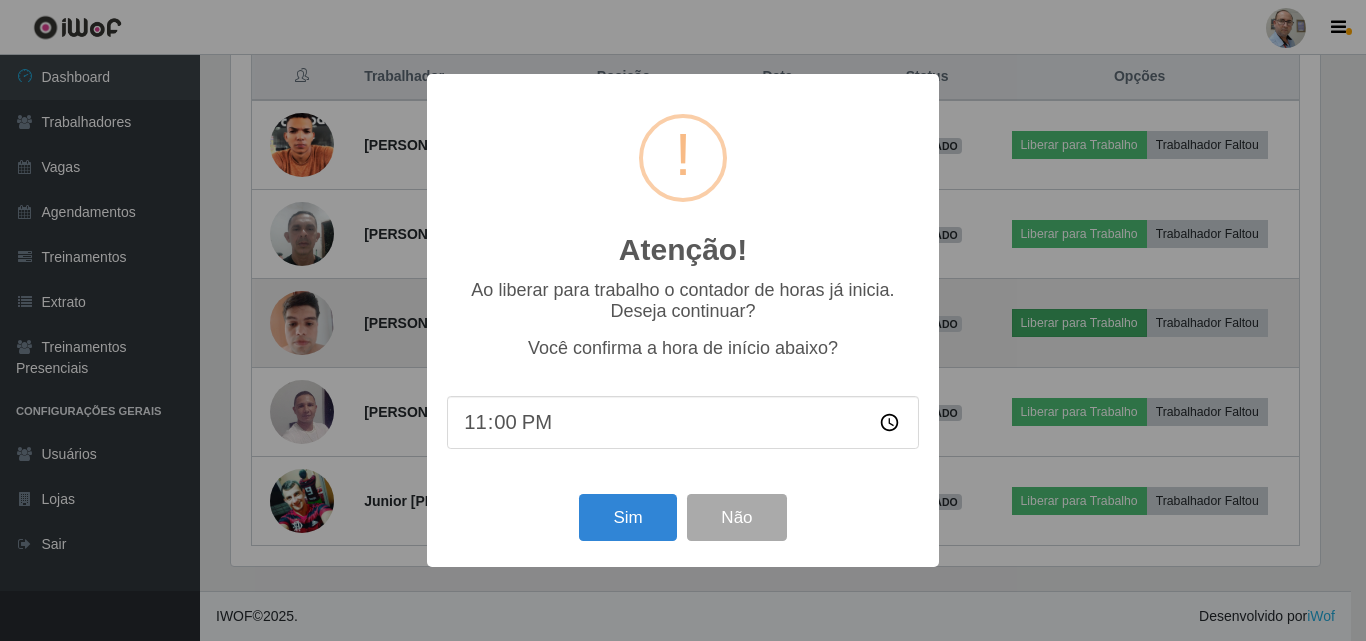 scroll, scrollTop: 999585, scrollLeft: 998911, axis: both 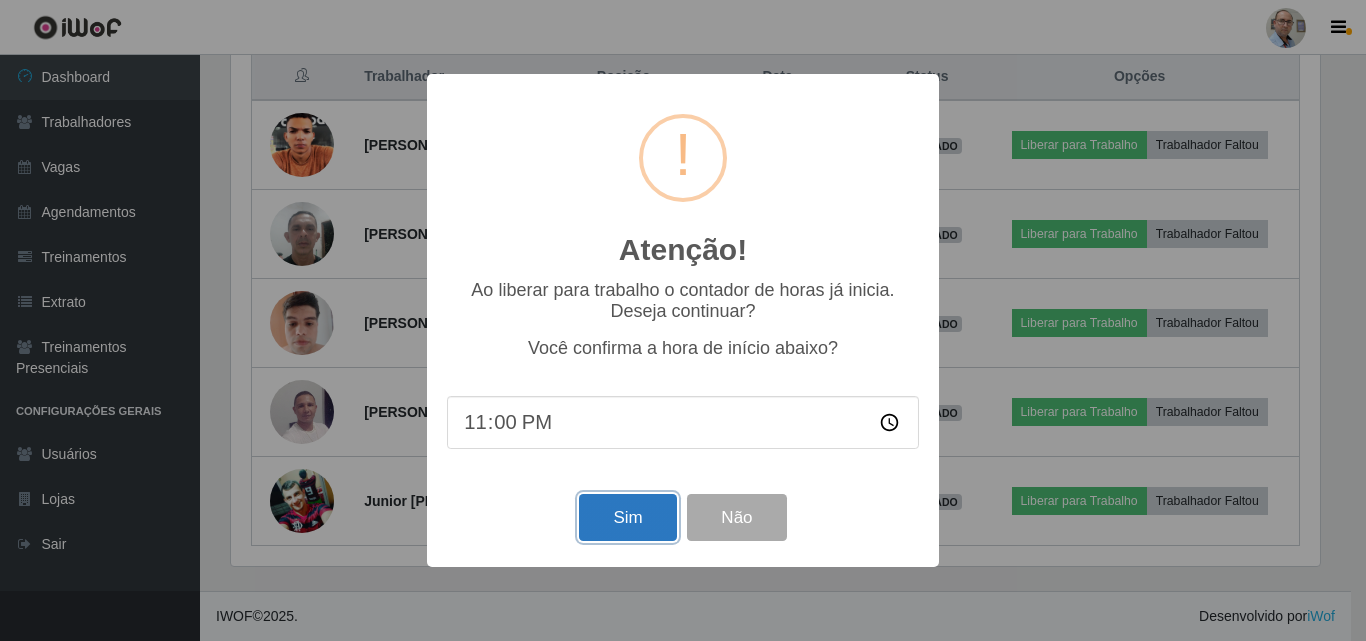 click on "Sim" at bounding box center [627, 517] 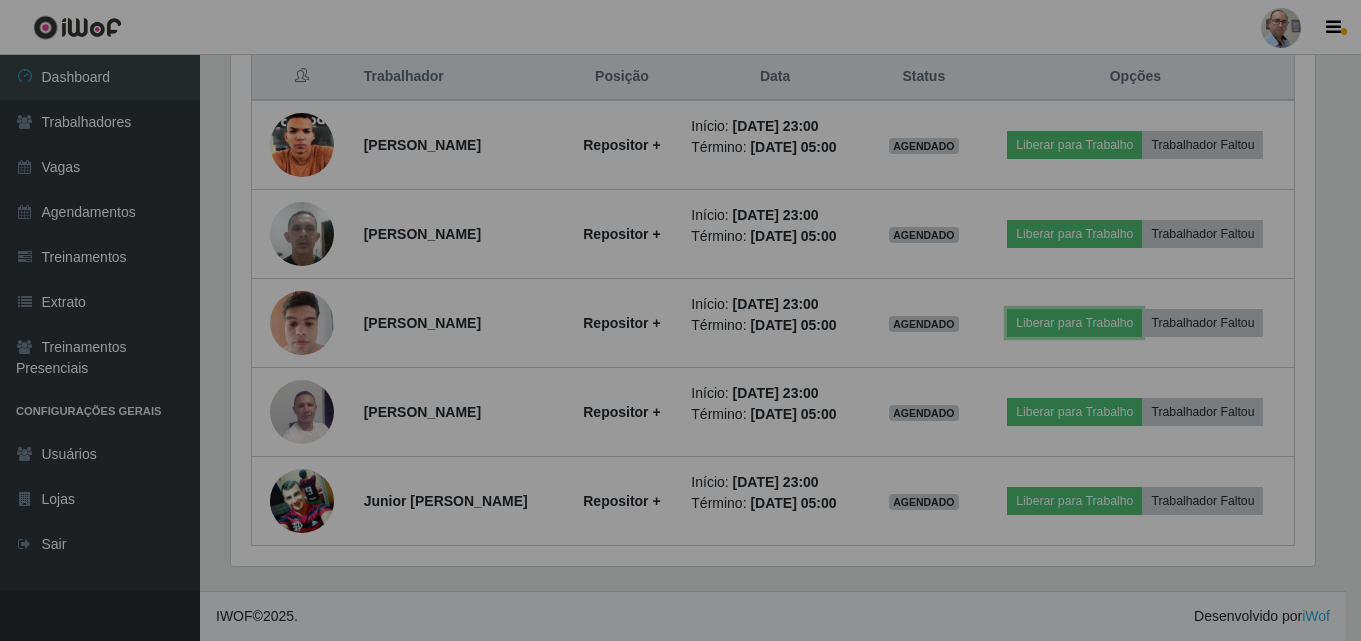 scroll, scrollTop: 999585, scrollLeft: 998901, axis: both 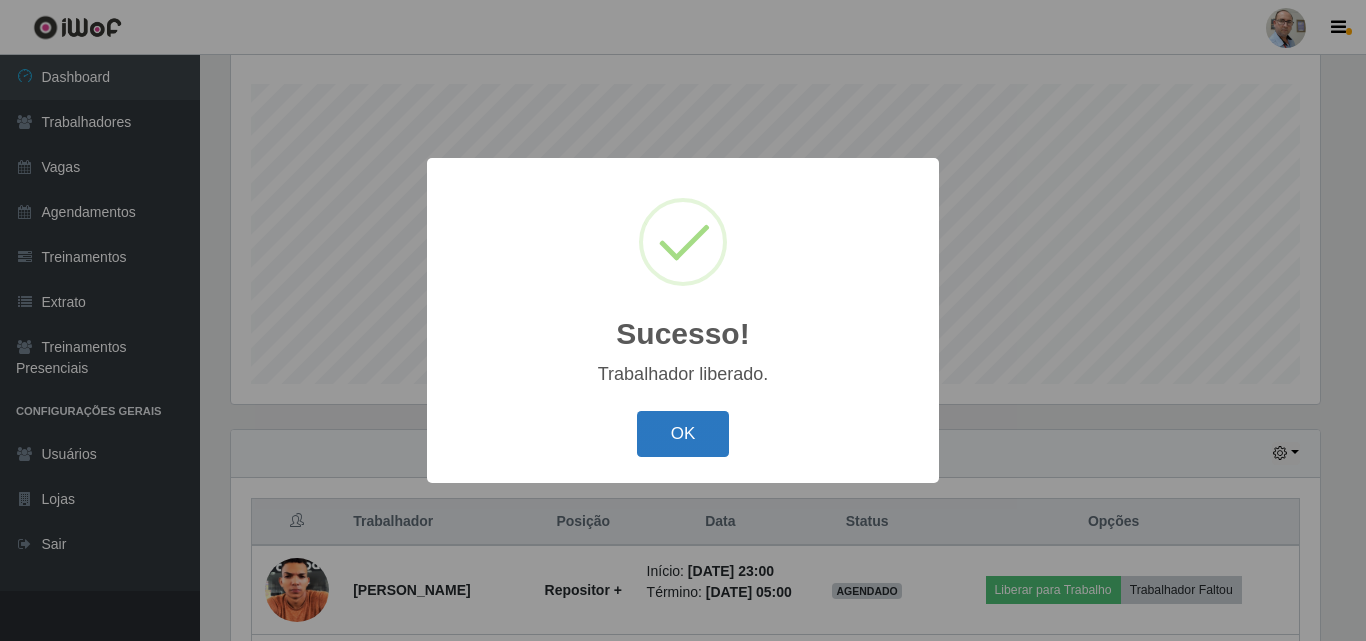 click on "OK" at bounding box center (683, 434) 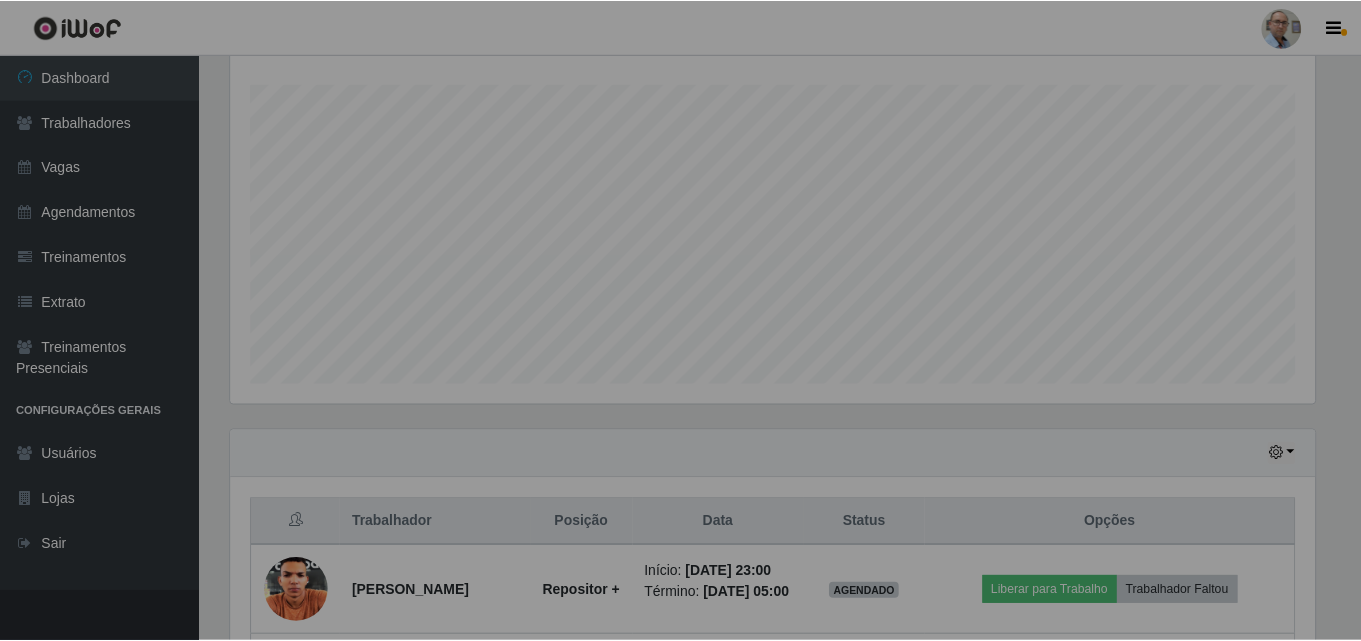 scroll, scrollTop: 999585, scrollLeft: 998901, axis: both 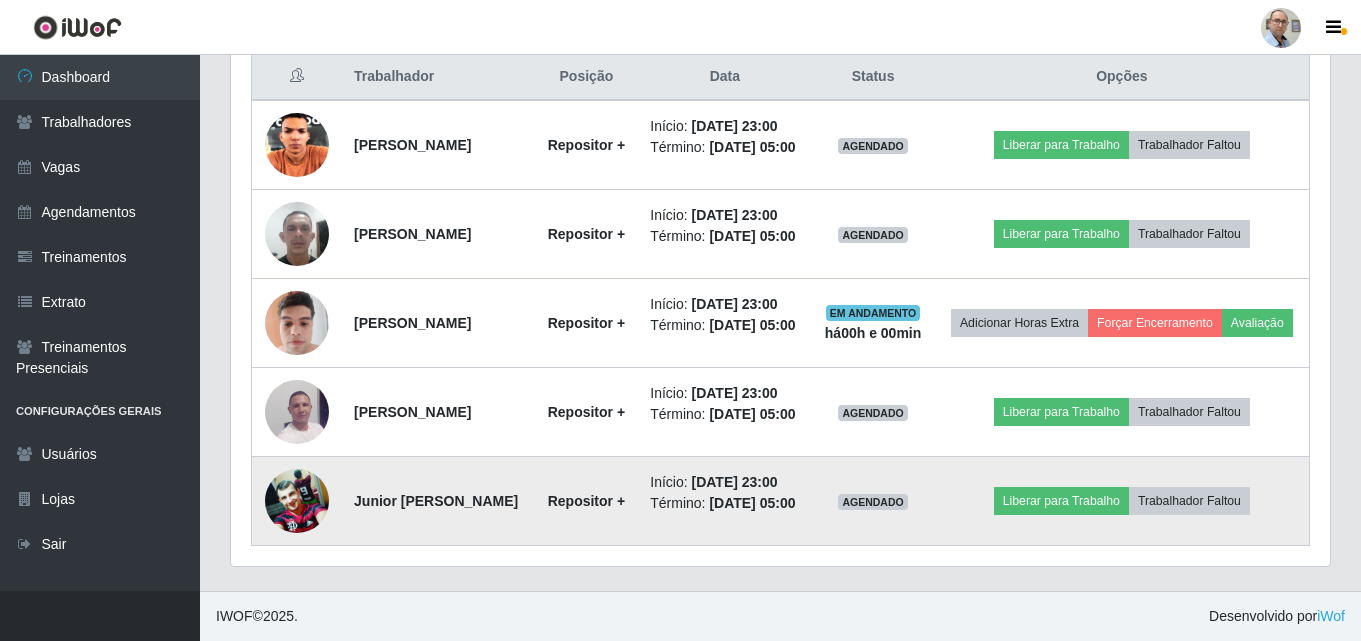 click at bounding box center [297, 500] 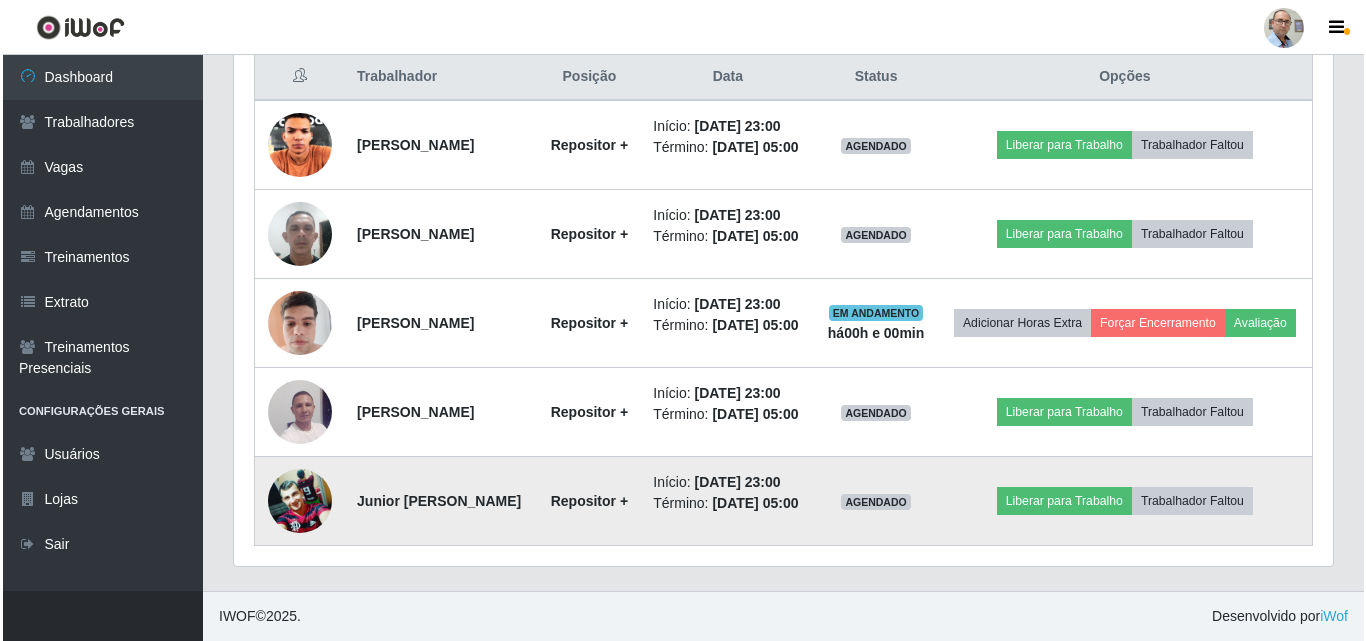 scroll, scrollTop: 901, scrollLeft: 0, axis: vertical 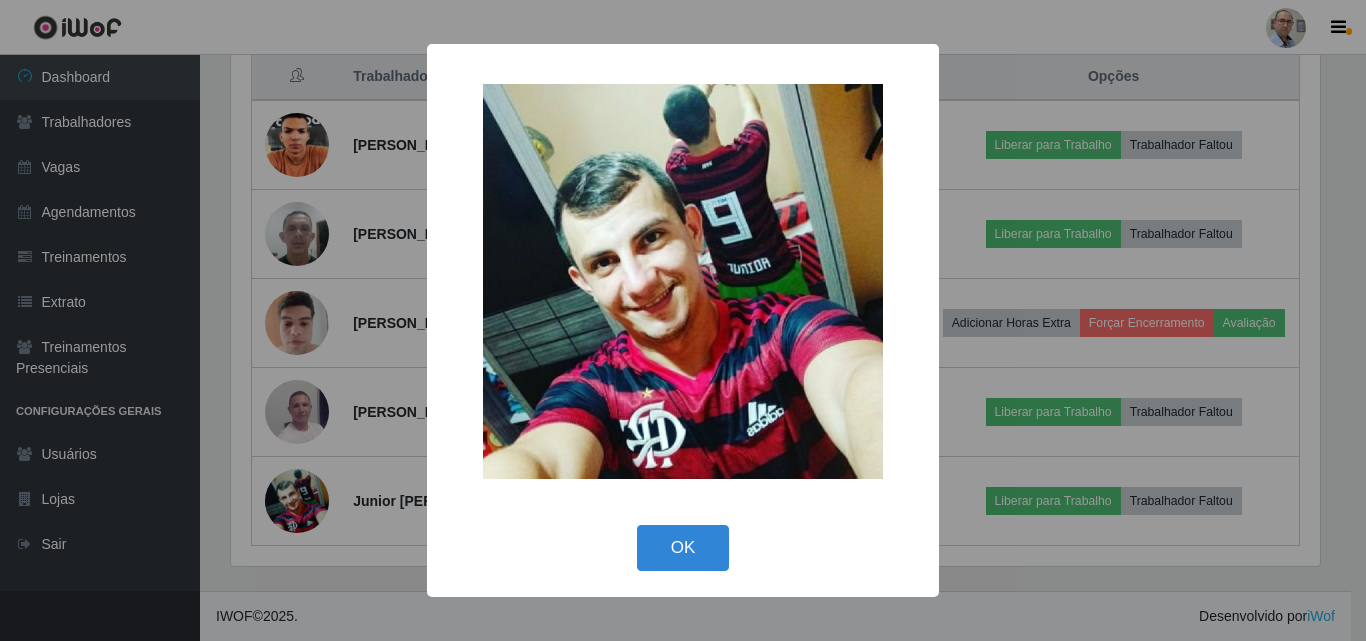 click on "× OK Cancel" at bounding box center [683, 320] 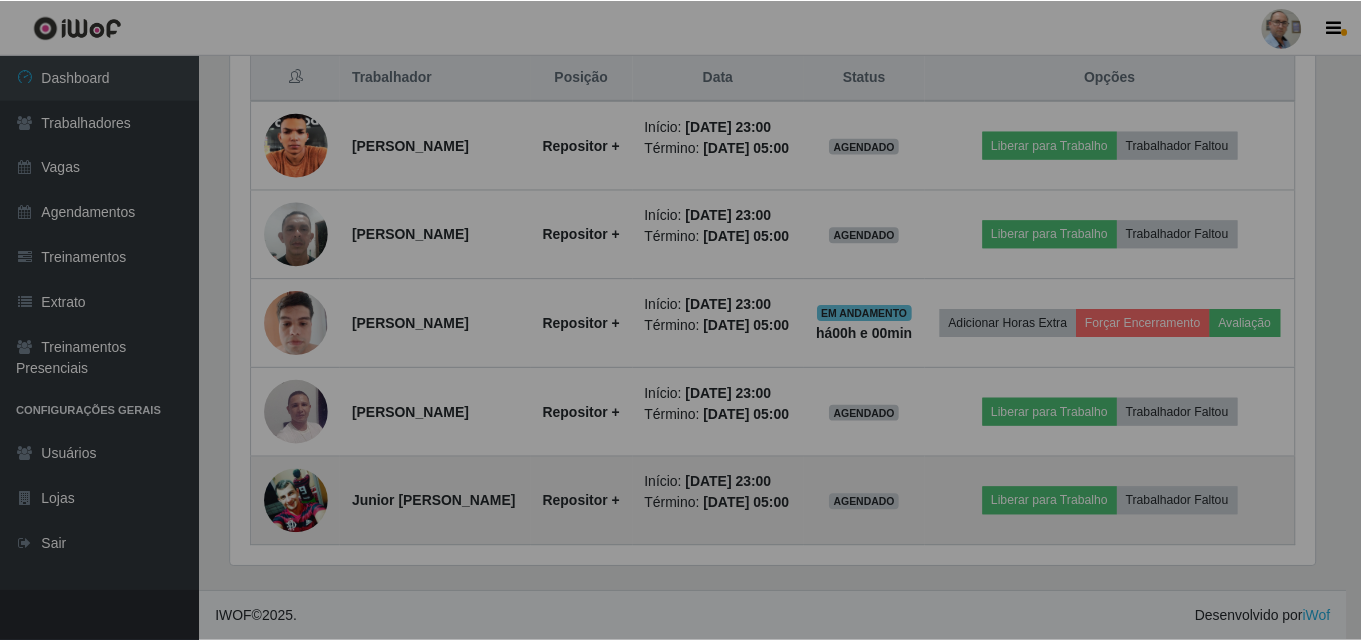 scroll, scrollTop: 851, scrollLeft: 0, axis: vertical 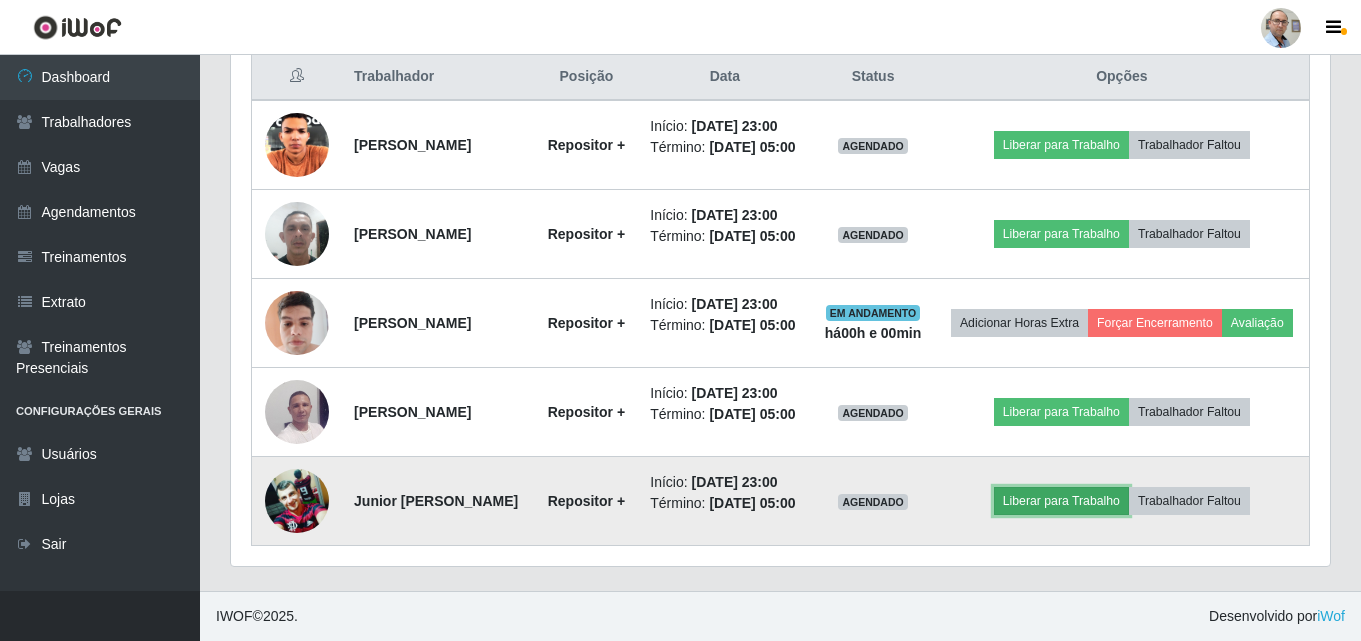 click on "Liberar para Trabalho" at bounding box center [1061, 501] 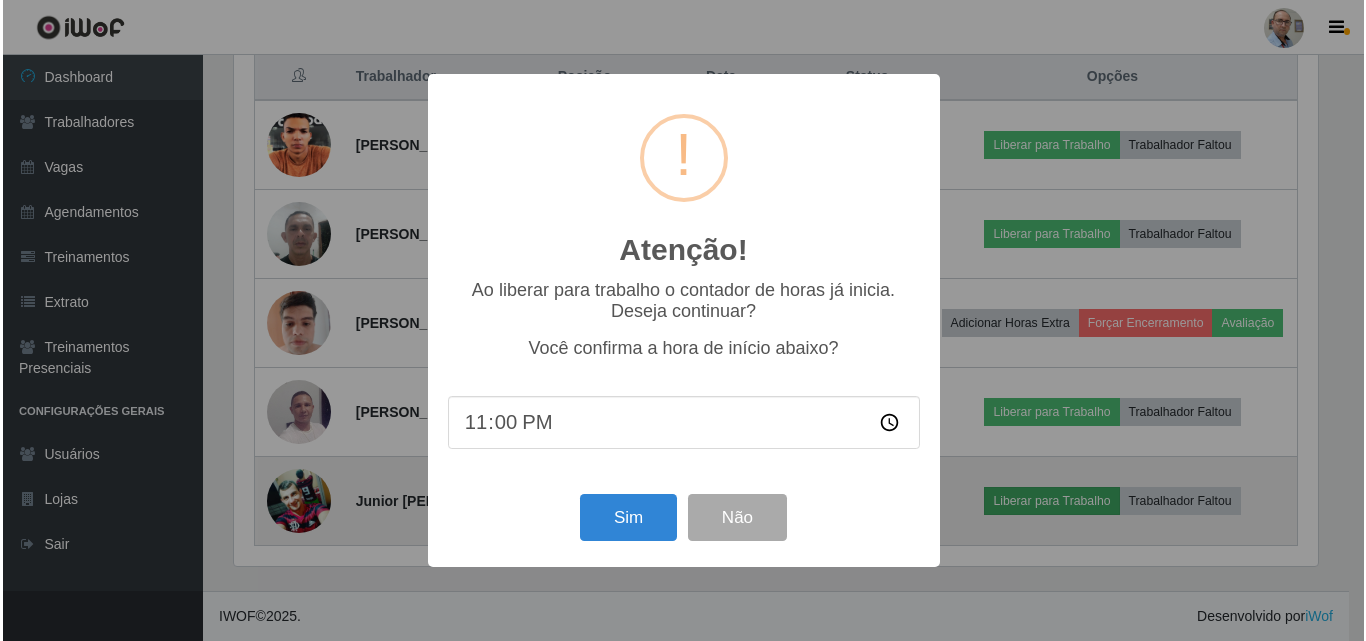 scroll, scrollTop: 999585, scrollLeft: 998911, axis: both 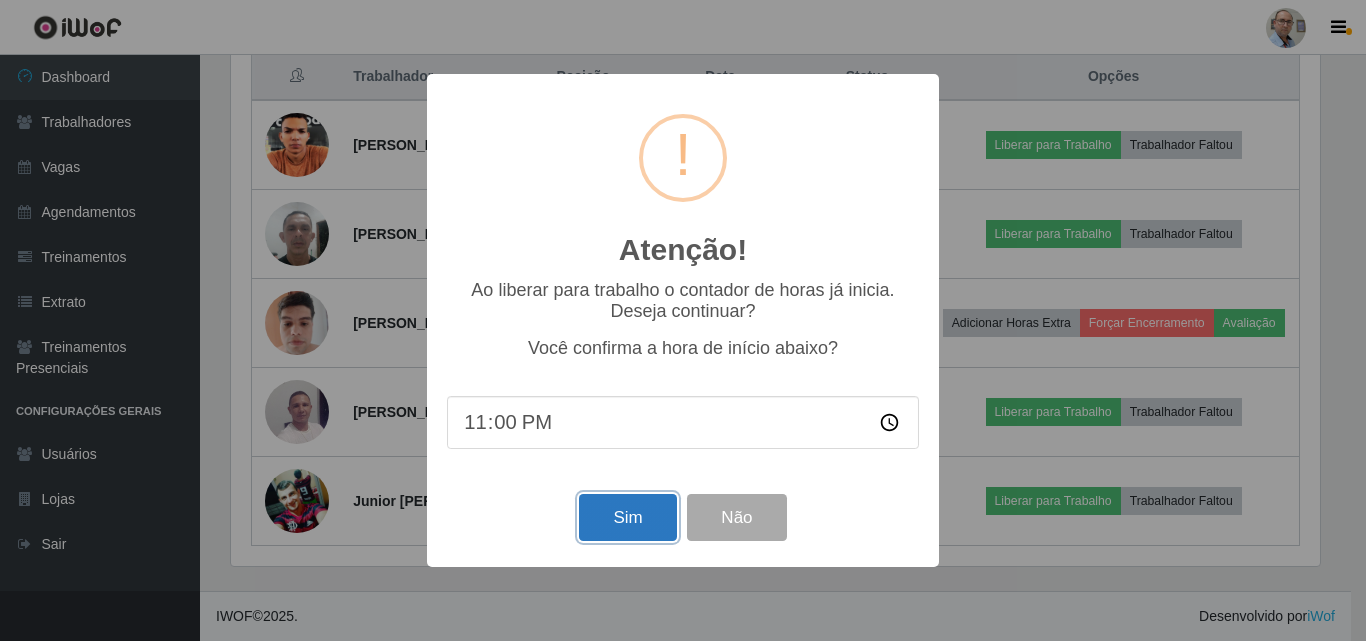 click on "Sim" at bounding box center (627, 517) 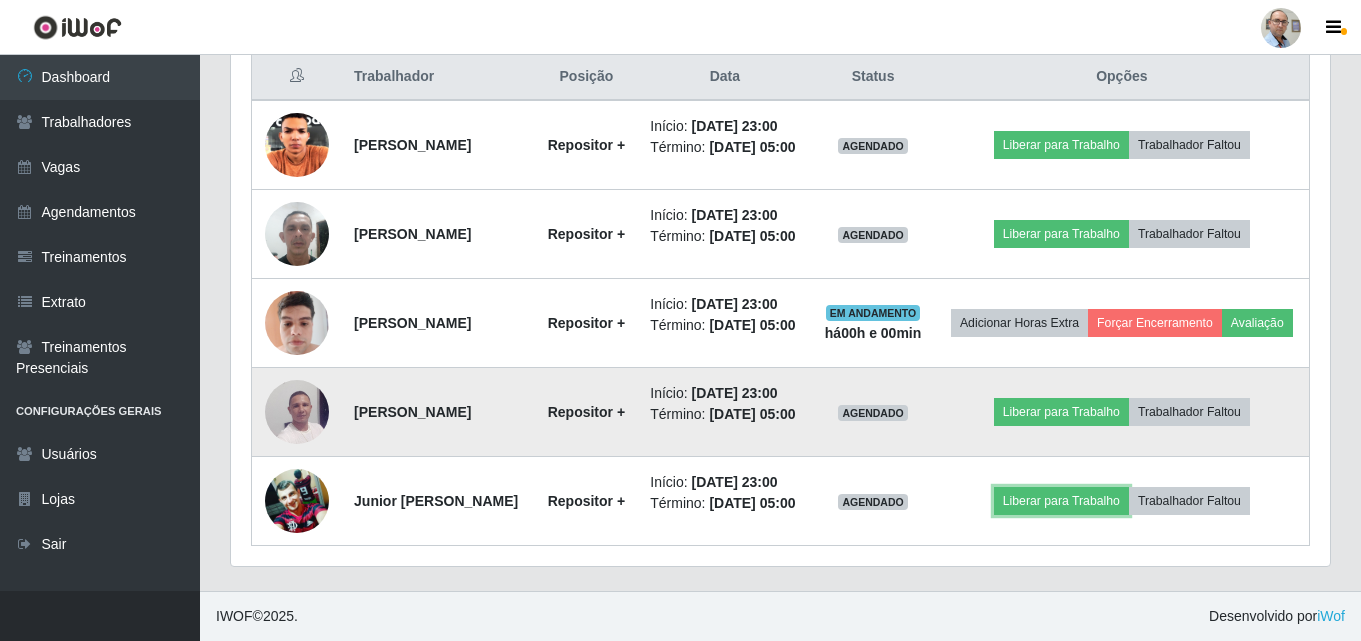 scroll, scrollTop: 999585, scrollLeft: 998901, axis: both 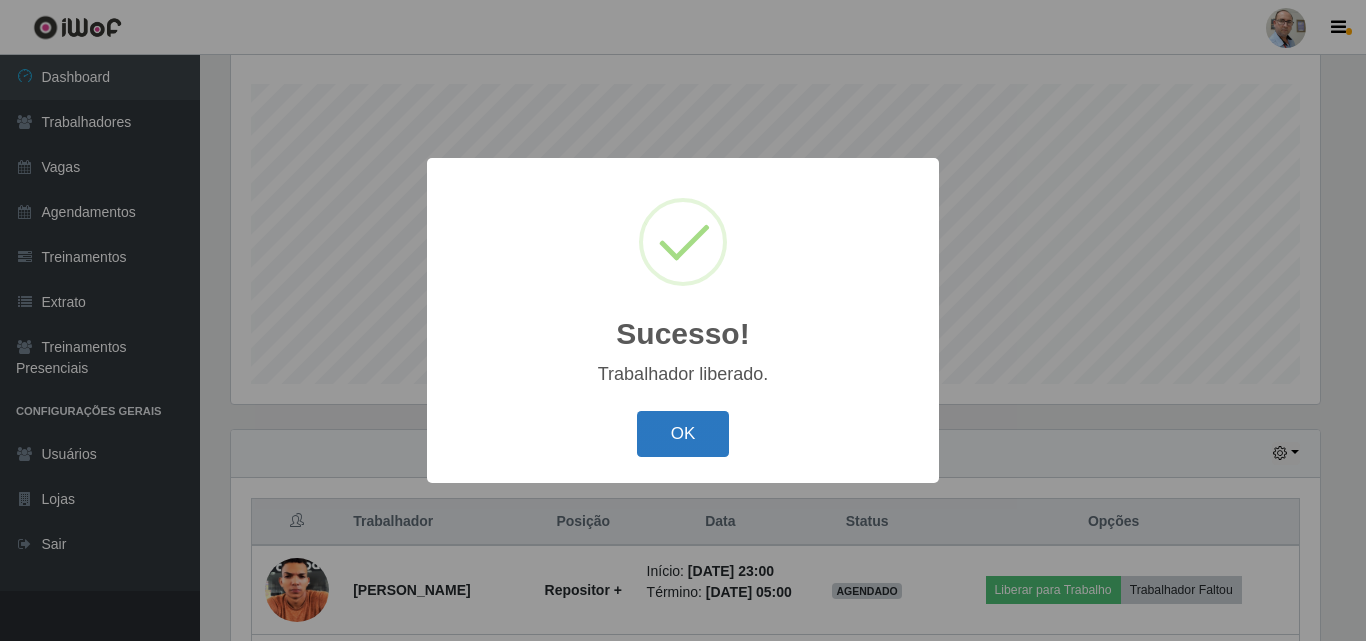 click on "OK" at bounding box center (683, 434) 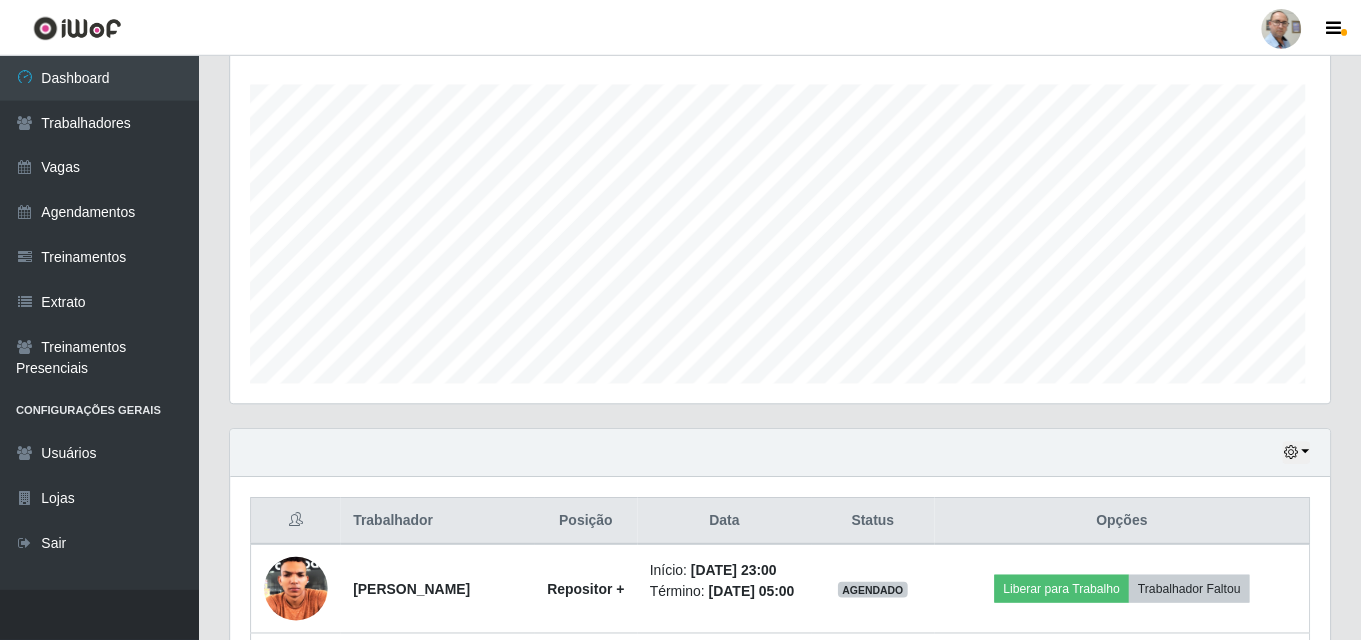 scroll, scrollTop: 999585, scrollLeft: 998901, axis: both 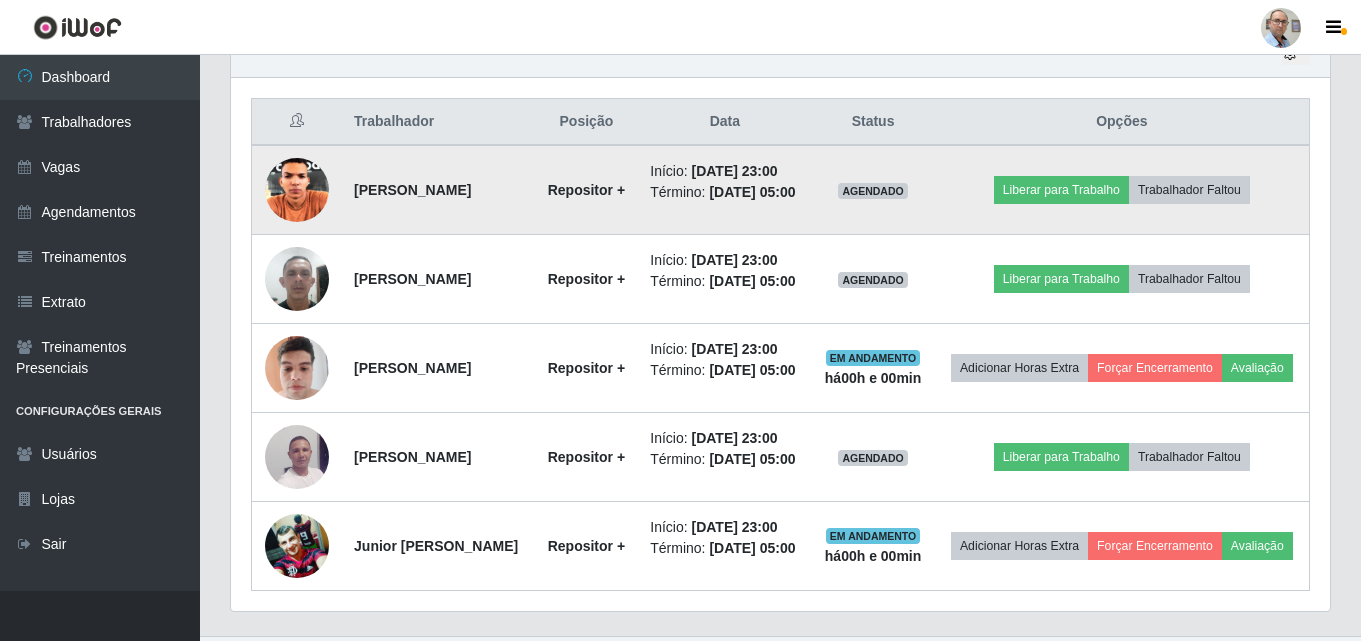 click at bounding box center [297, 190] 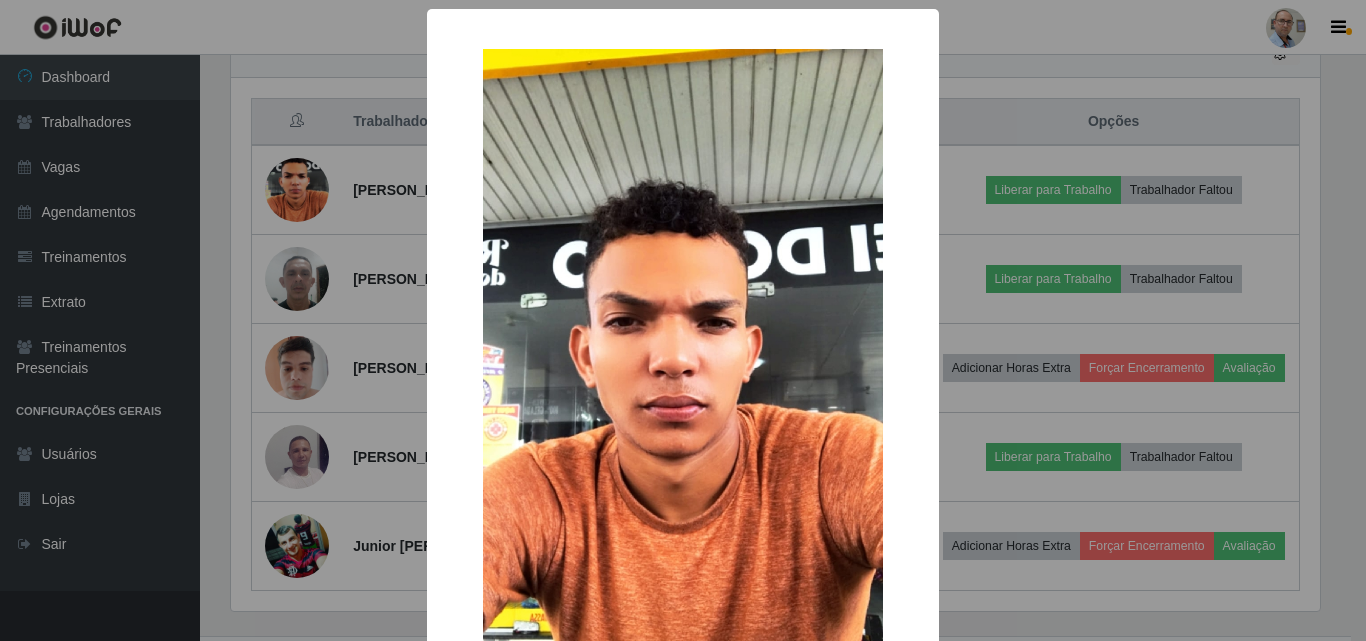 click on "× OK Cancel" at bounding box center [683, 320] 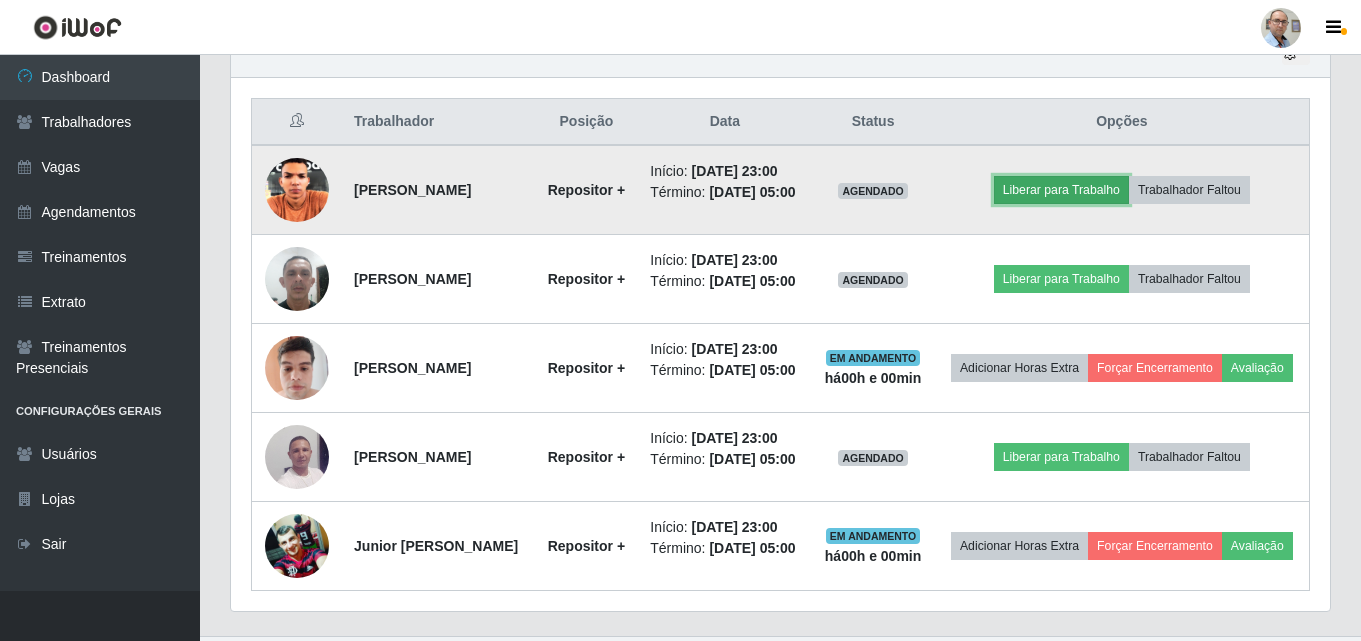 click on "Liberar para Trabalho" at bounding box center (1061, 190) 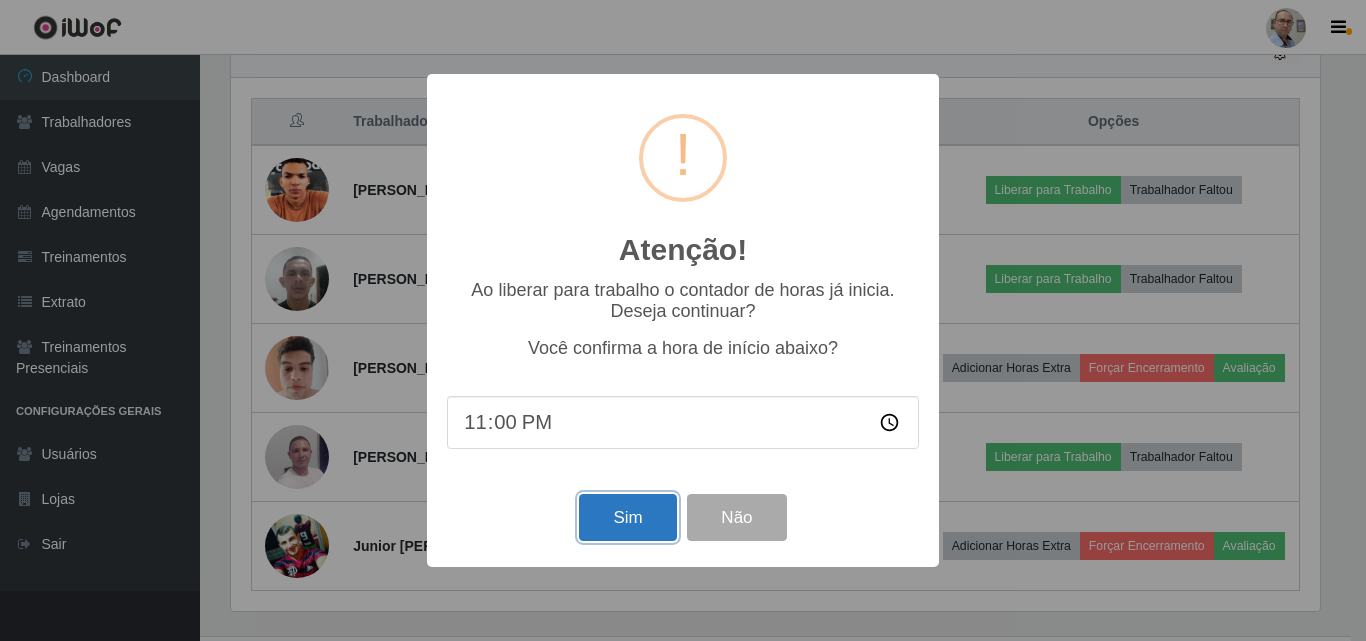 click on "Sim" at bounding box center [627, 517] 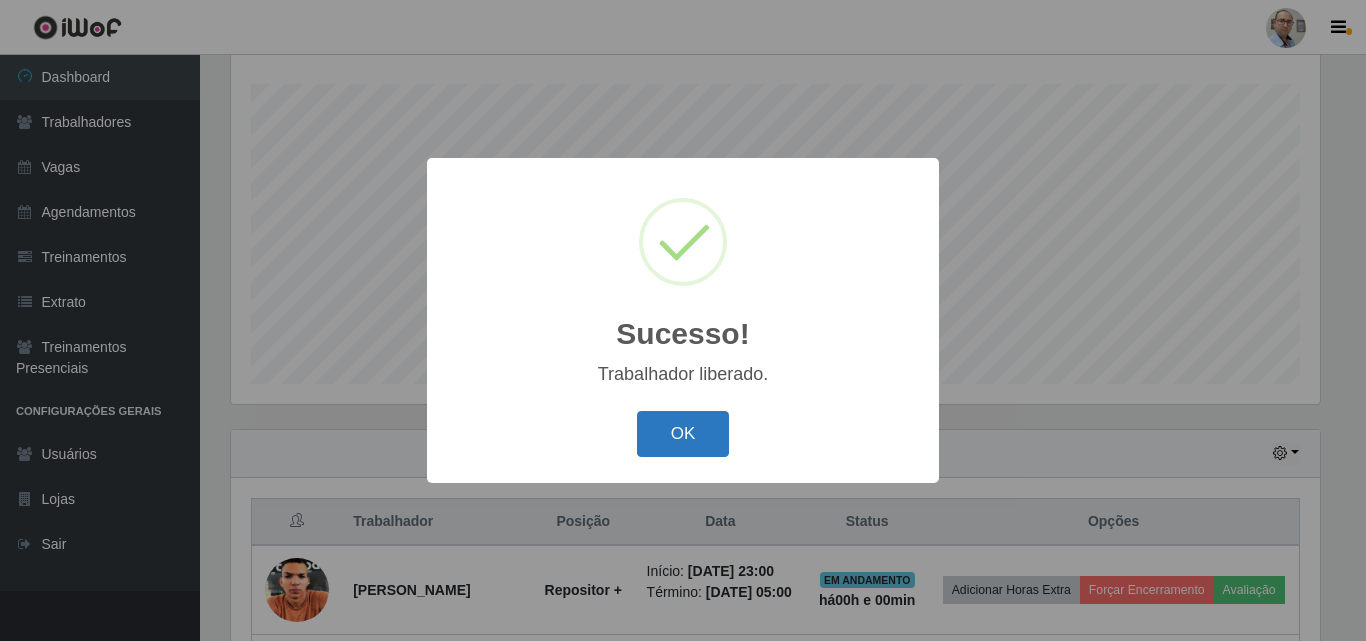 click on "OK" at bounding box center (683, 434) 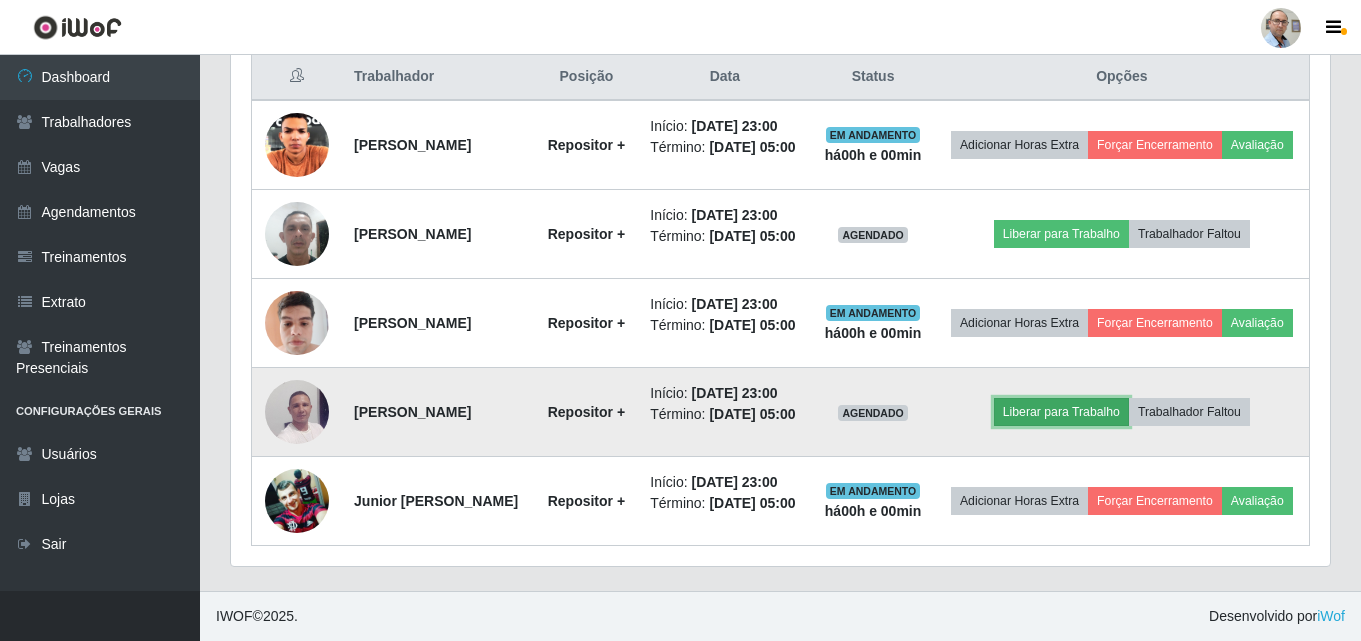 click on "Liberar para Trabalho" at bounding box center (1061, 412) 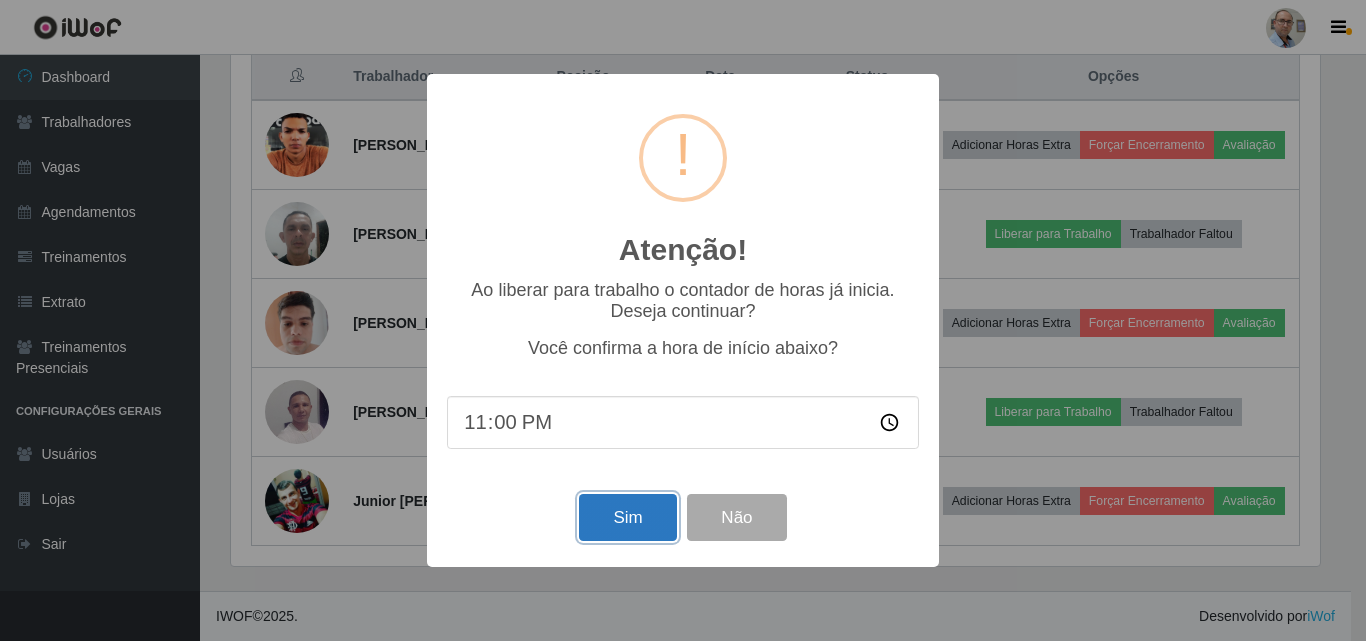 click on "Sim" at bounding box center [627, 517] 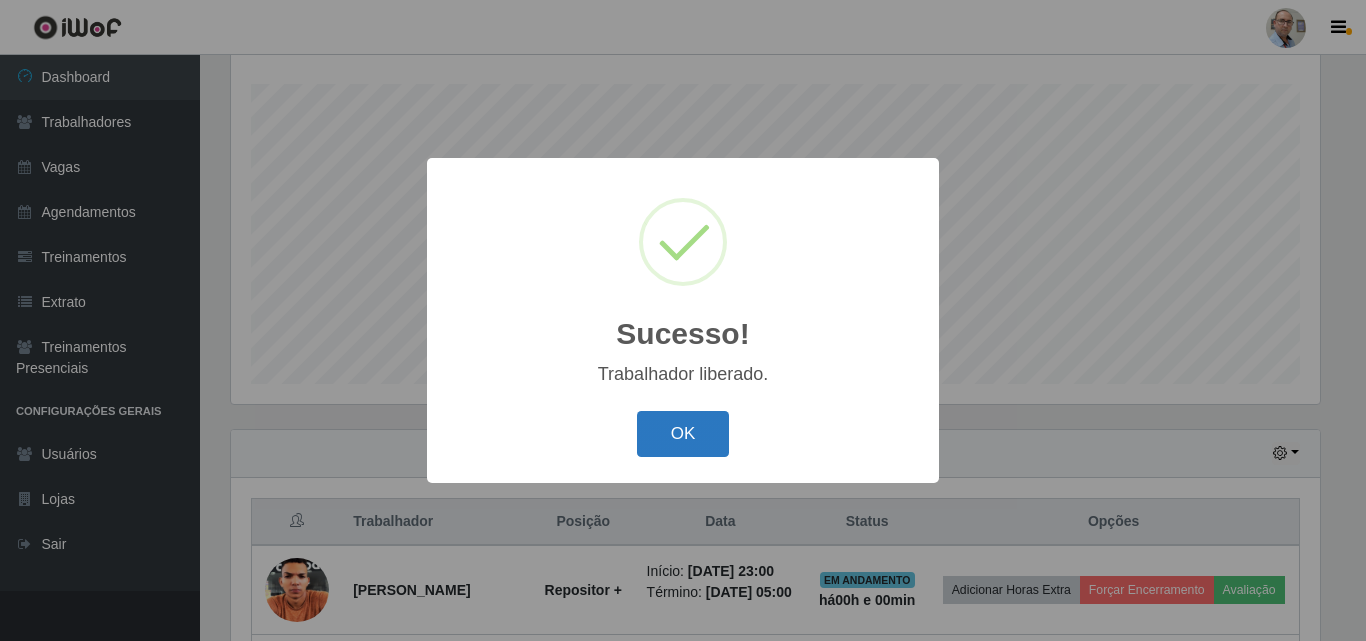 click on "OK" at bounding box center (683, 434) 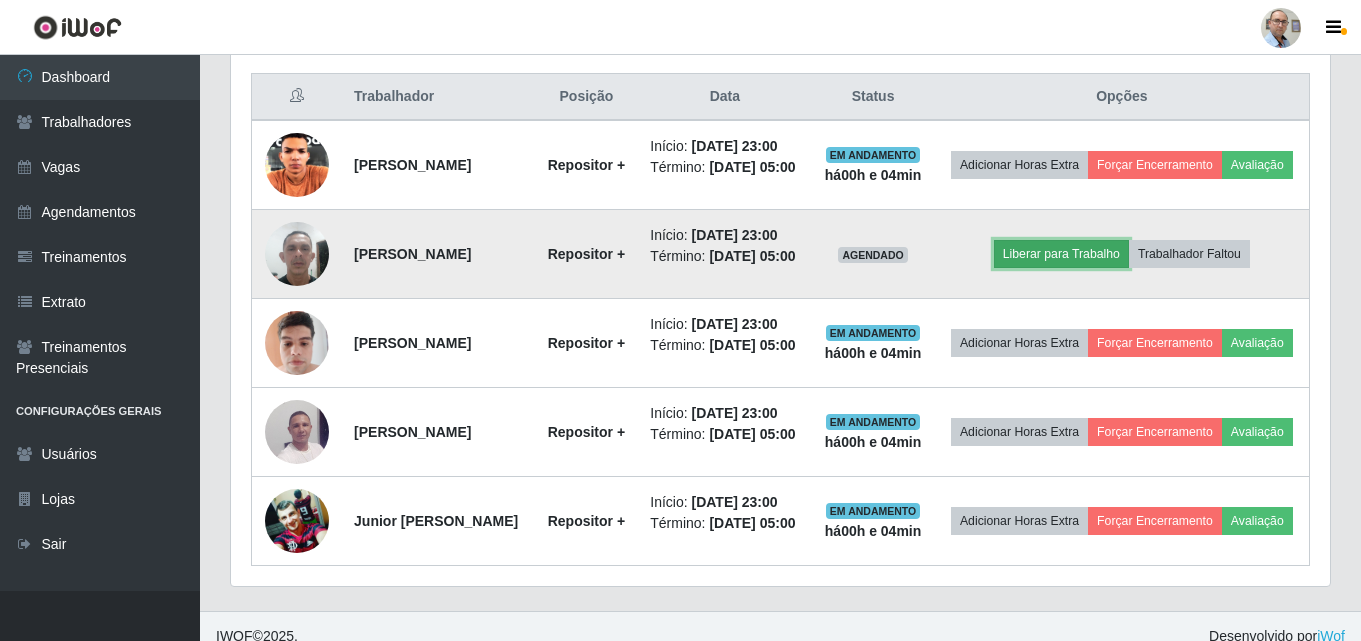 click on "Liberar para Trabalho" at bounding box center [1061, 254] 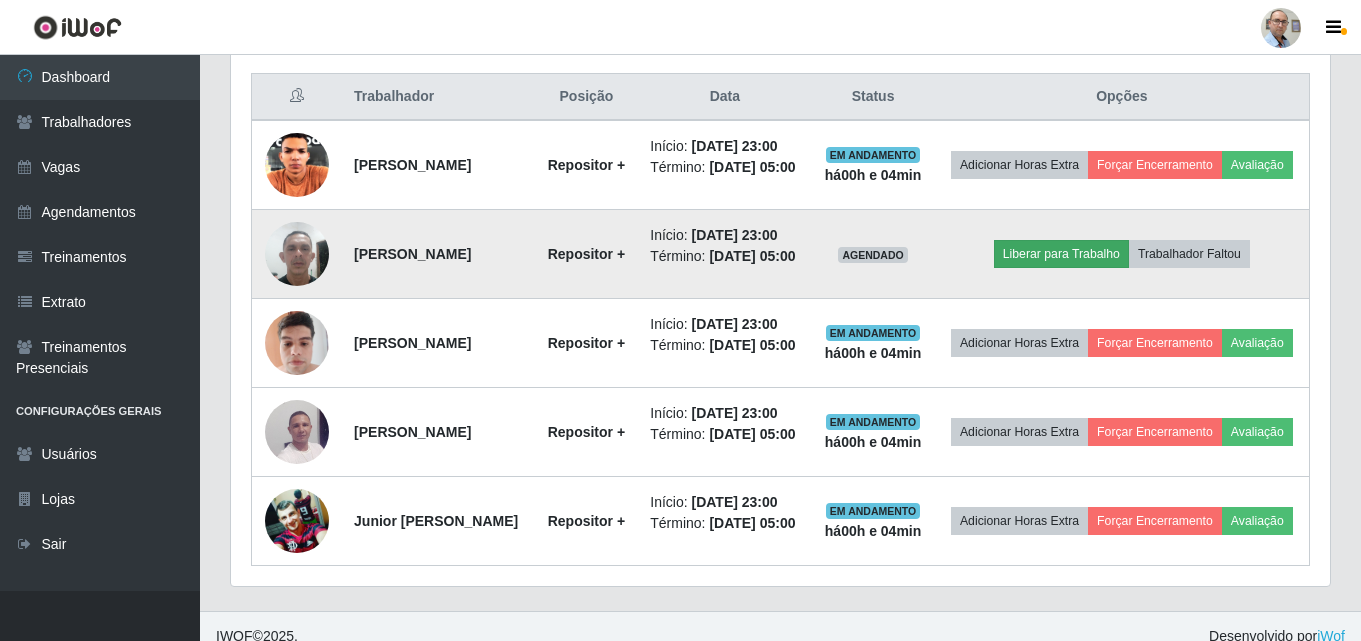 scroll, scrollTop: 999585, scrollLeft: 998911, axis: both 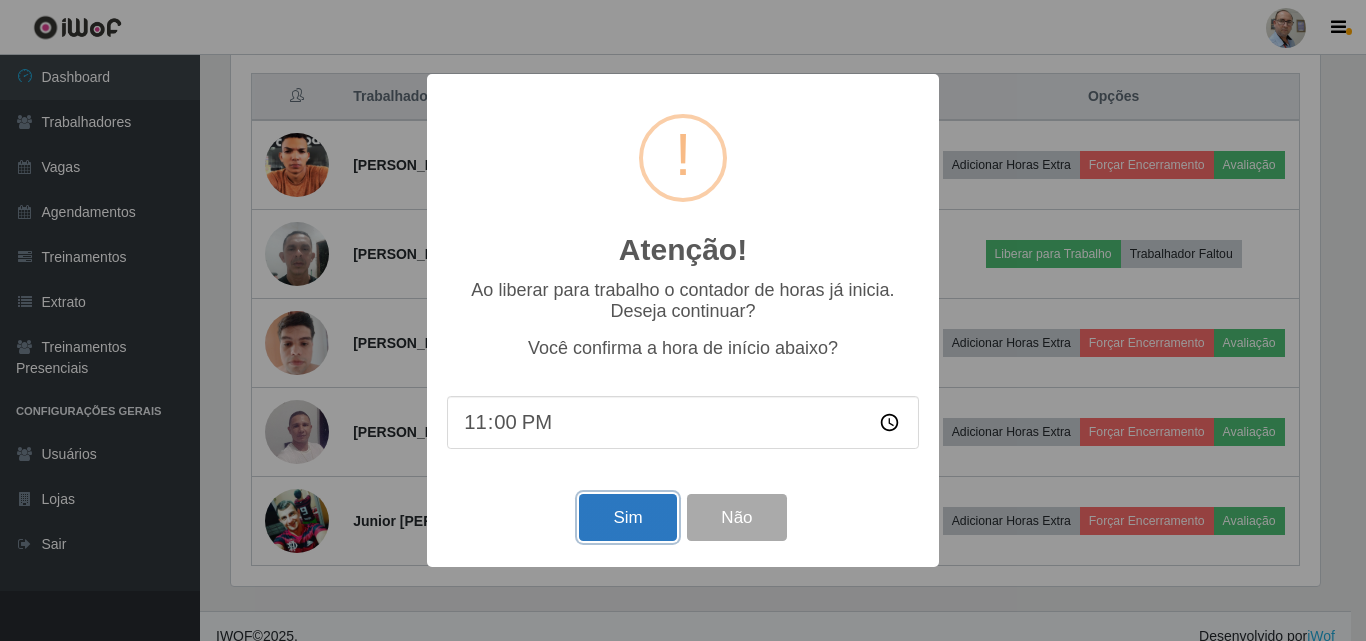 click on "Sim" at bounding box center [627, 517] 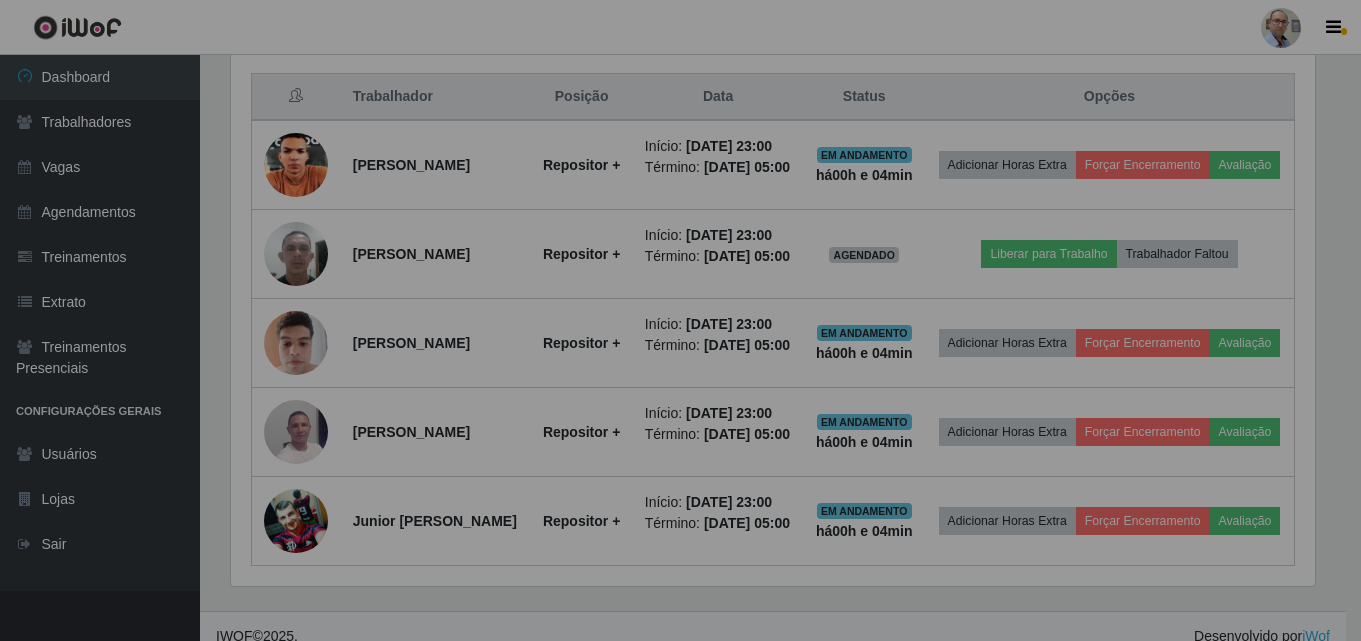 scroll, scrollTop: 999585, scrollLeft: 998901, axis: both 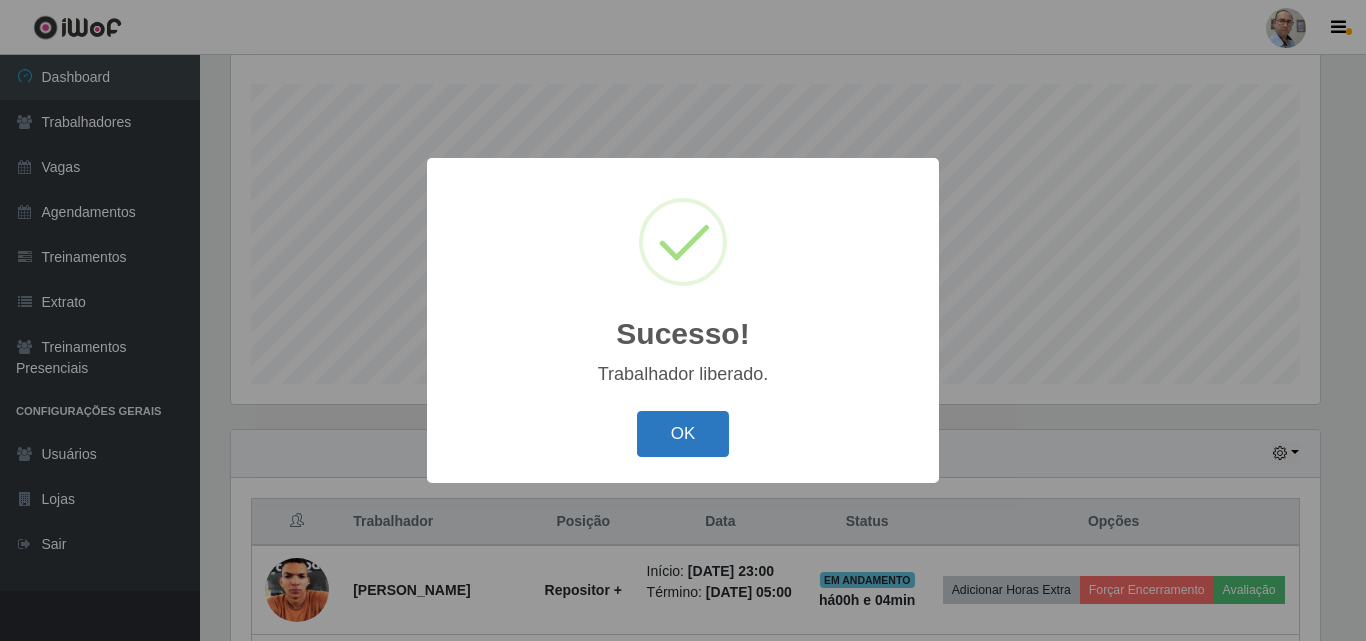 click on "OK" at bounding box center [683, 434] 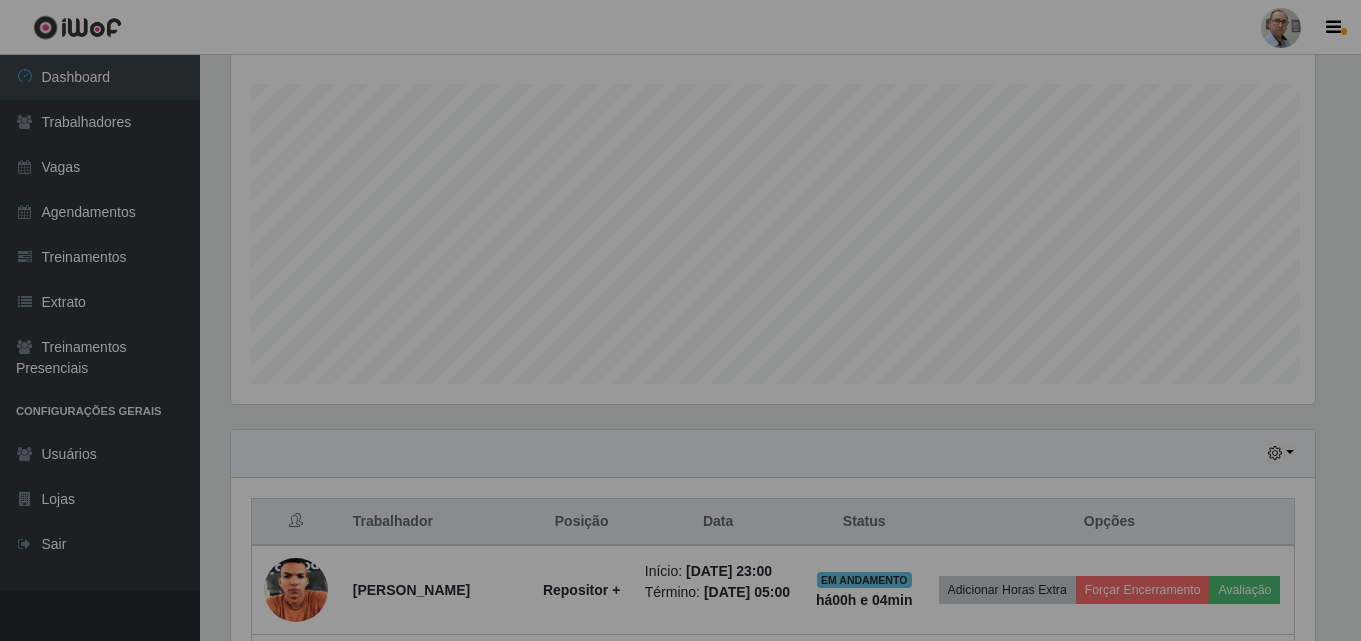 scroll, scrollTop: 999585, scrollLeft: 998901, axis: both 